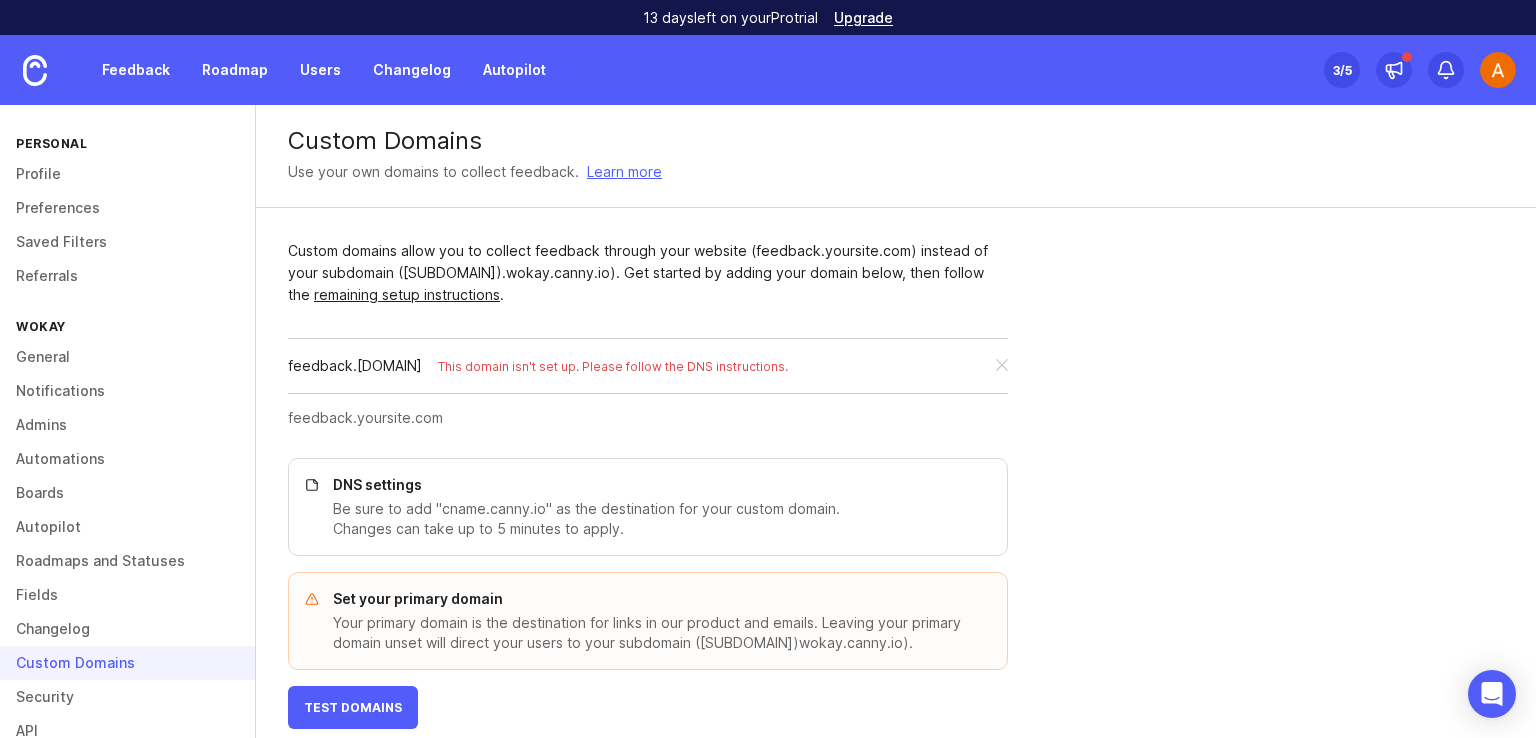 scroll, scrollTop: 0, scrollLeft: 0, axis: both 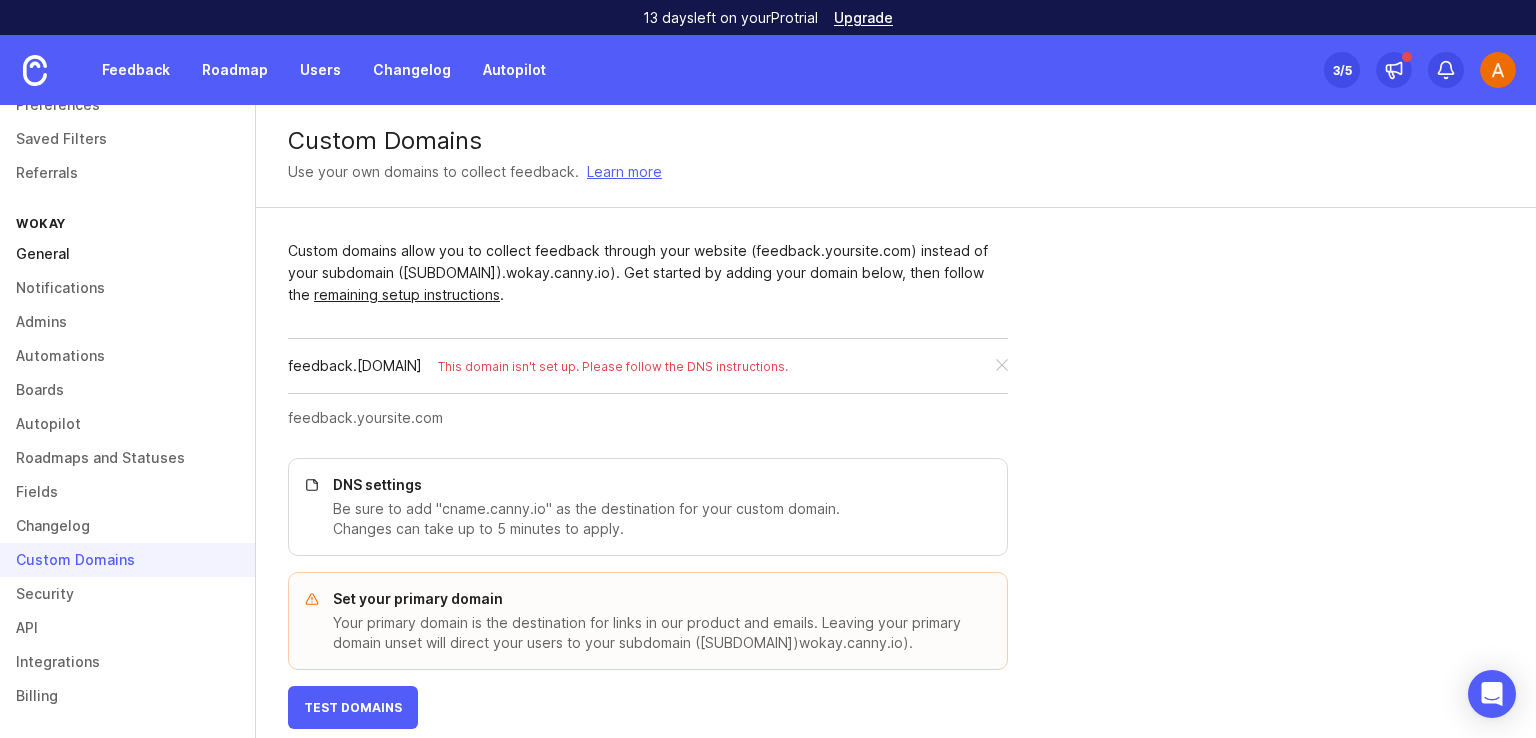 click on "General" at bounding box center (127, 254) 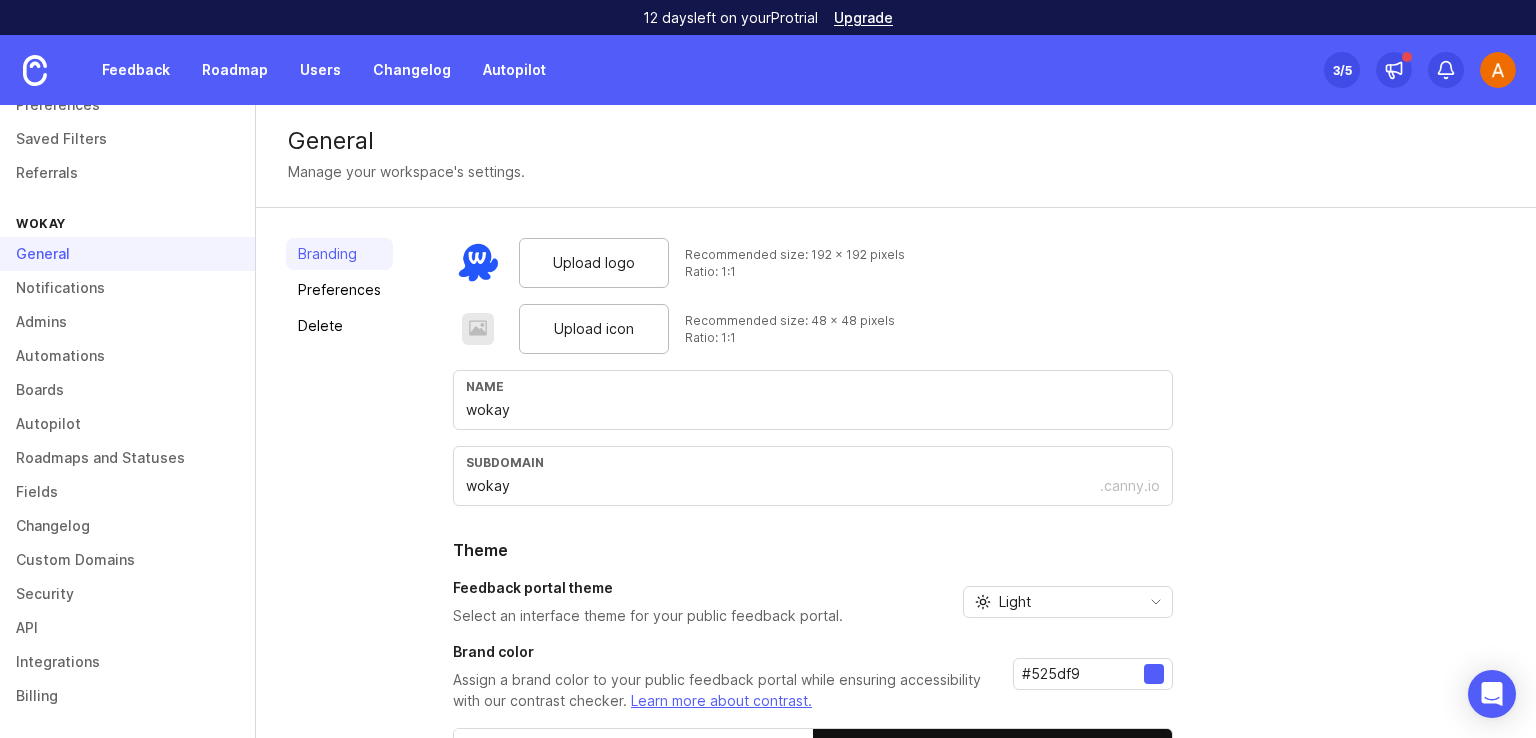 scroll, scrollTop: 2, scrollLeft: 0, axis: vertical 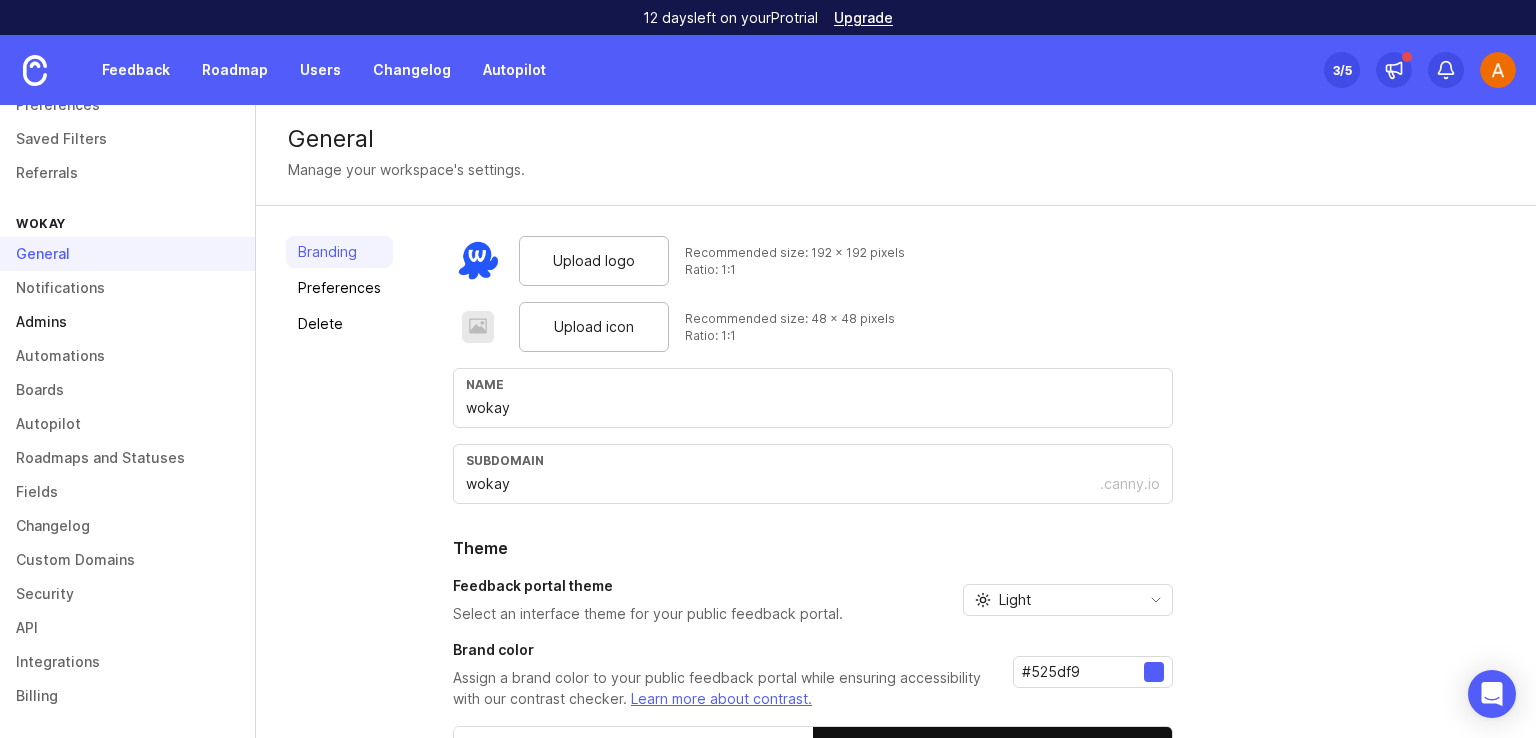 click on "Admins" at bounding box center [127, 322] 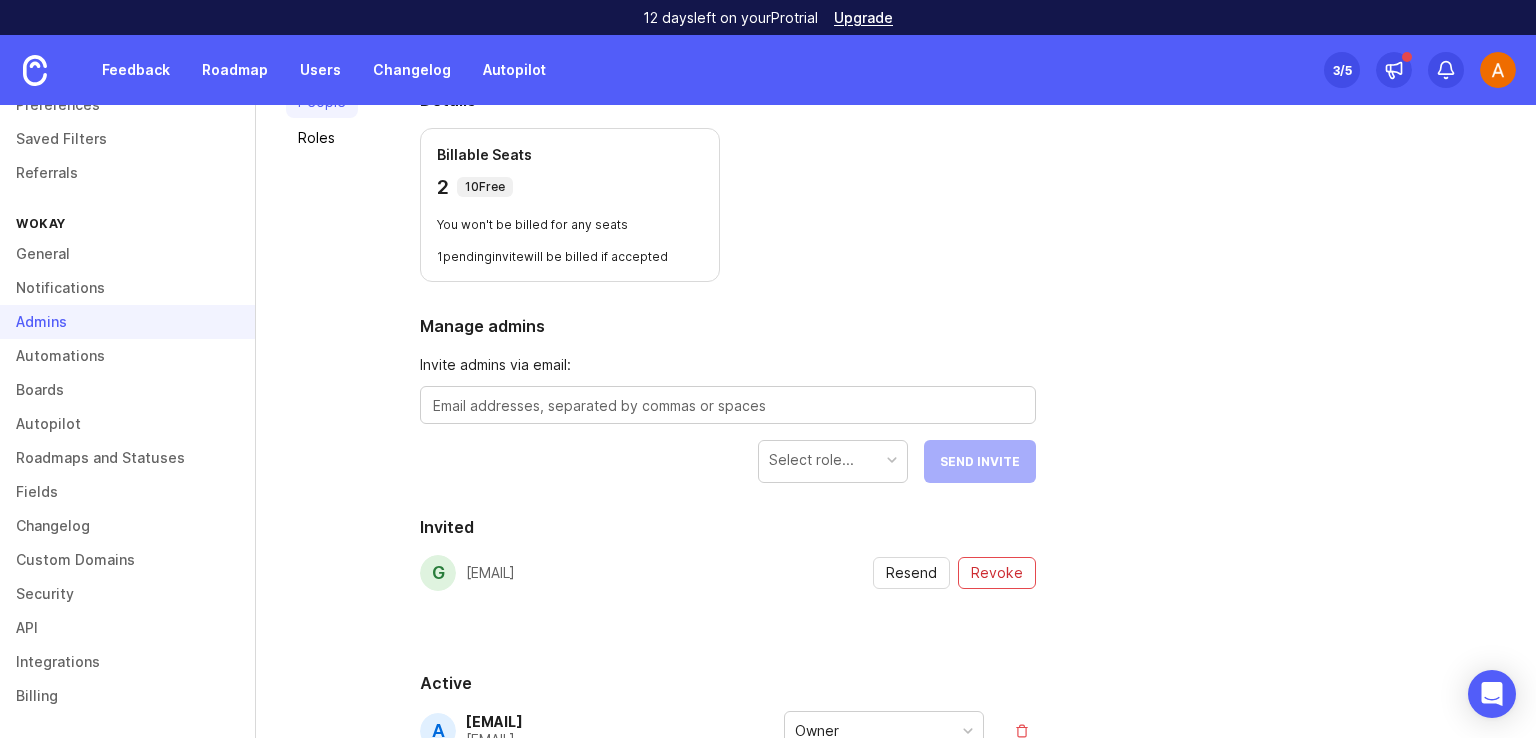 scroll, scrollTop: 161, scrollLeft: 0, axis: vertical 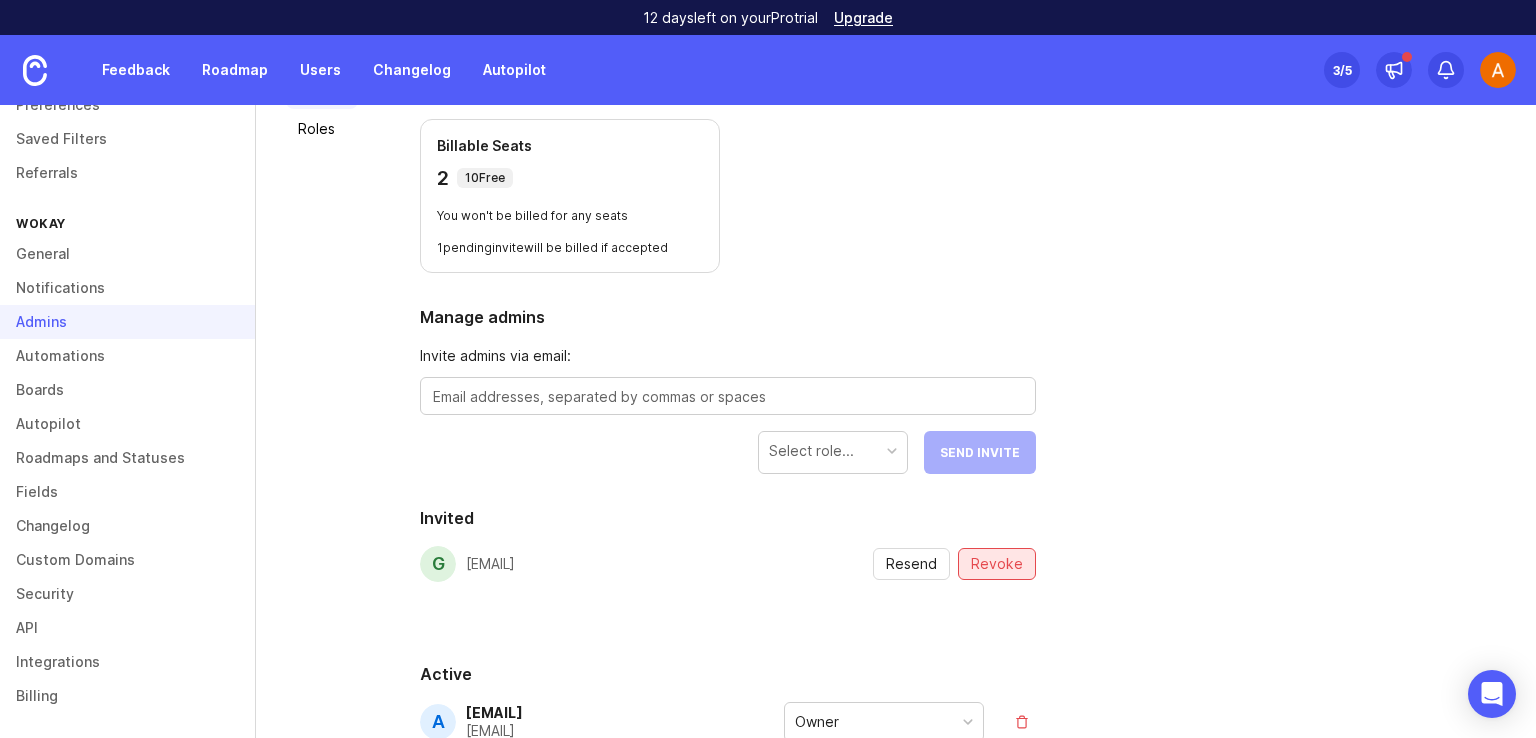 click on "Revoke" at bounding box center (997, 564) 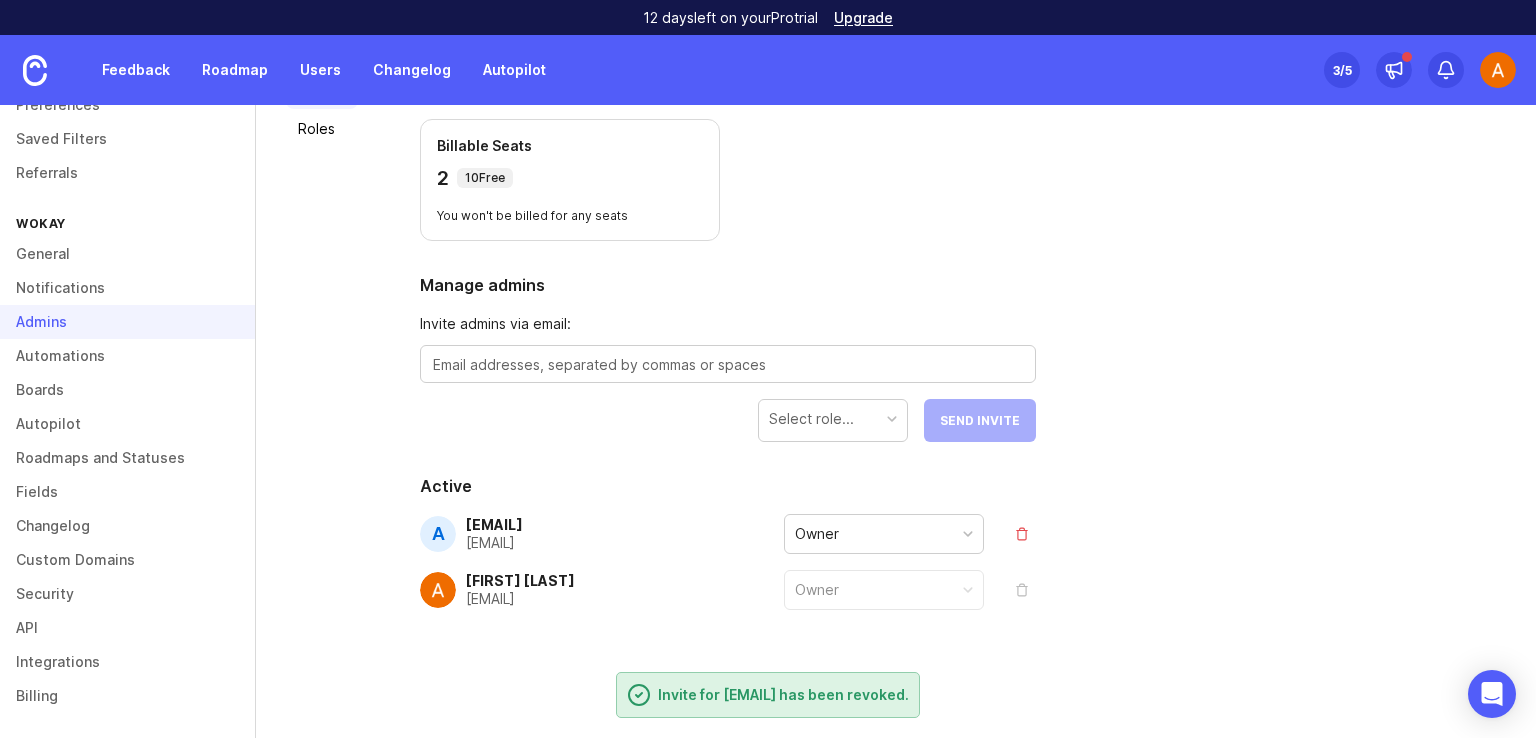 scroll, scrollTop: 160, scrollLeft: 0, axis: vertical 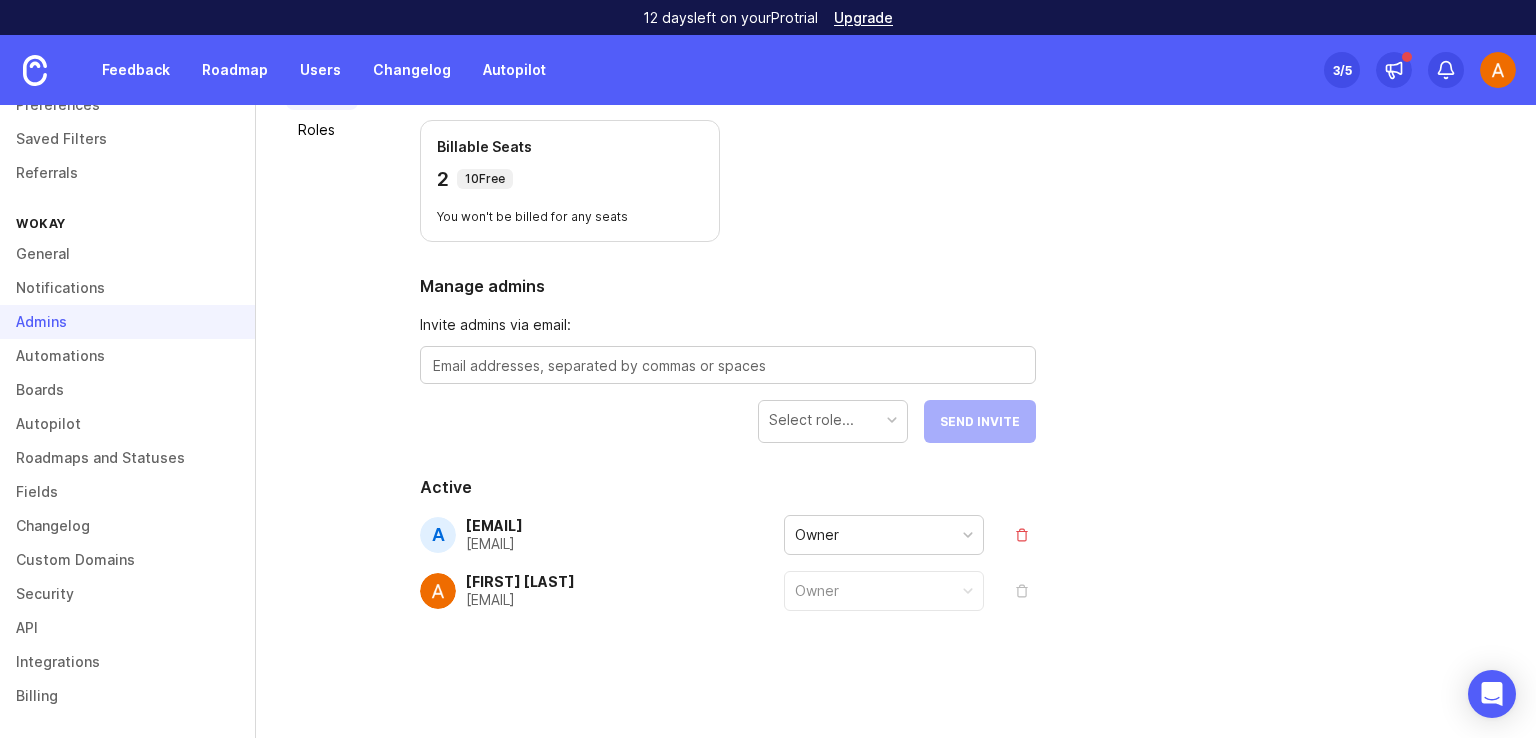 click on "Owner" at bounding box center (884, 591) 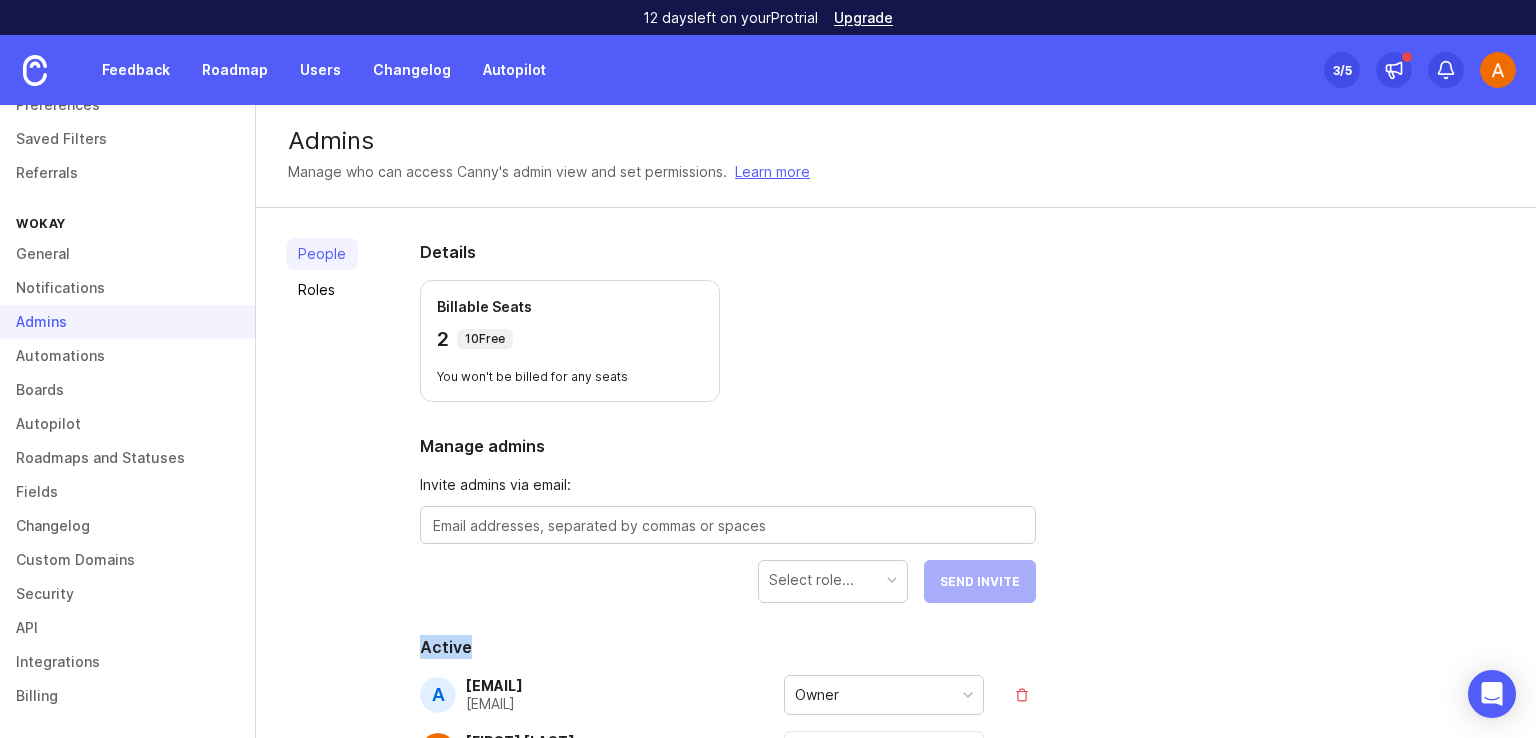 scroll, scrollTop: 4, scrollLeft: 0, axis: vertical 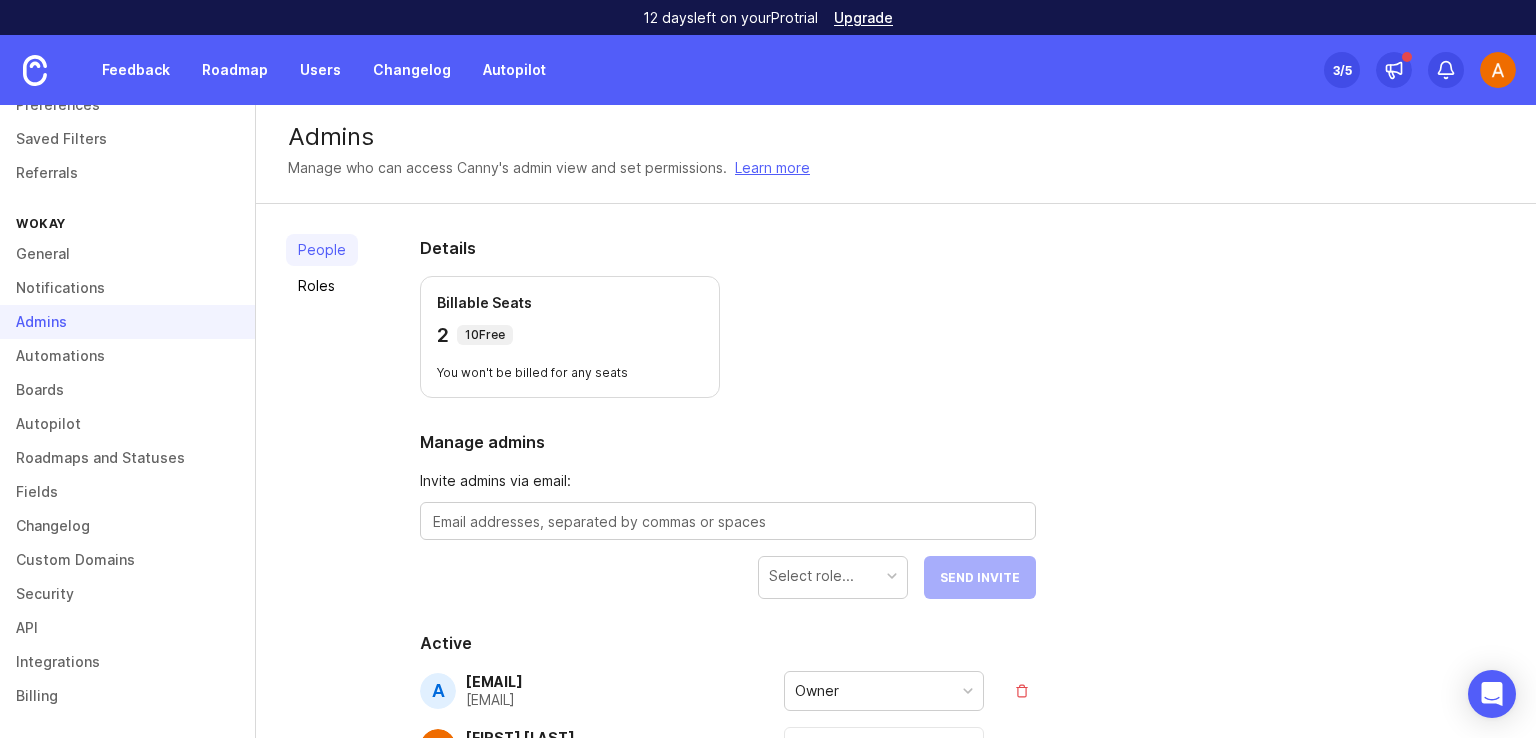 click at bounding box center (728, 521) 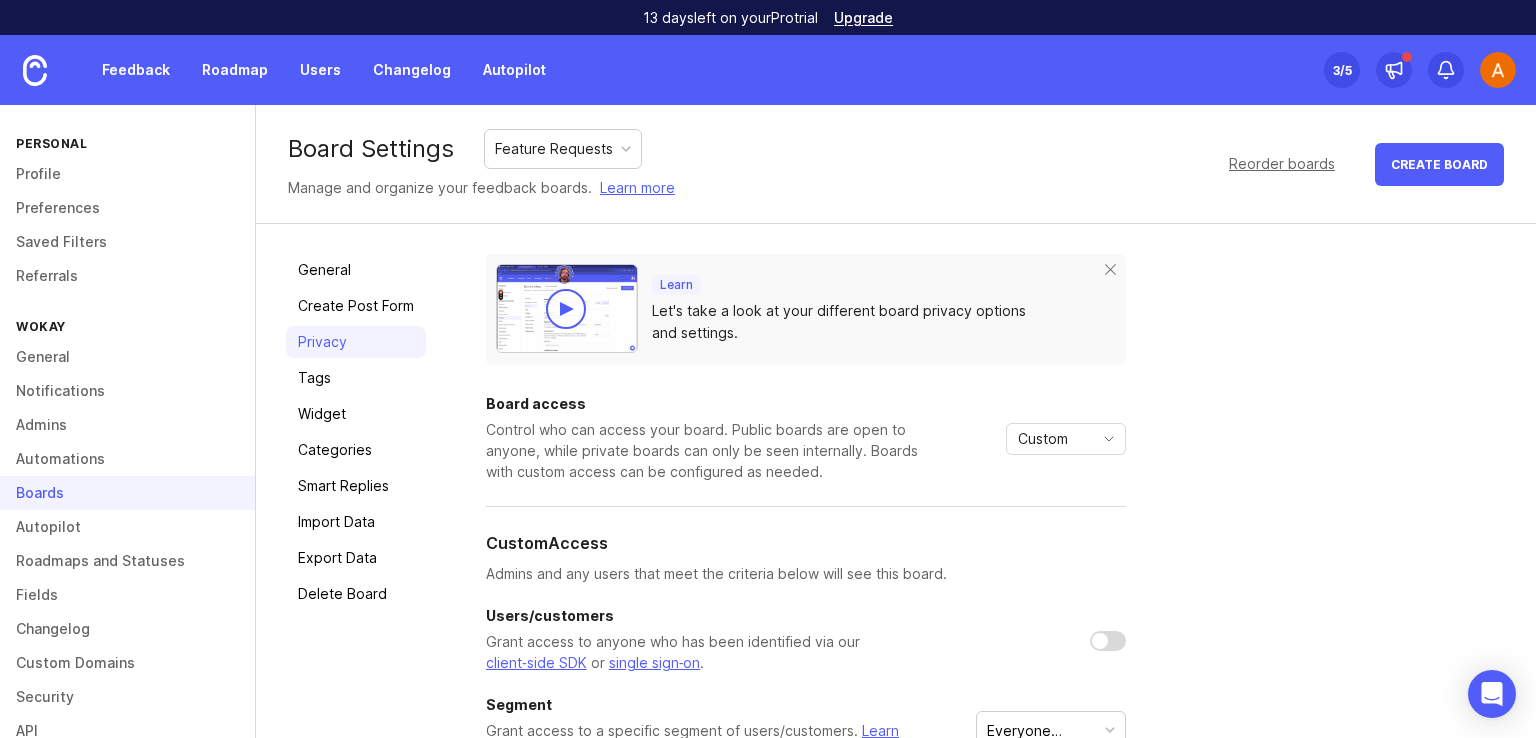 scroll, scrollTop: 0, scrollLeft: 0, axis: both 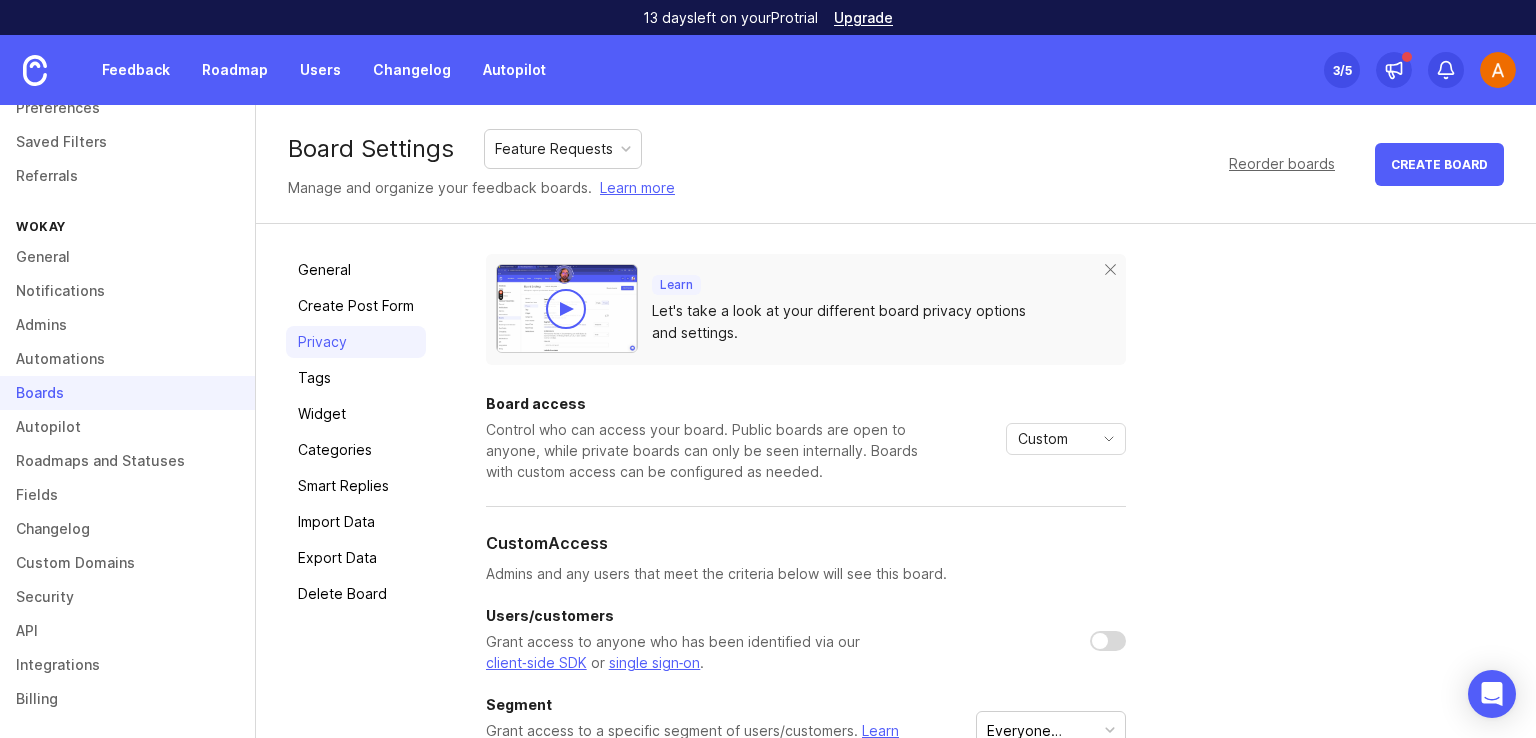 click on "Feature Requests" at bounding box center (563, 149) 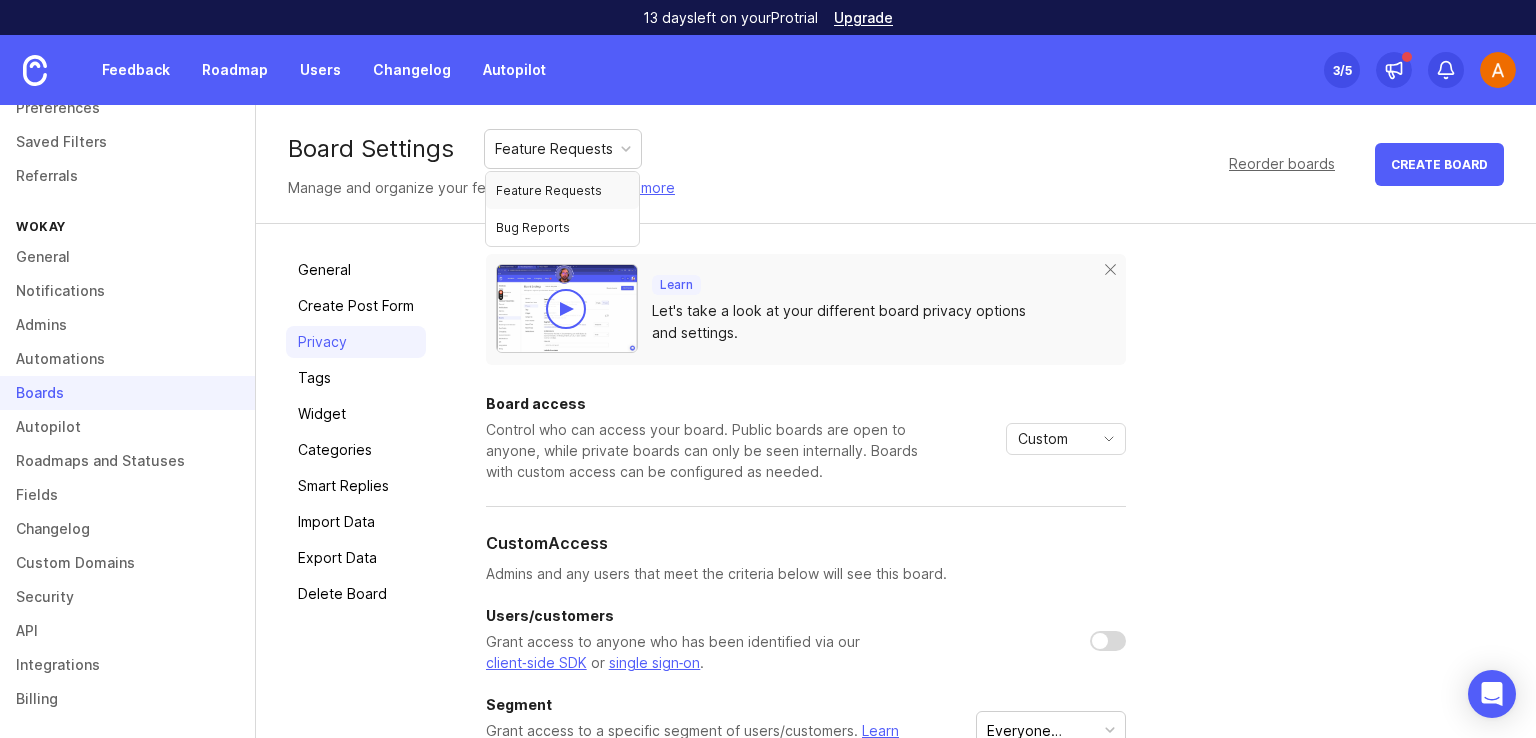 click on "Board access Control who can access your board. Public boards are open to anyone, while private boards can only be seen internally. Boards with custom access can be configured as needed. Custom Private Public Custom" at bounding box center [806, 439] 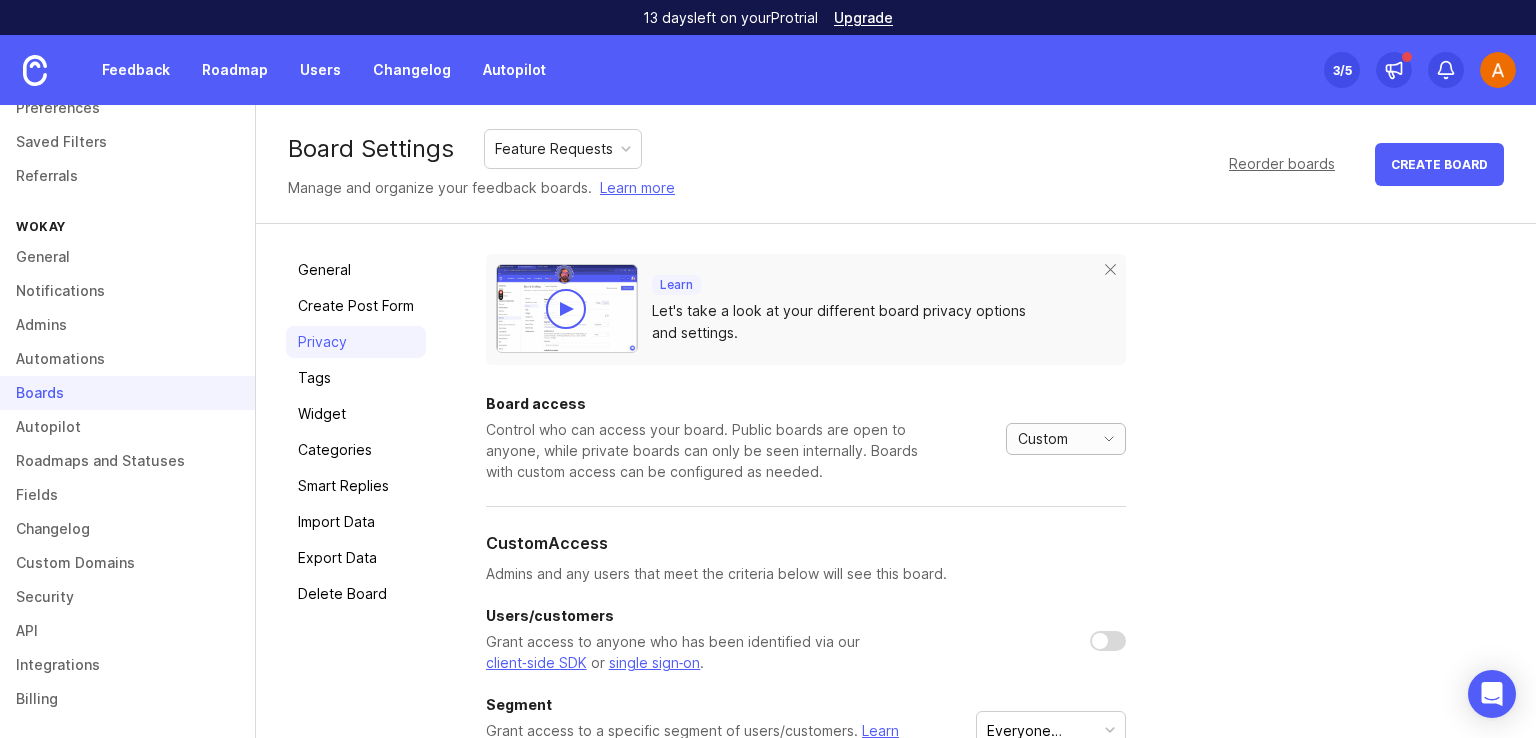 click on "Custom" at bounding box center (1043, 439) 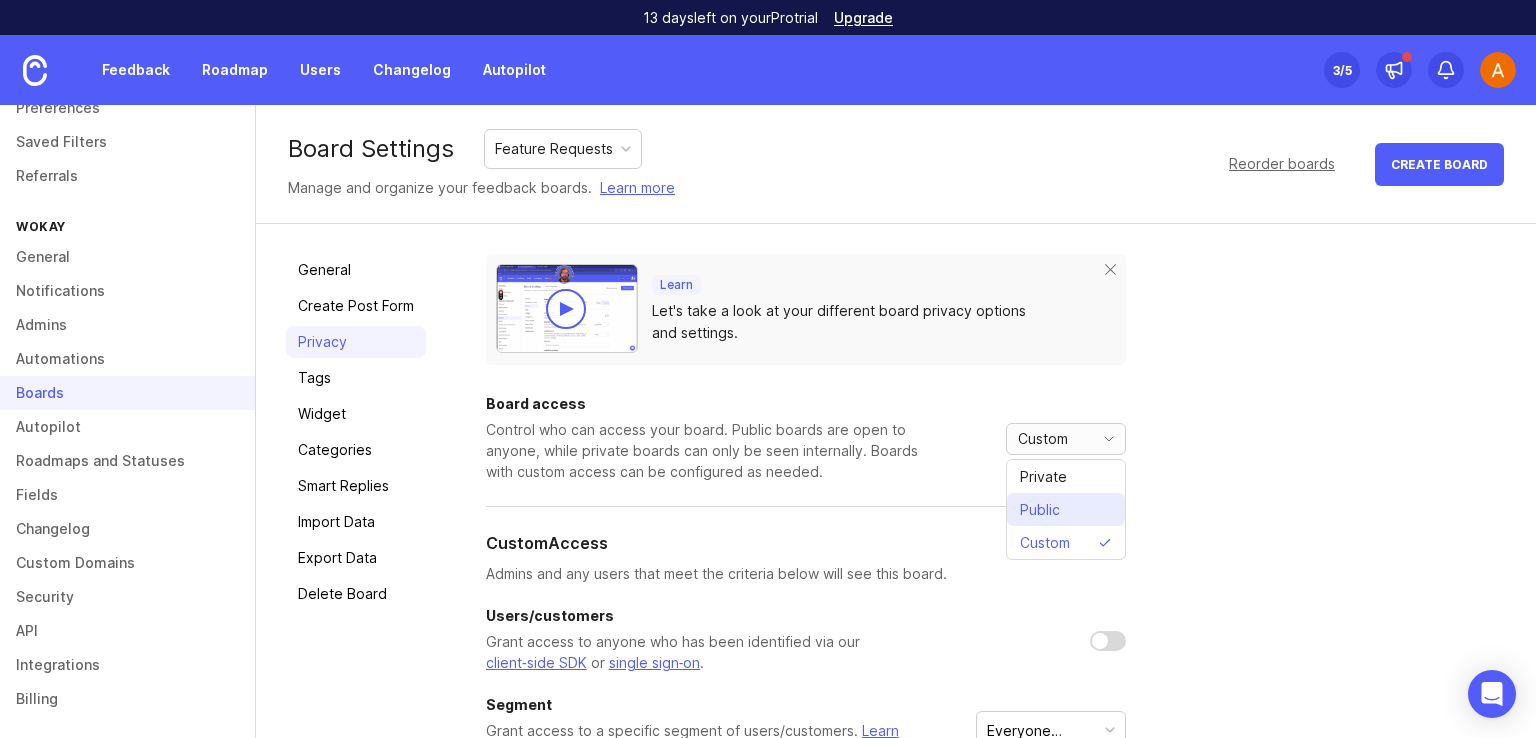click on "Public" at bounding box center (1040, 510) 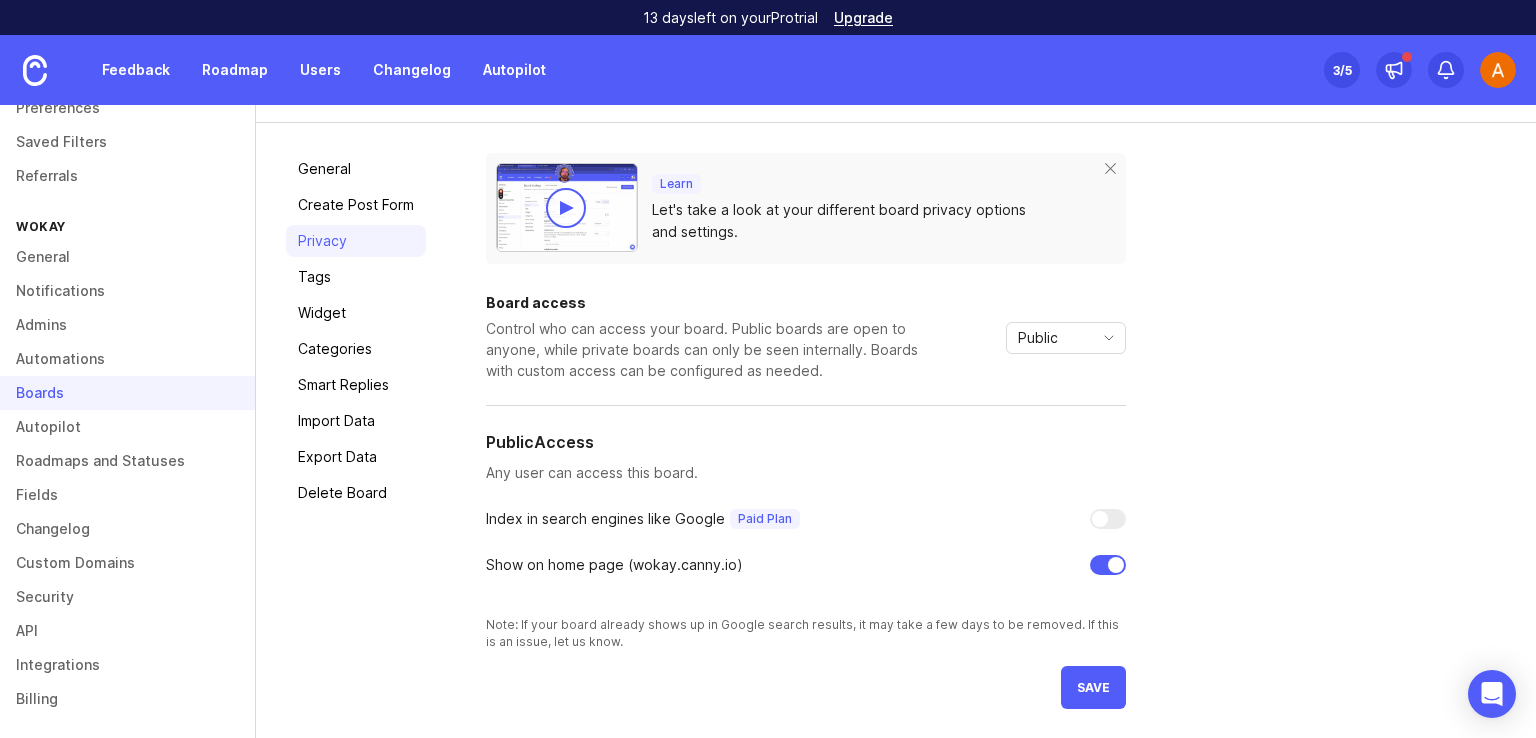 scroll, scrollTop: 0, scrollLeft: 0, axis: both 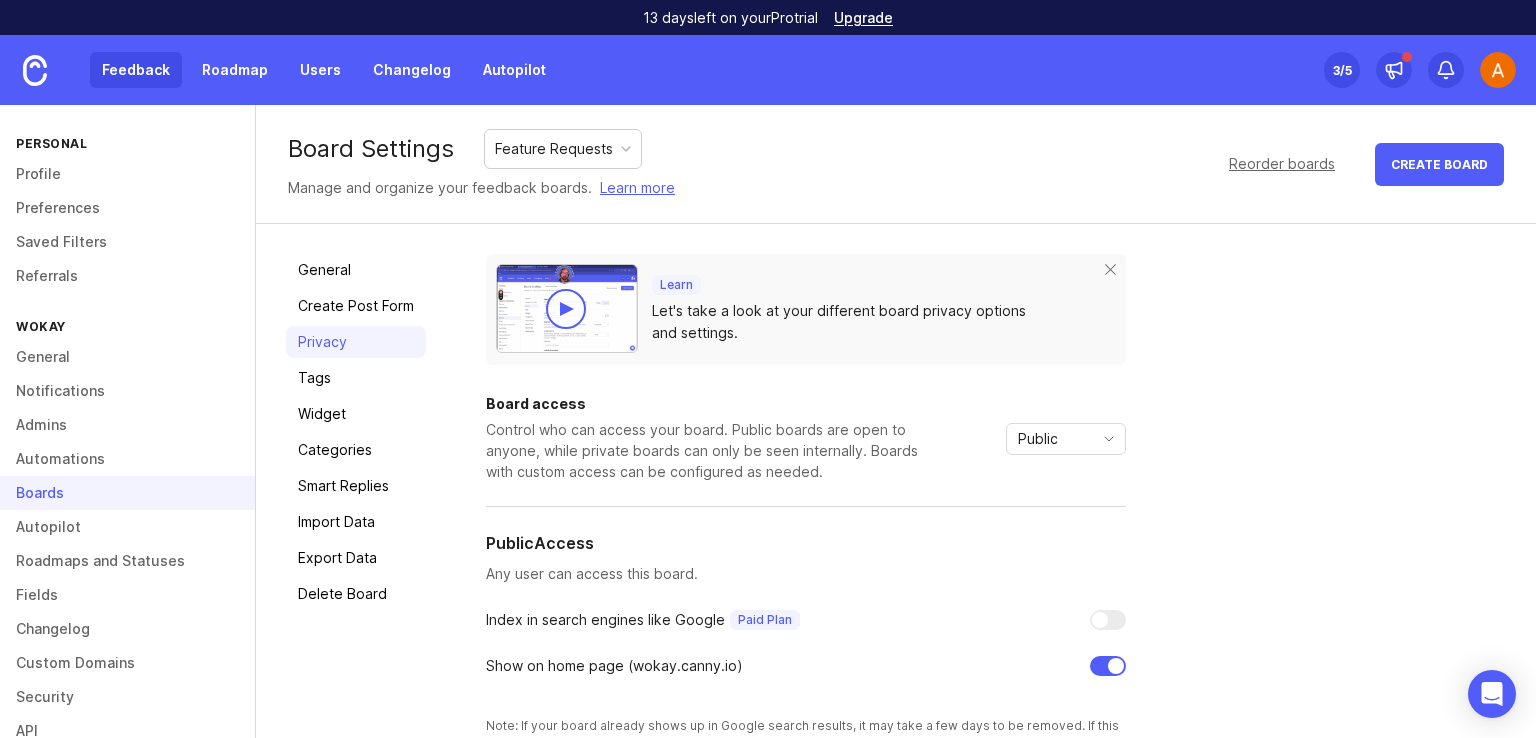 click on "Feedback" at bounding box center (136, 70) 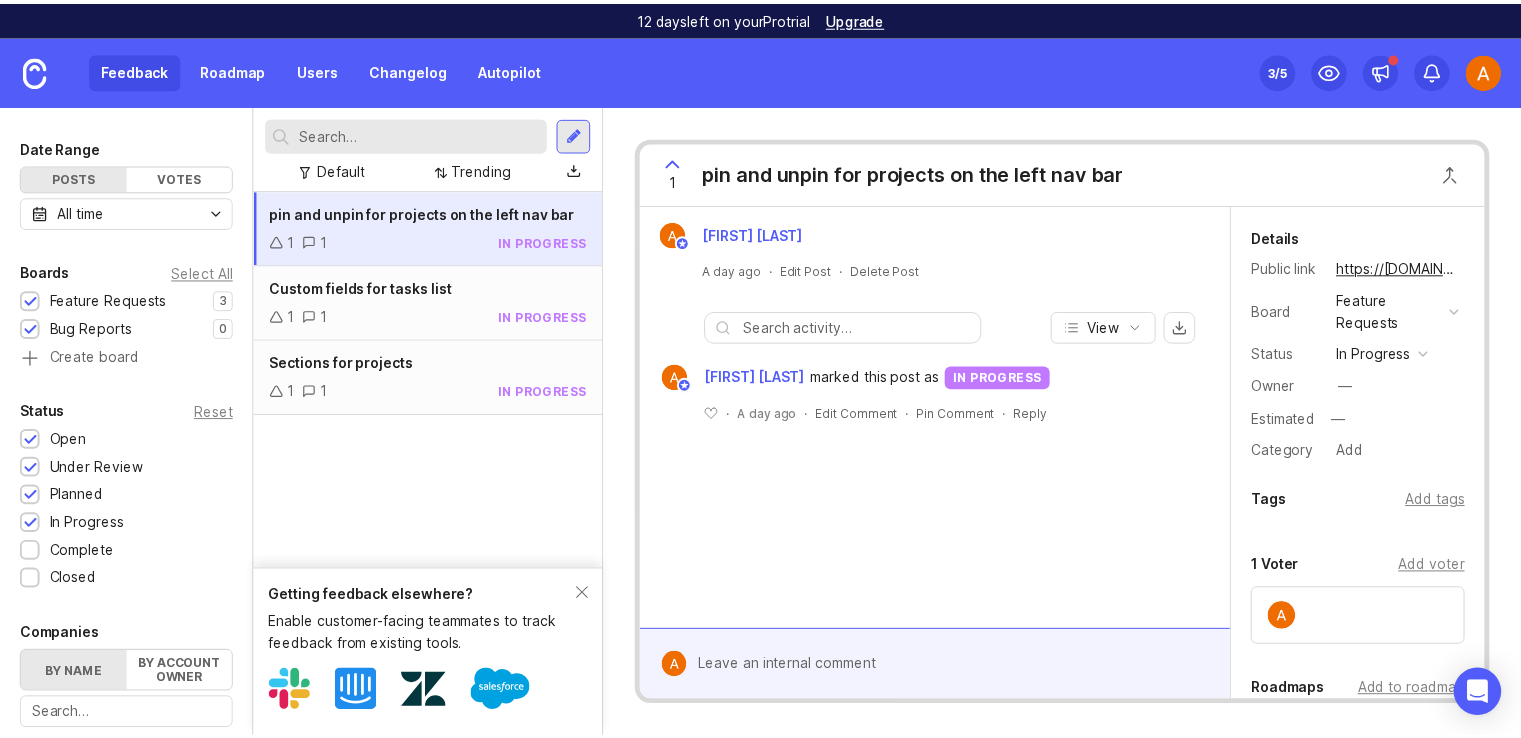 scroll, scrollTop: 0, scrollLeft: 0, axis: both 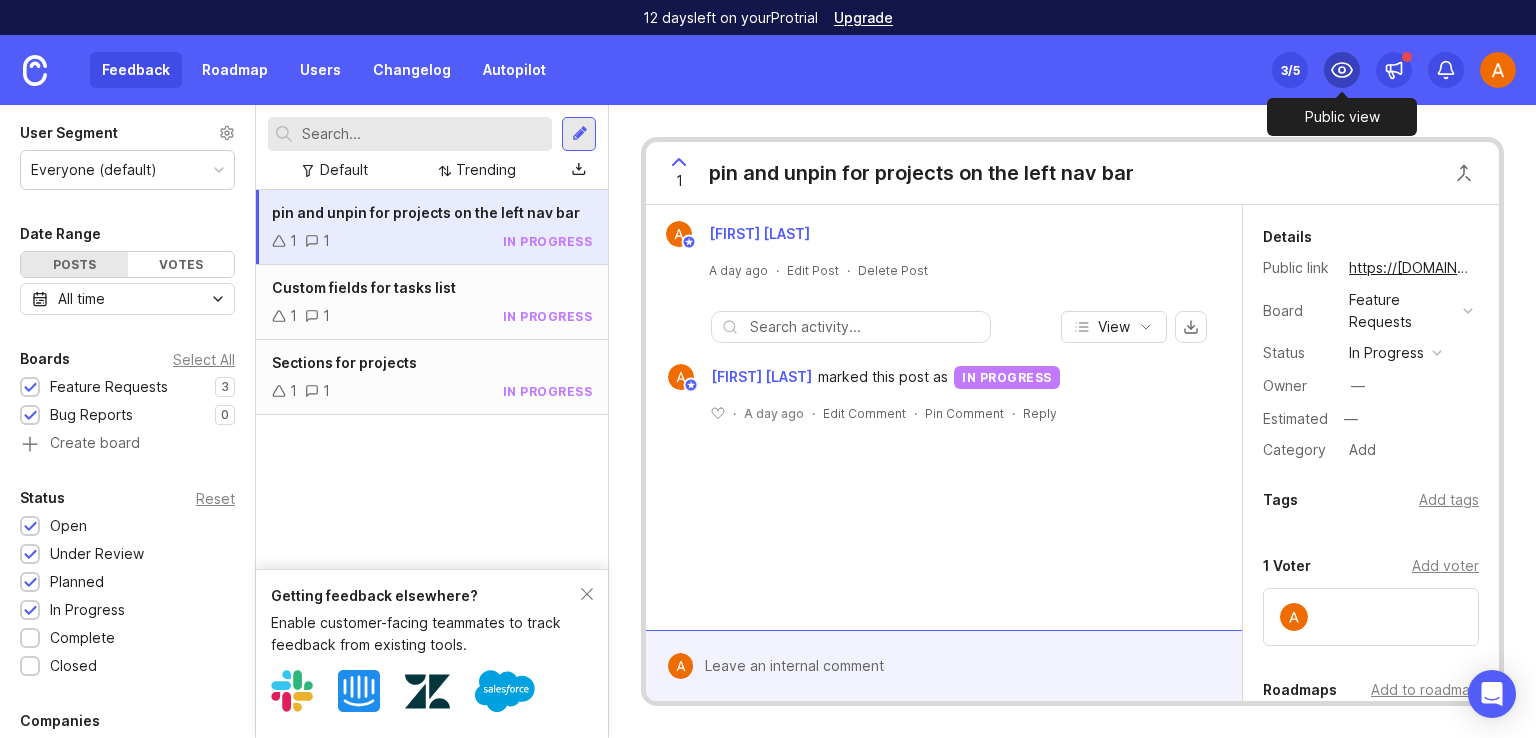 click at bounding box center [1342, 70] 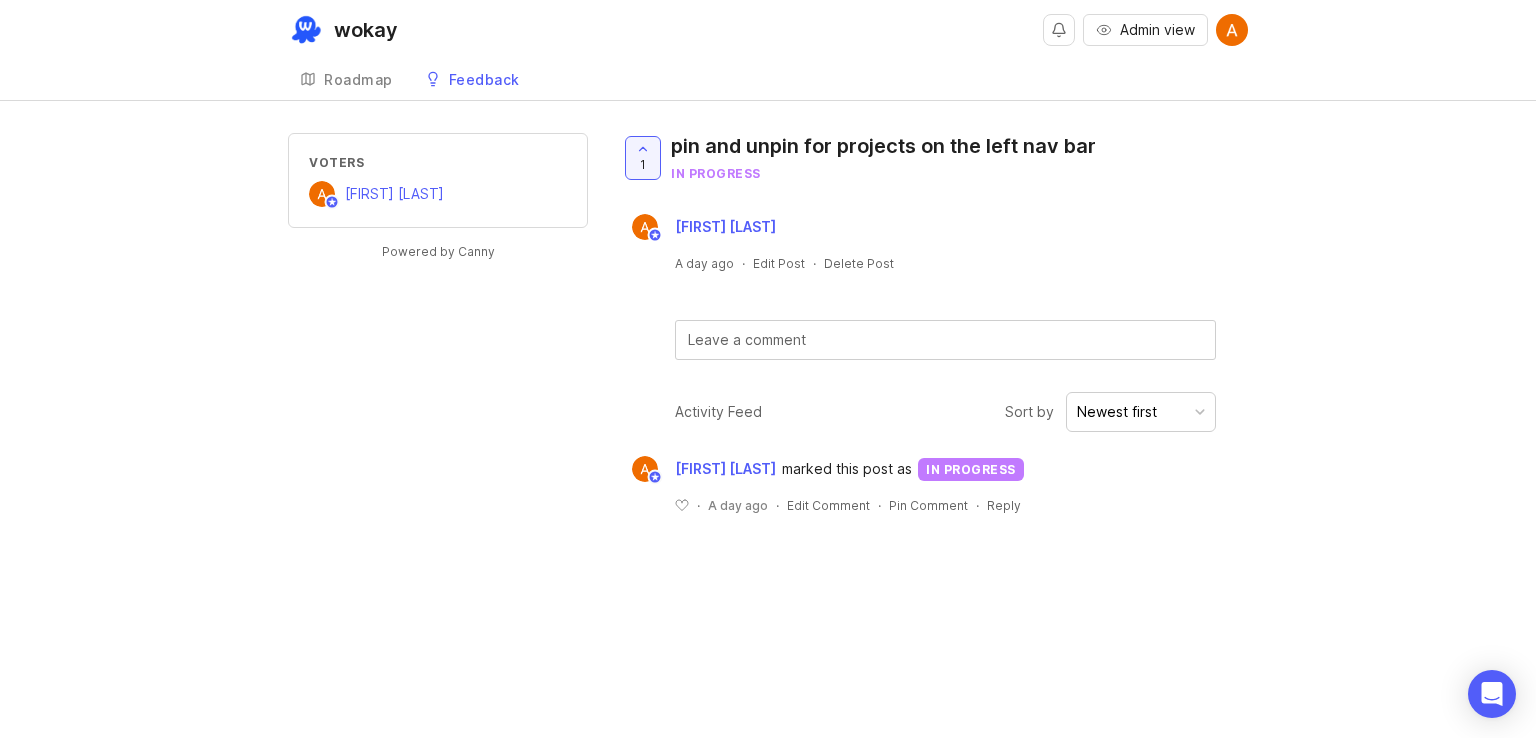 click on "Feedback" at bounding box center [484, 80] 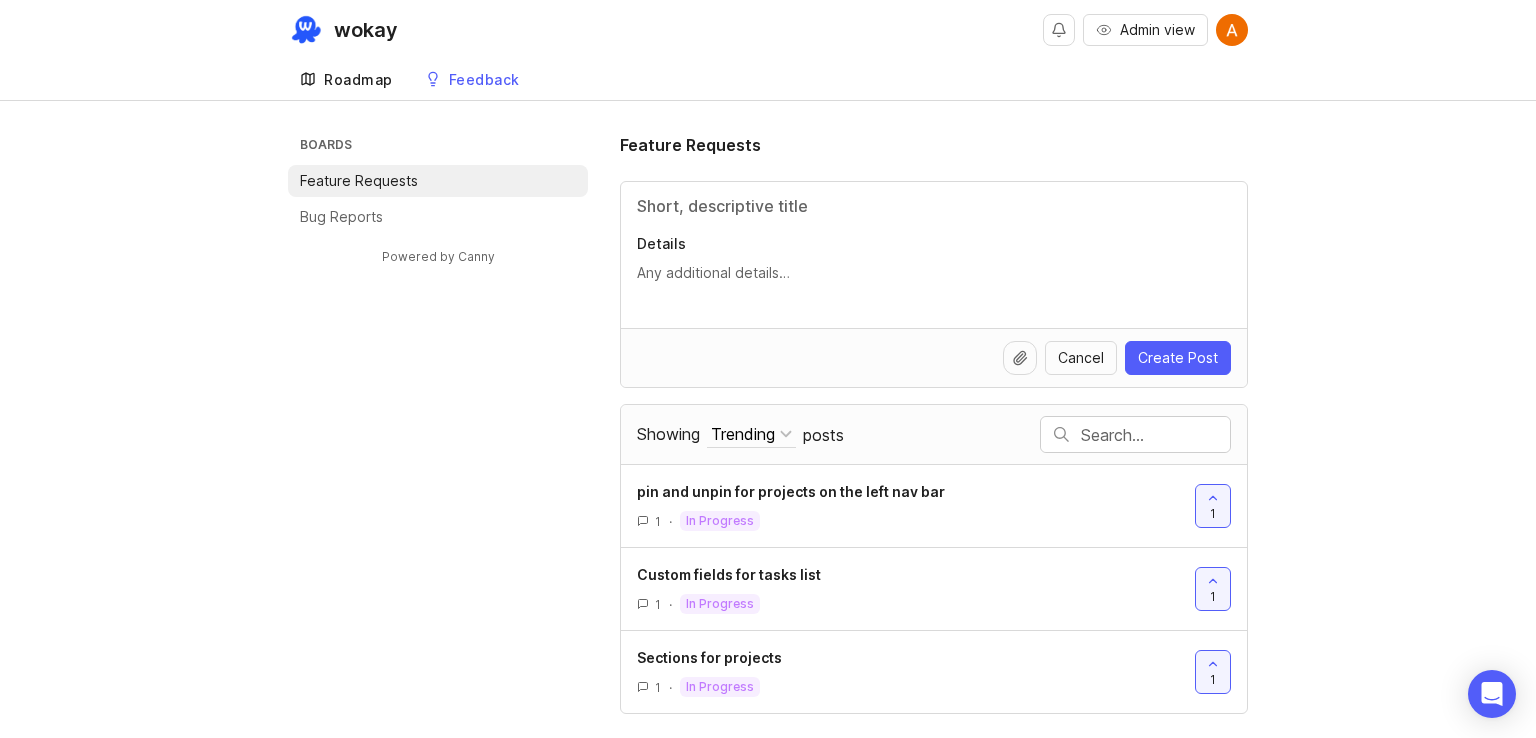 click on "Roadmap" at bounding box center [346, 80] 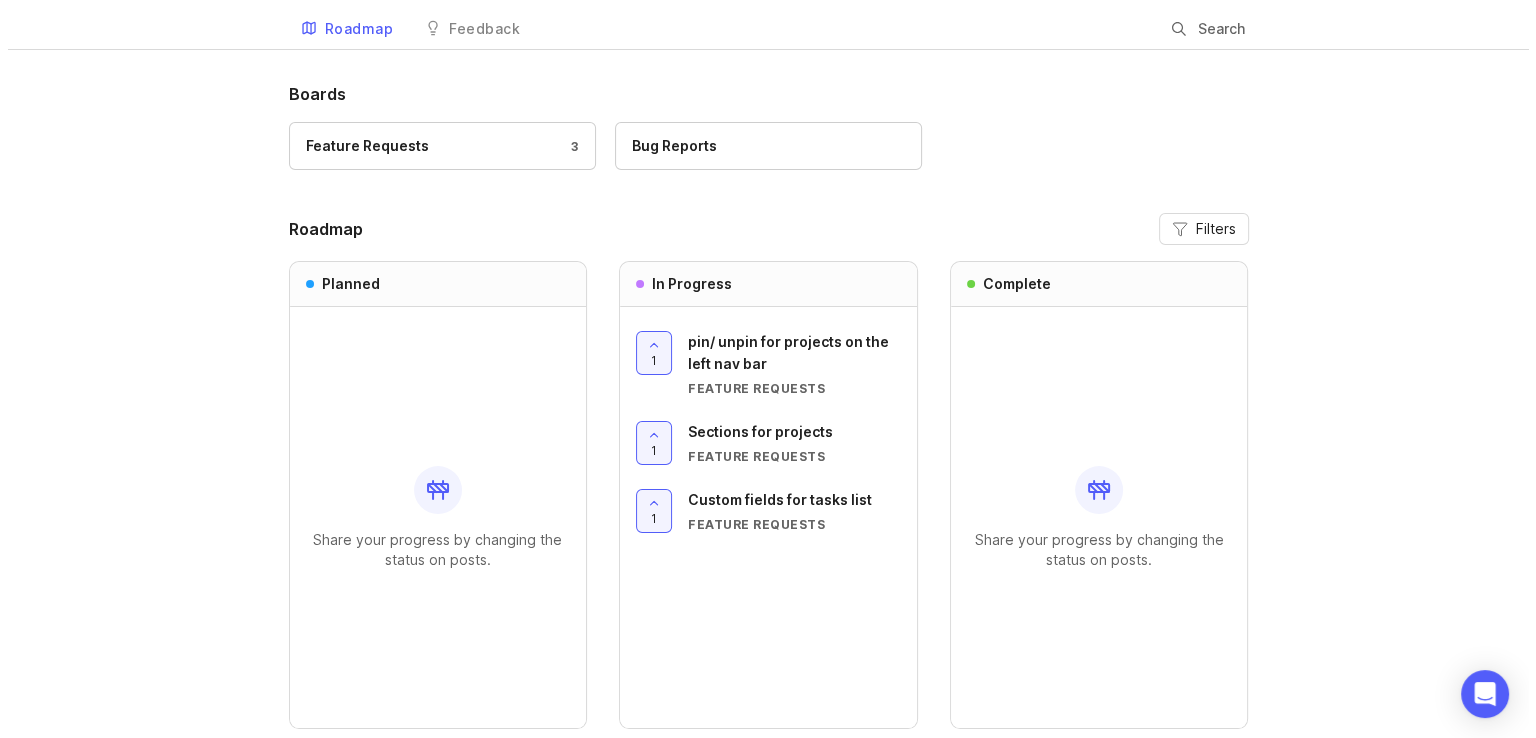 scroll, scrollTop: 0, scrollLeft: 0, axis: both 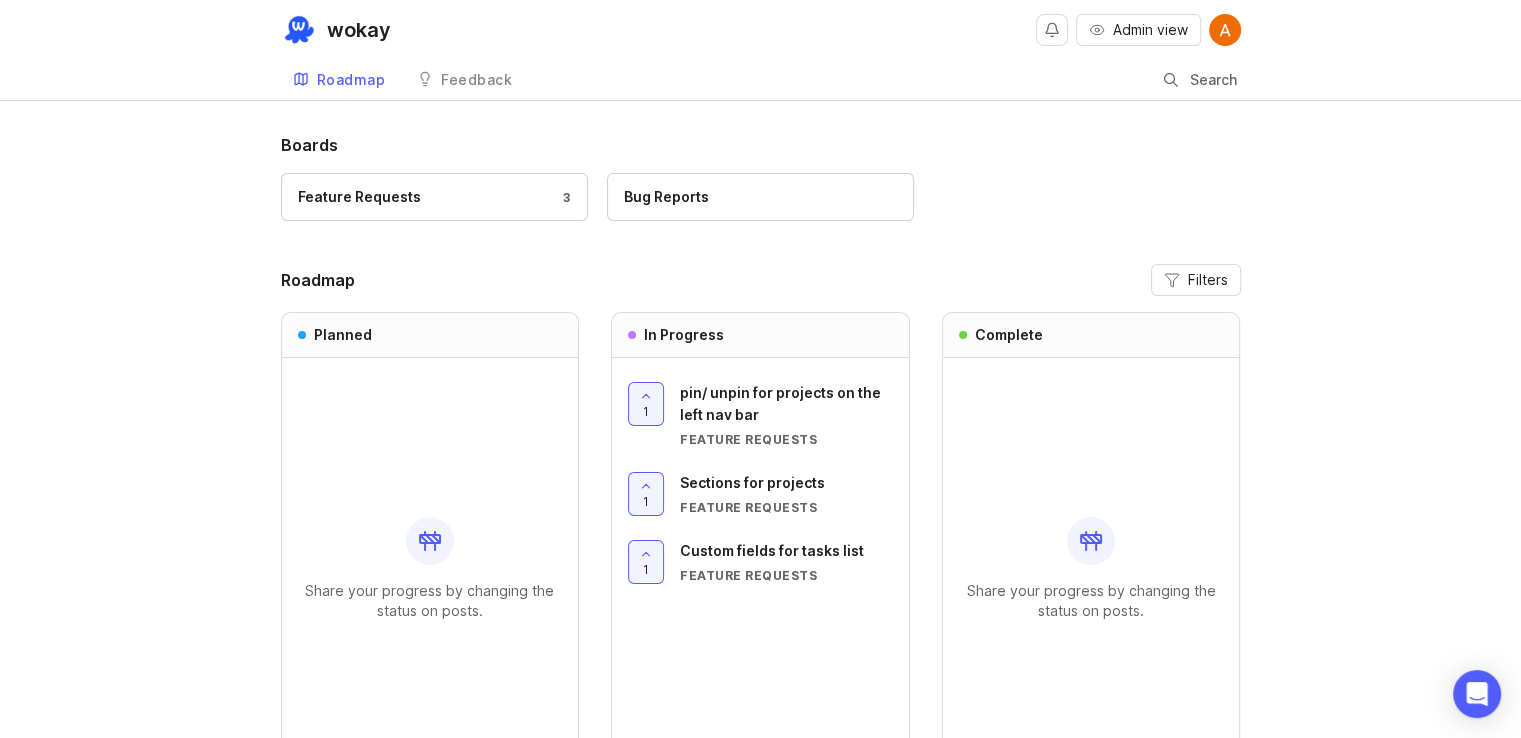 click at bounding box center (1225, 30) 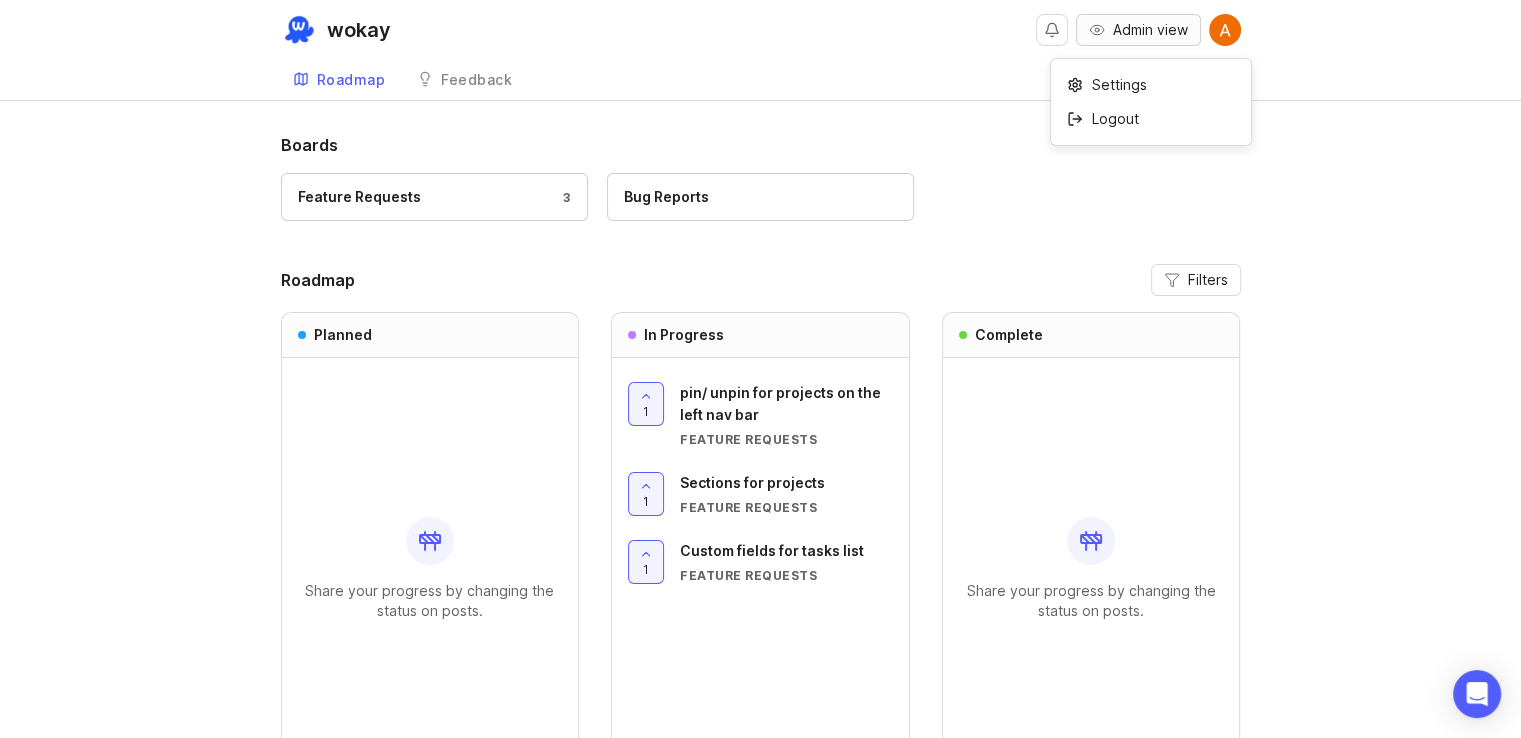click on "Admin view" at bounding box center [1150, 30] 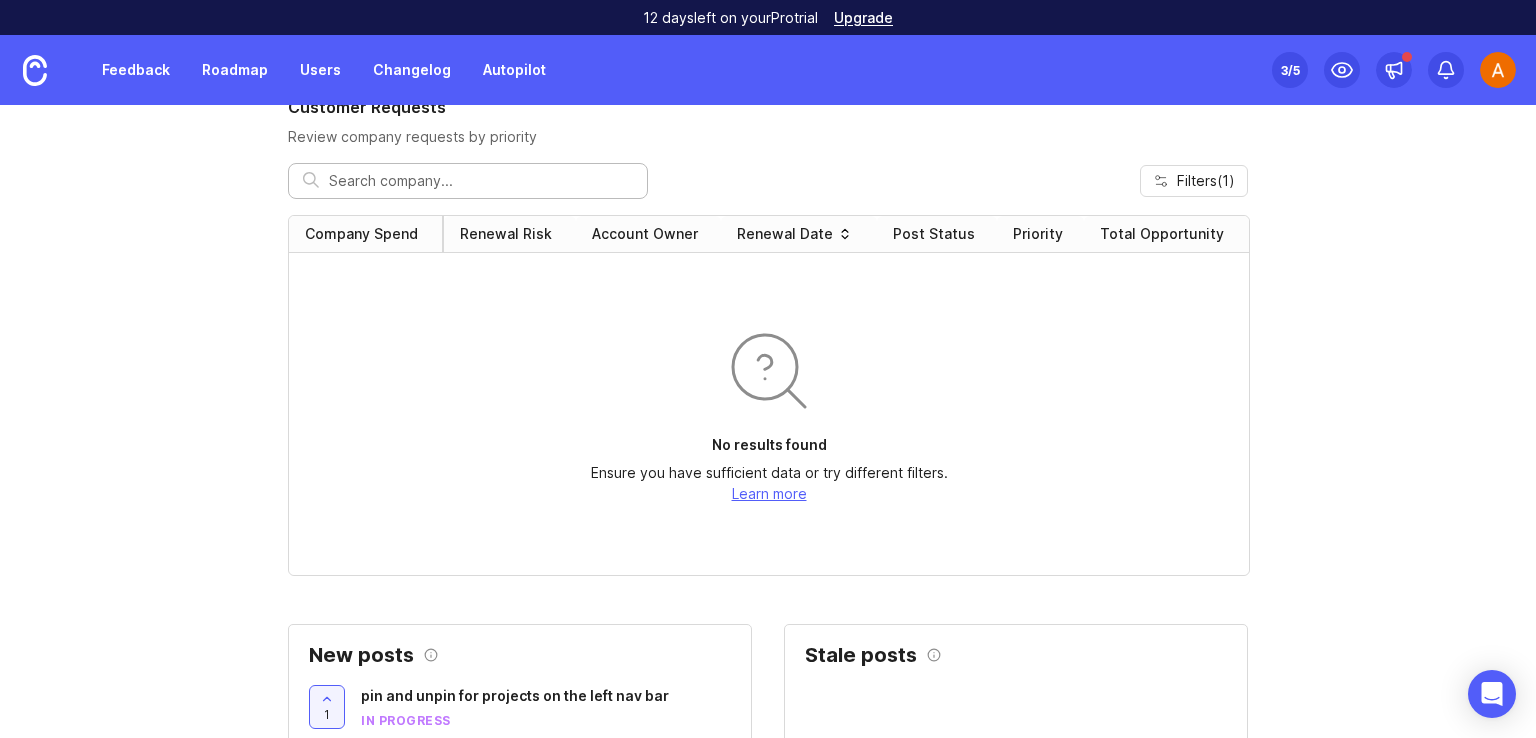 scroll, scrollTop: 274, scrollLeft: 0, axis: vertical 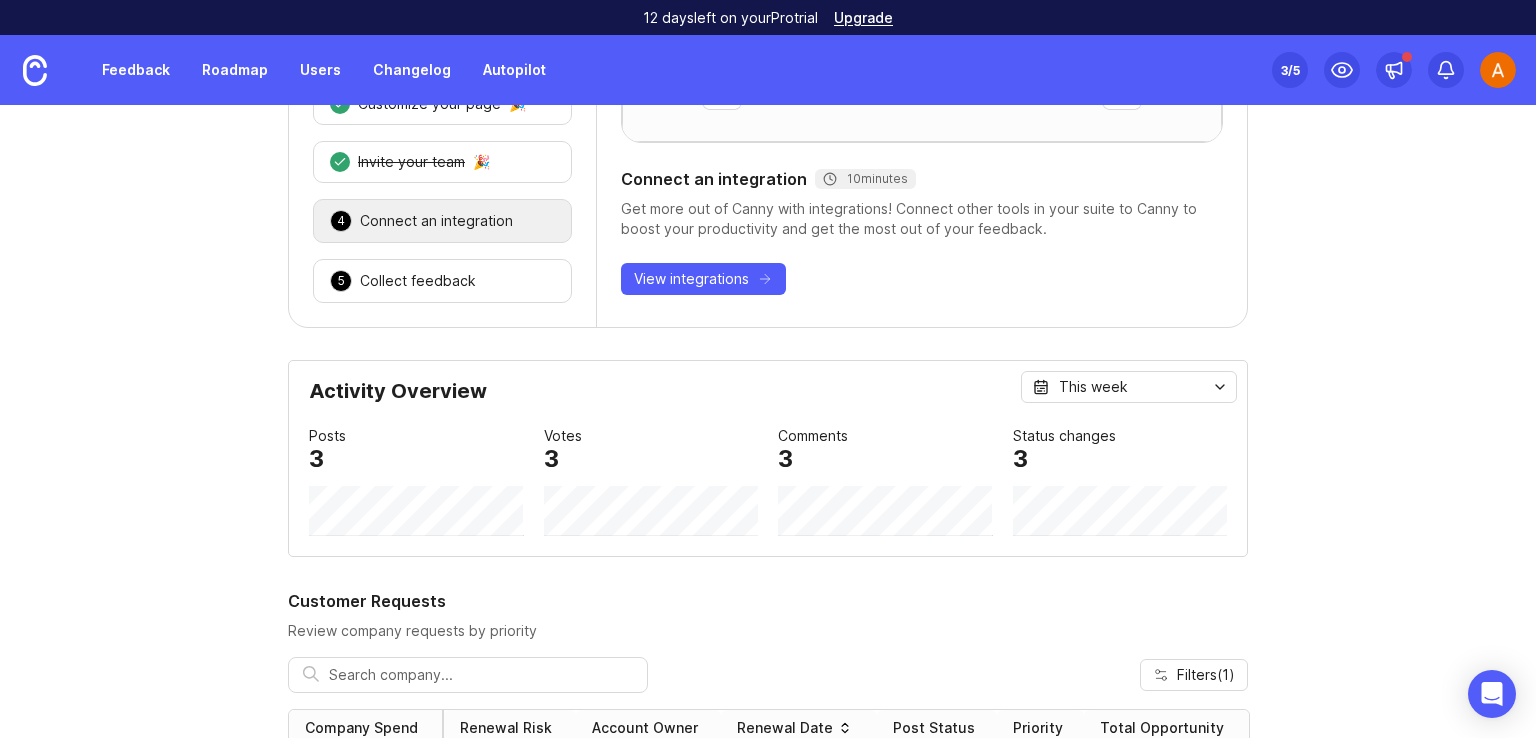 click at bounding box center (1498, 70) 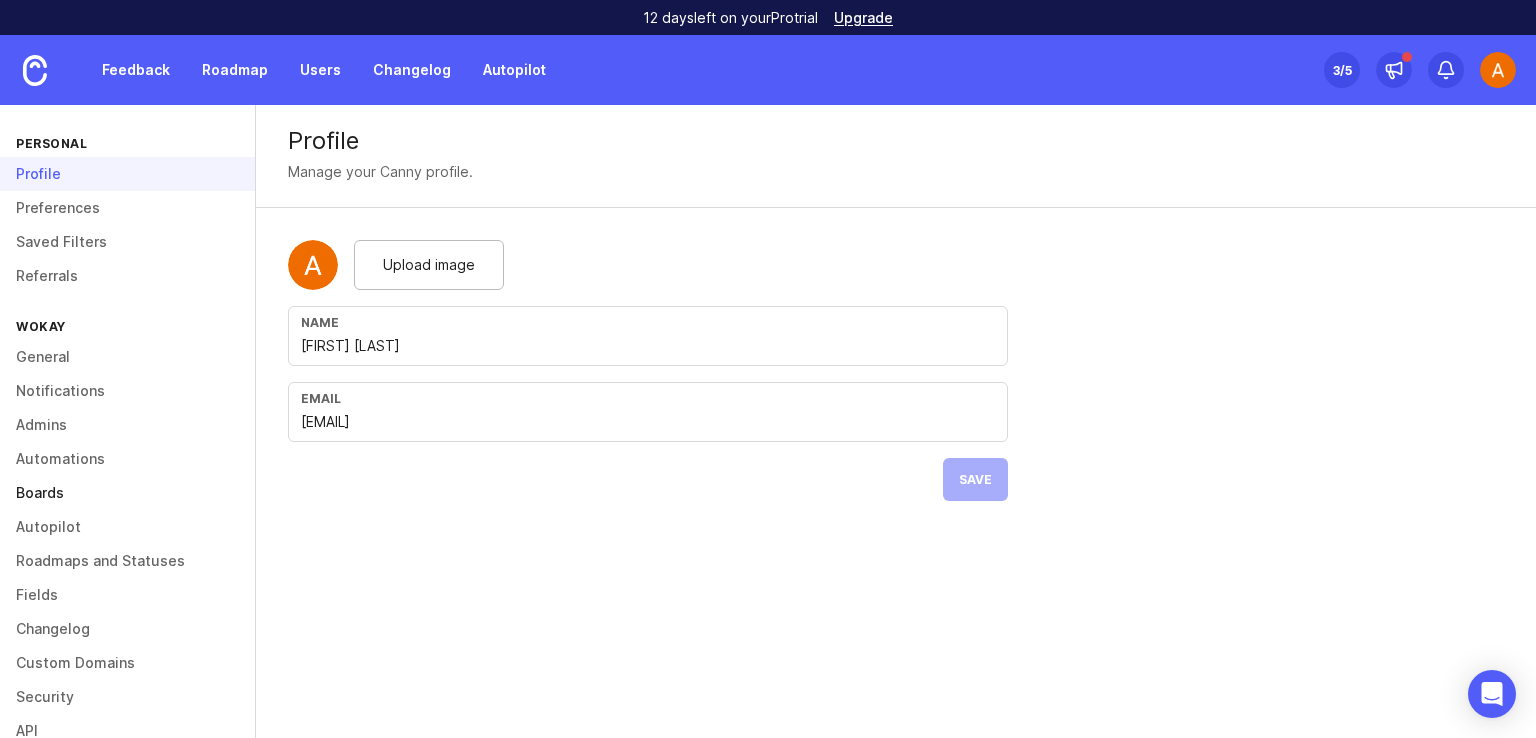 click on "Boards" at bounding box center (127, 493) 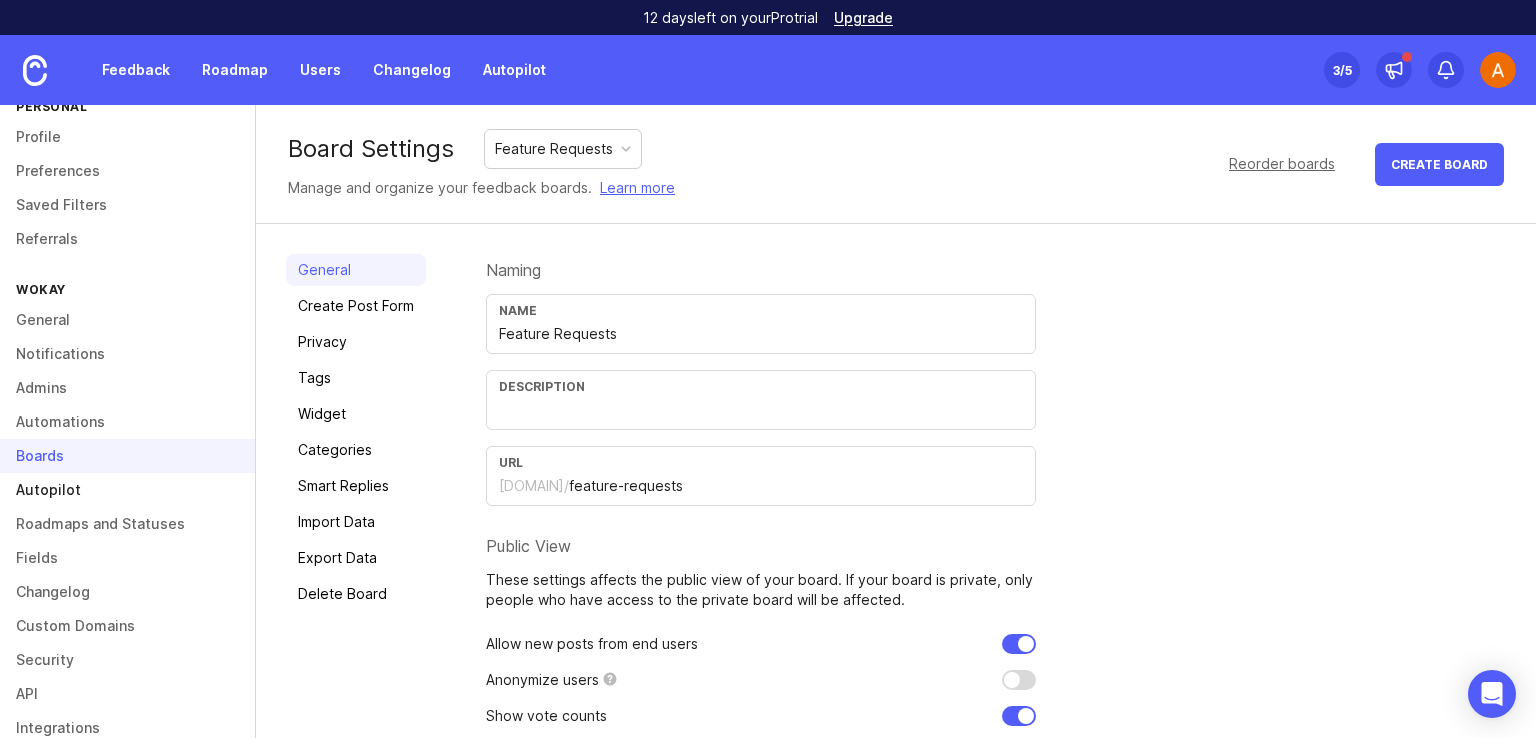 scroll, scrollTop: 91, scrollLeft: 0, axis: vertical 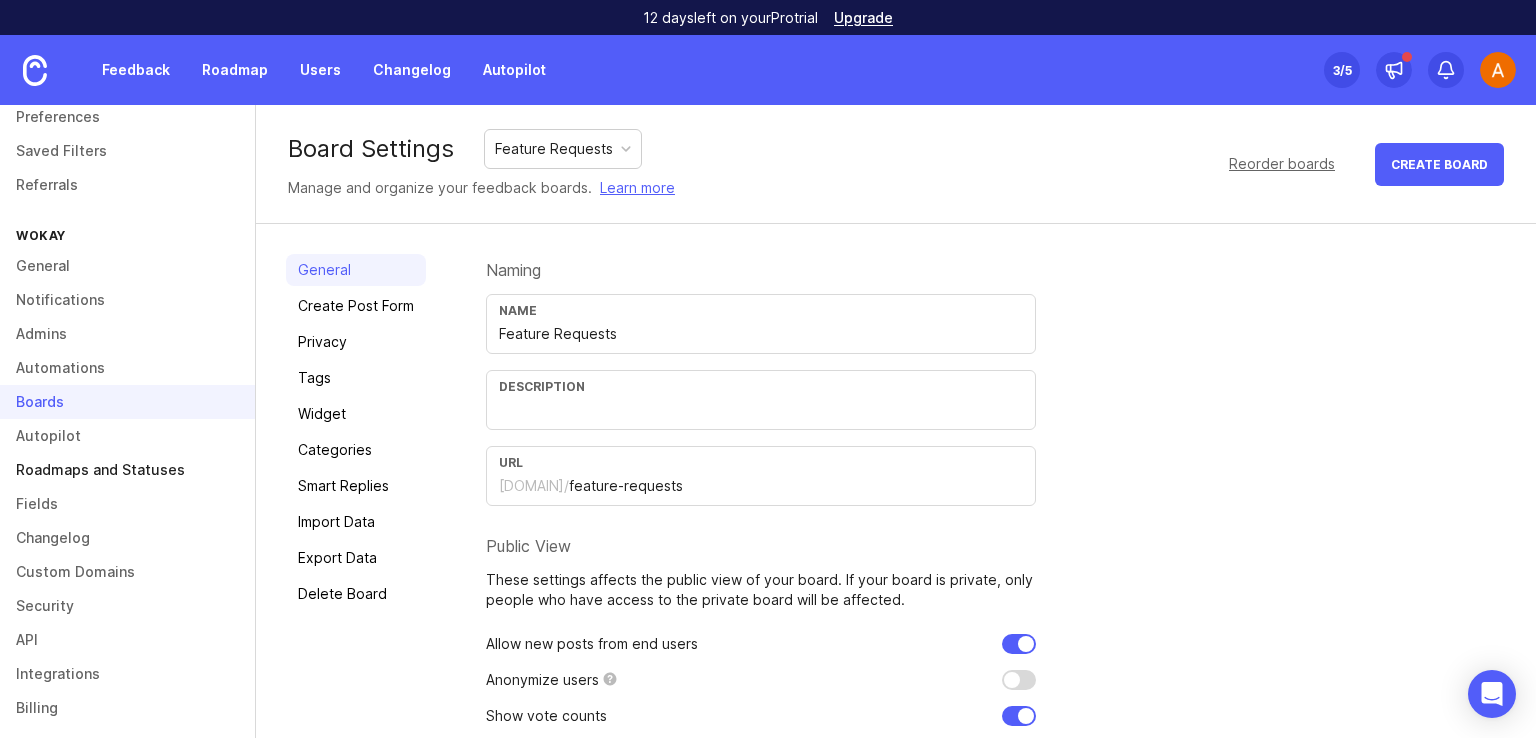 click on "Roadmaps and Statuses" at bounding box center [127, 470] 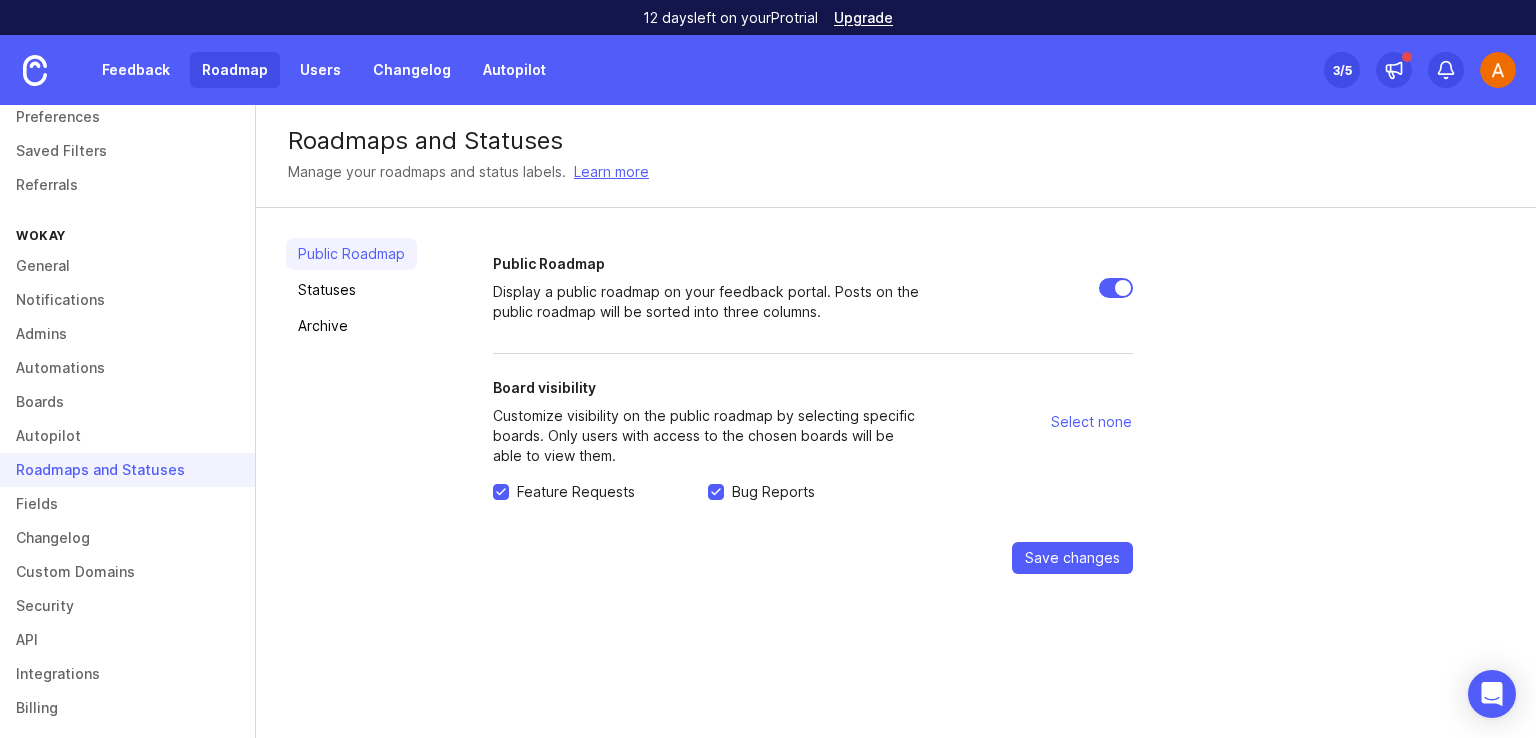 click on "Roadmap" at bounding box center [235, 70] 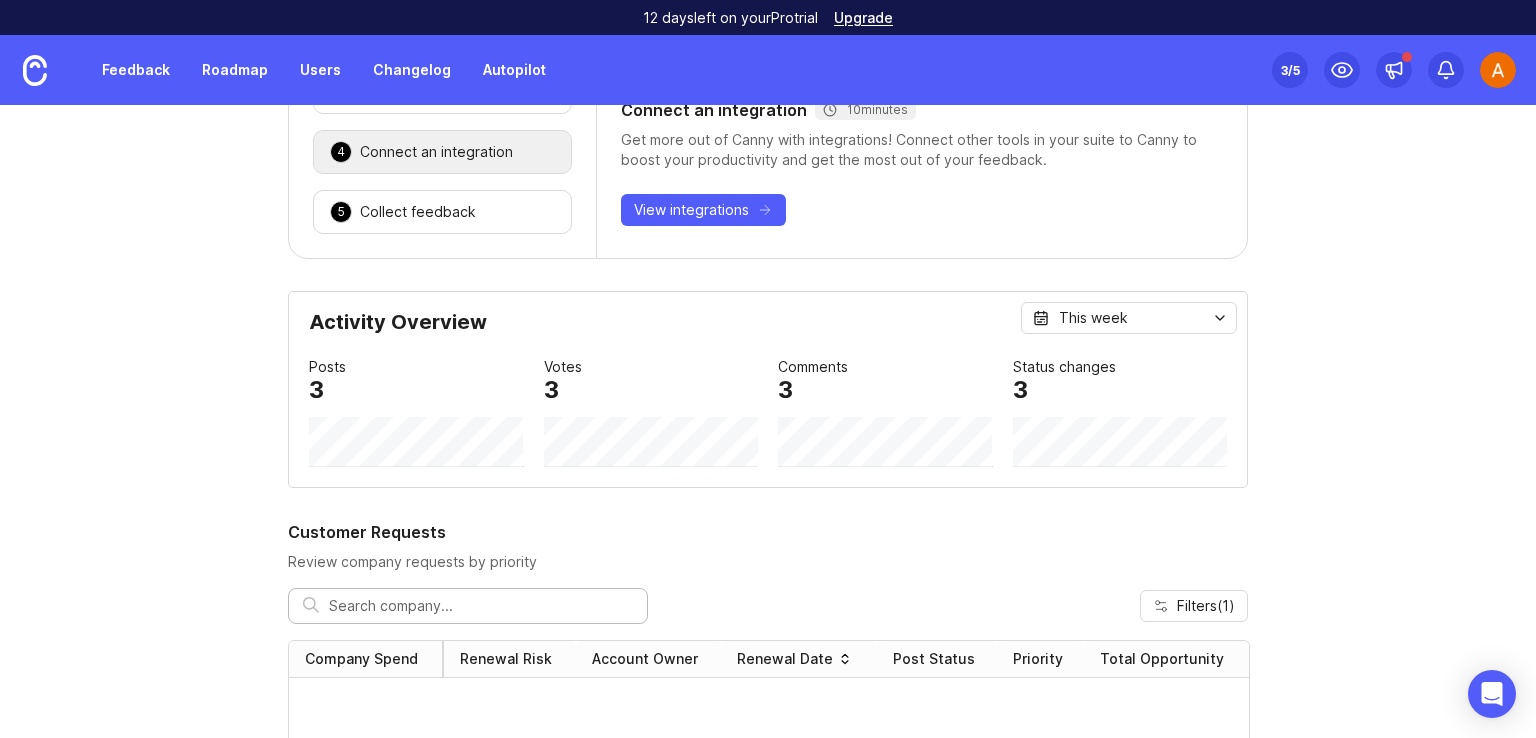 scroll, scrollTop: 0, scrollLeft: 0, axis: both 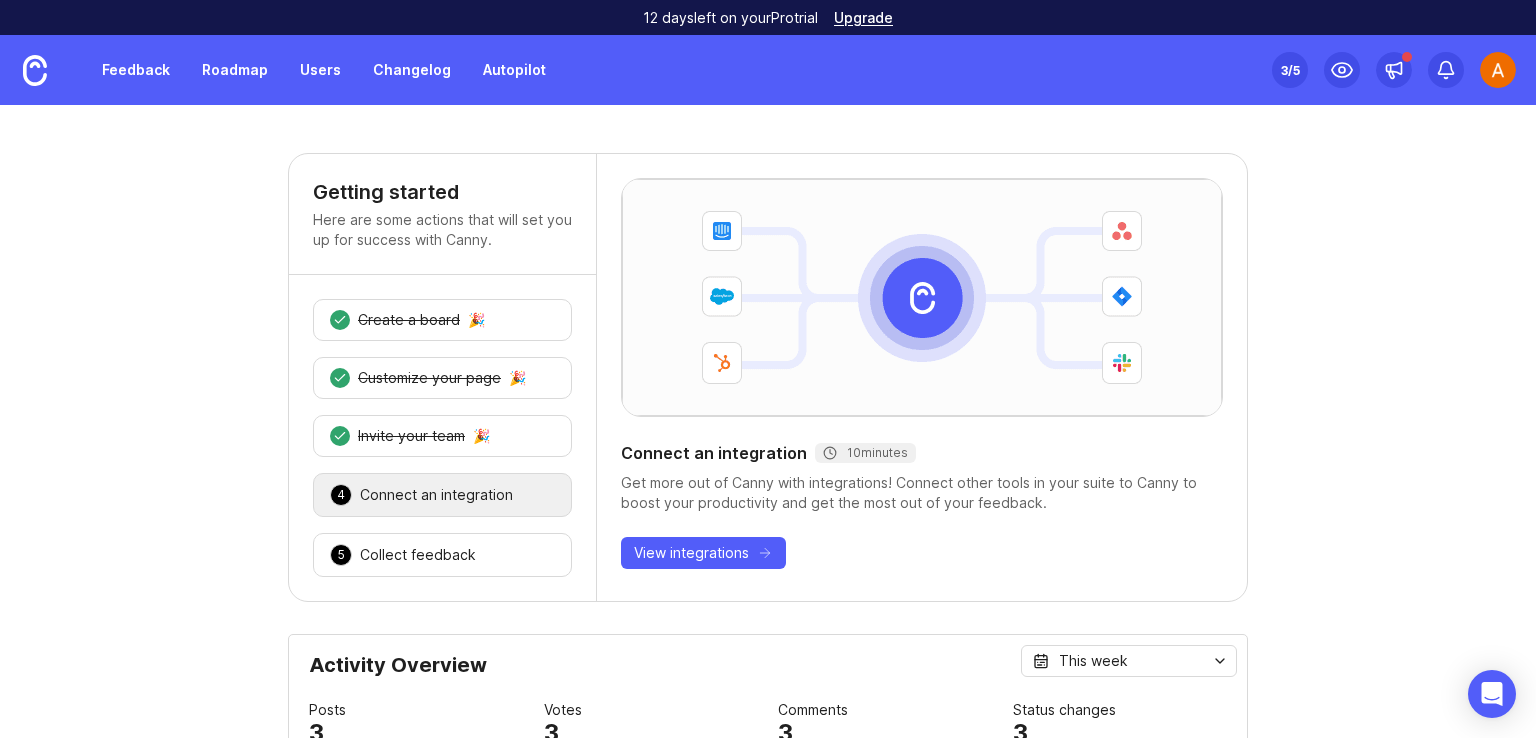 click at bounding box center [1498, 70] 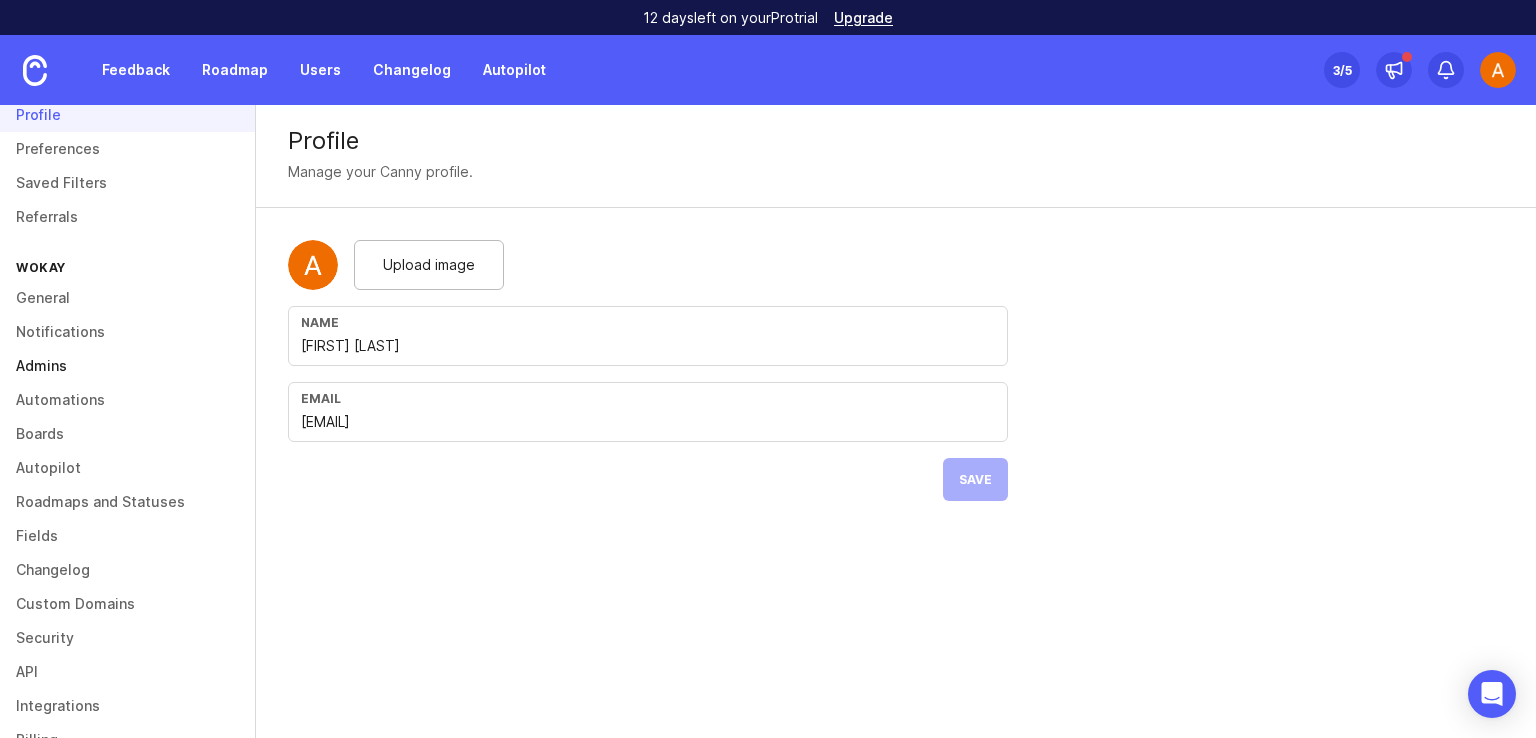 scroll, scrollTop: 60, scrollLeft: 0, axis: vertical 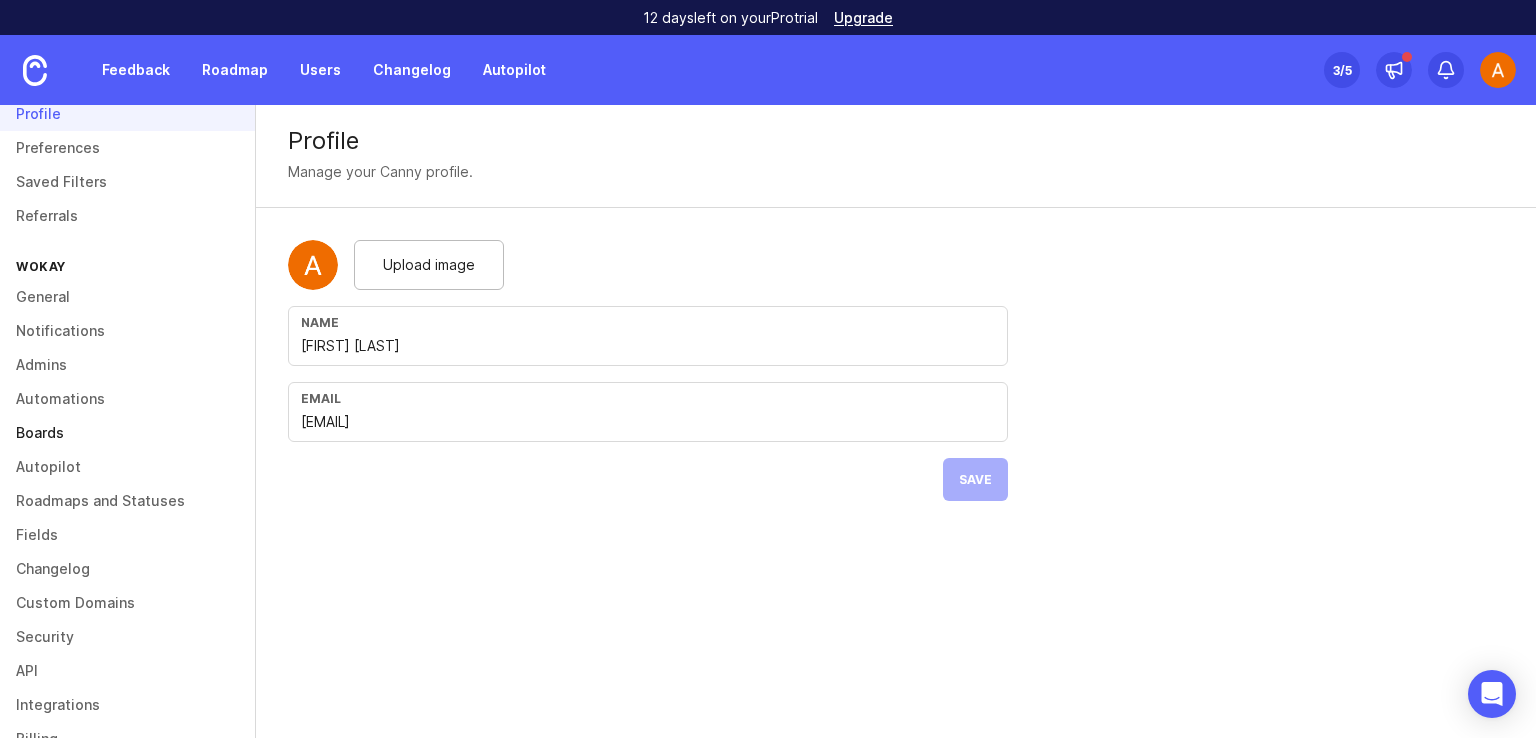 click on "Boards" at bounding box center (127, 433) 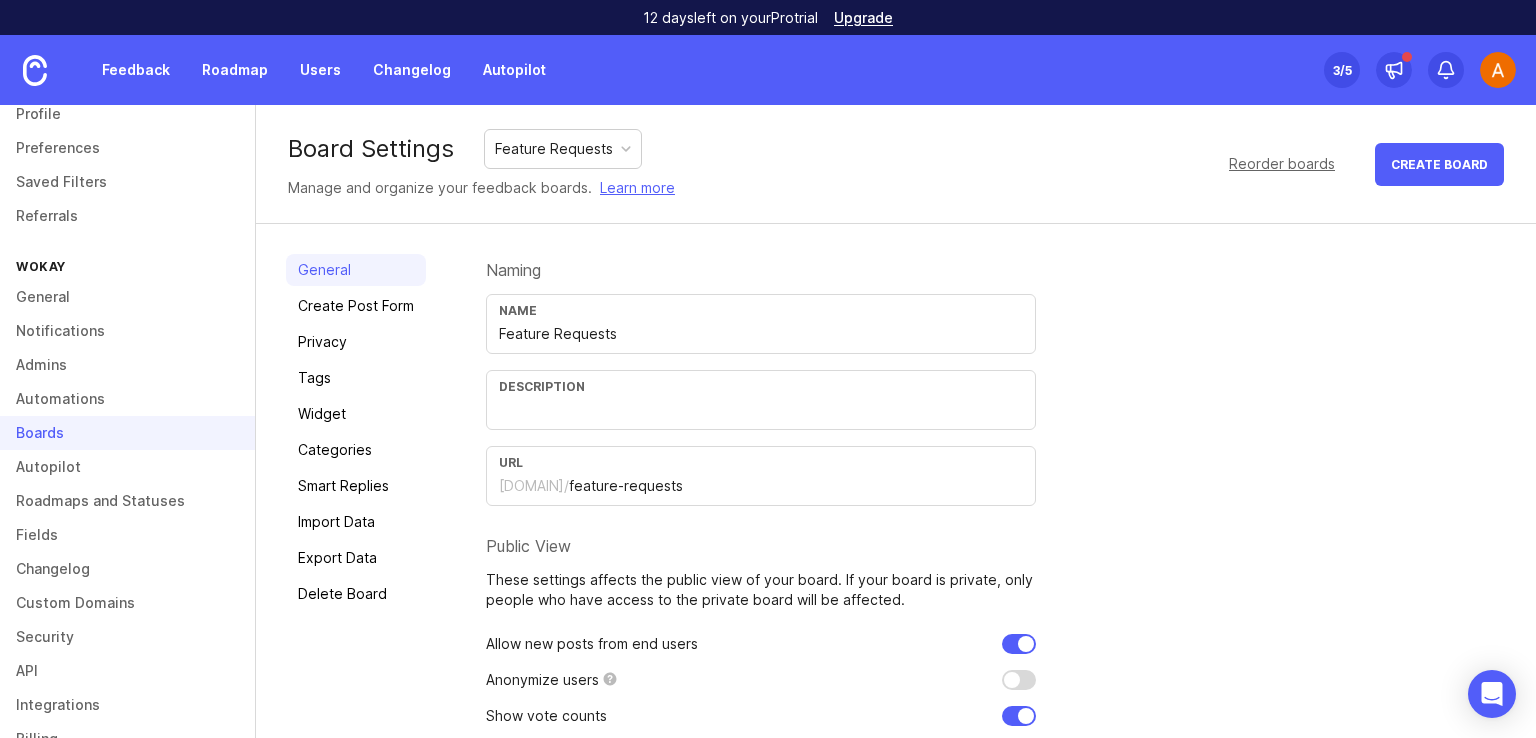 click on "Feature Requests" at bounding box center [563, 149] 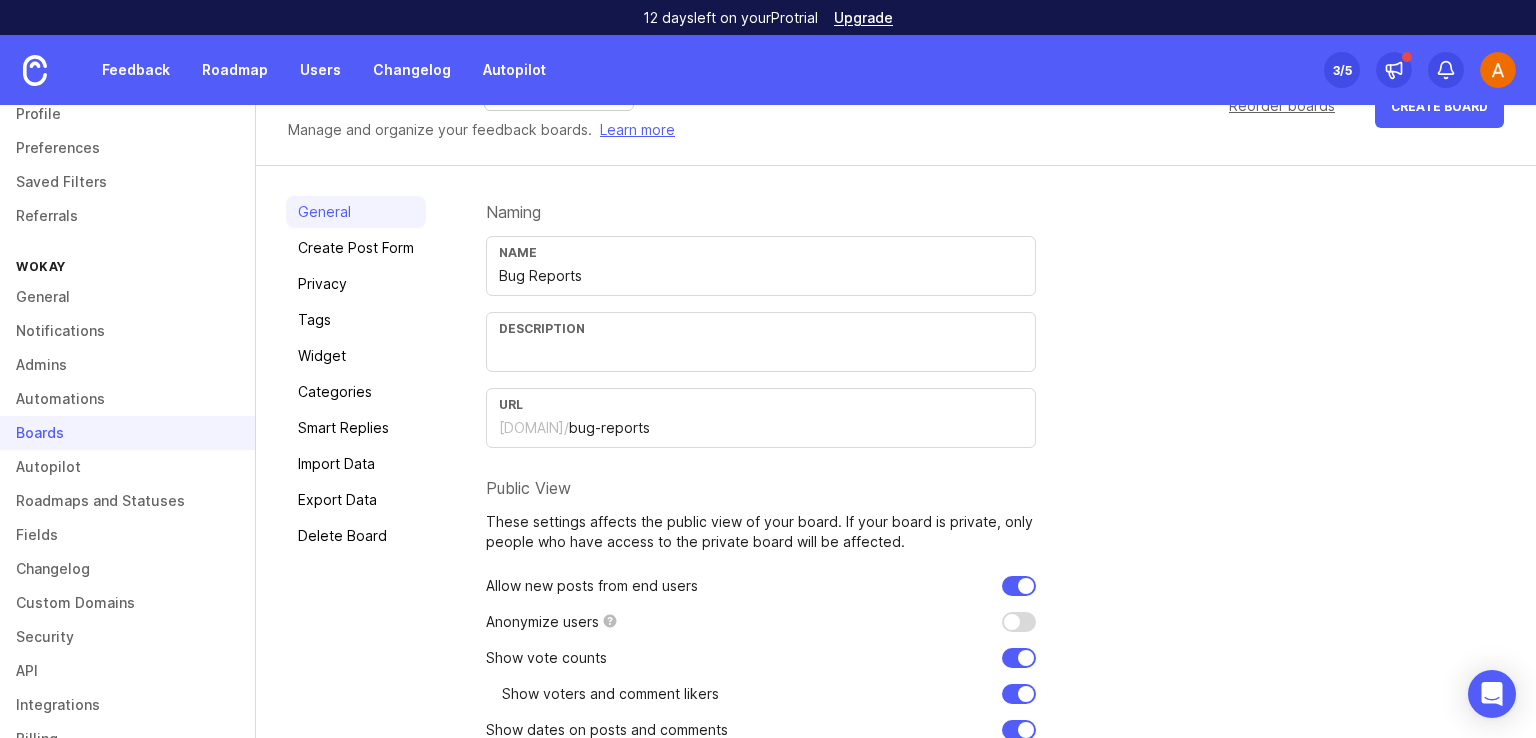 scroll, scrollTop: 60, scrollLeft: 0, axis: vertical 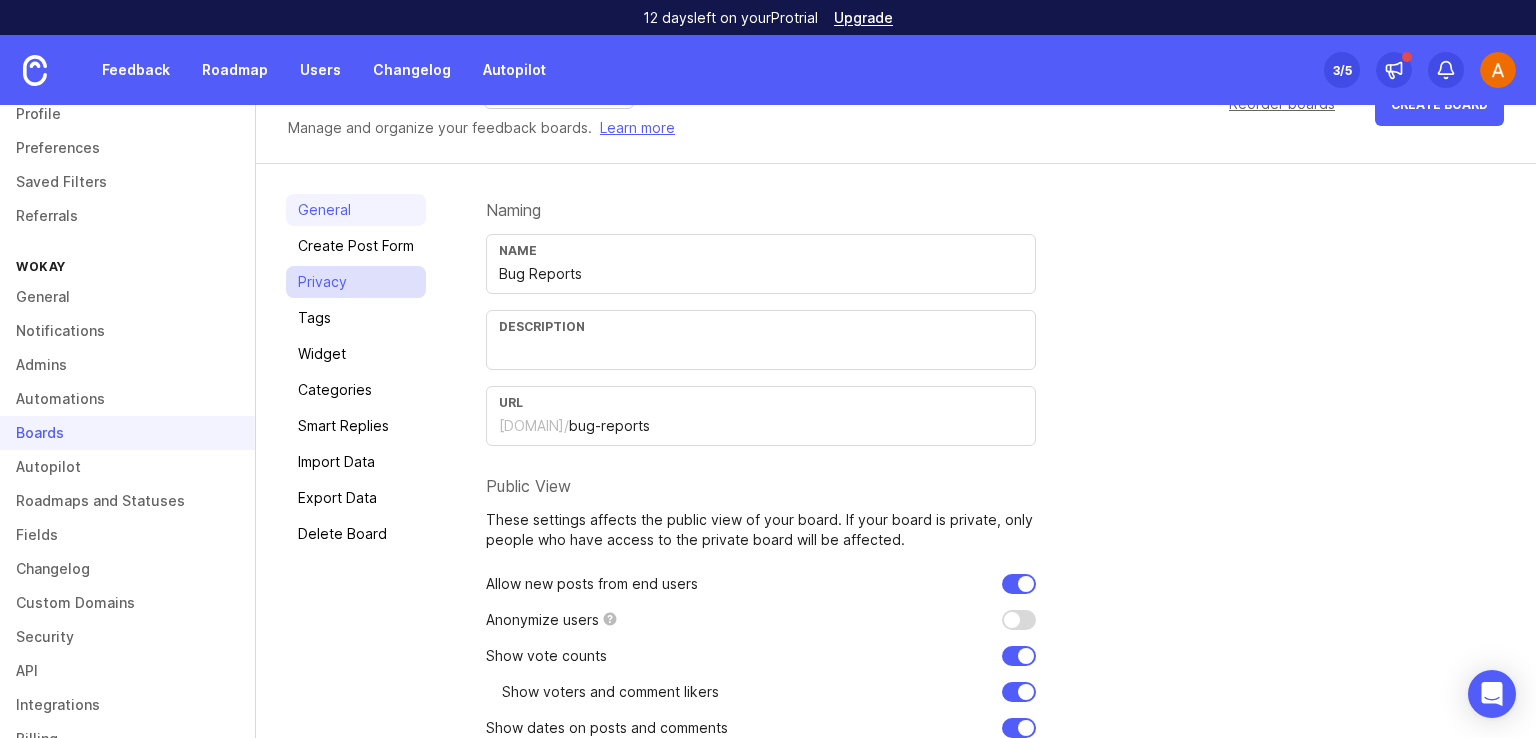 click on "Privacy" at bounding box center (356, 282) 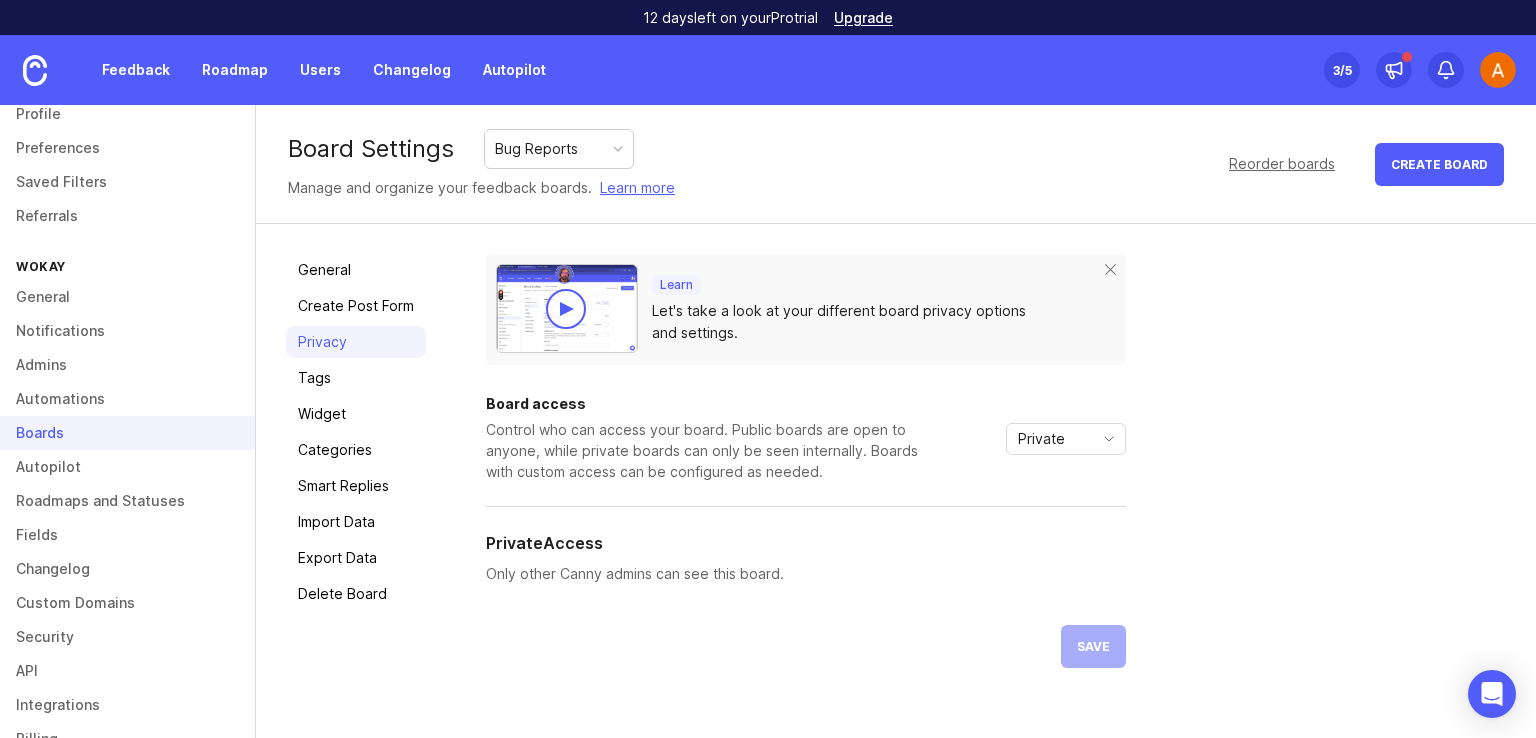 scroll, scrollTop: 0, scrollLeft: 0, axis: both 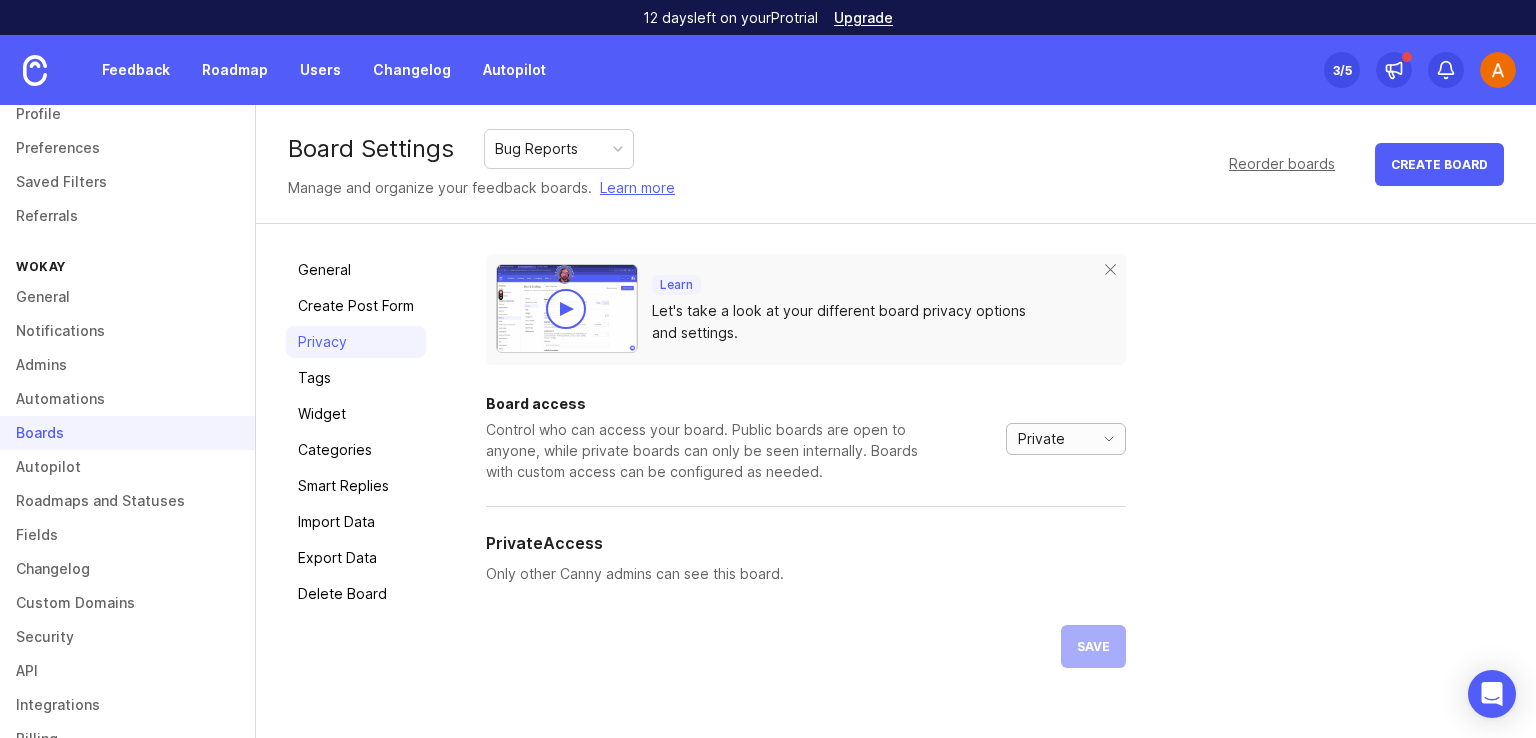 click on "Private" at bounding box center [1046, 439] 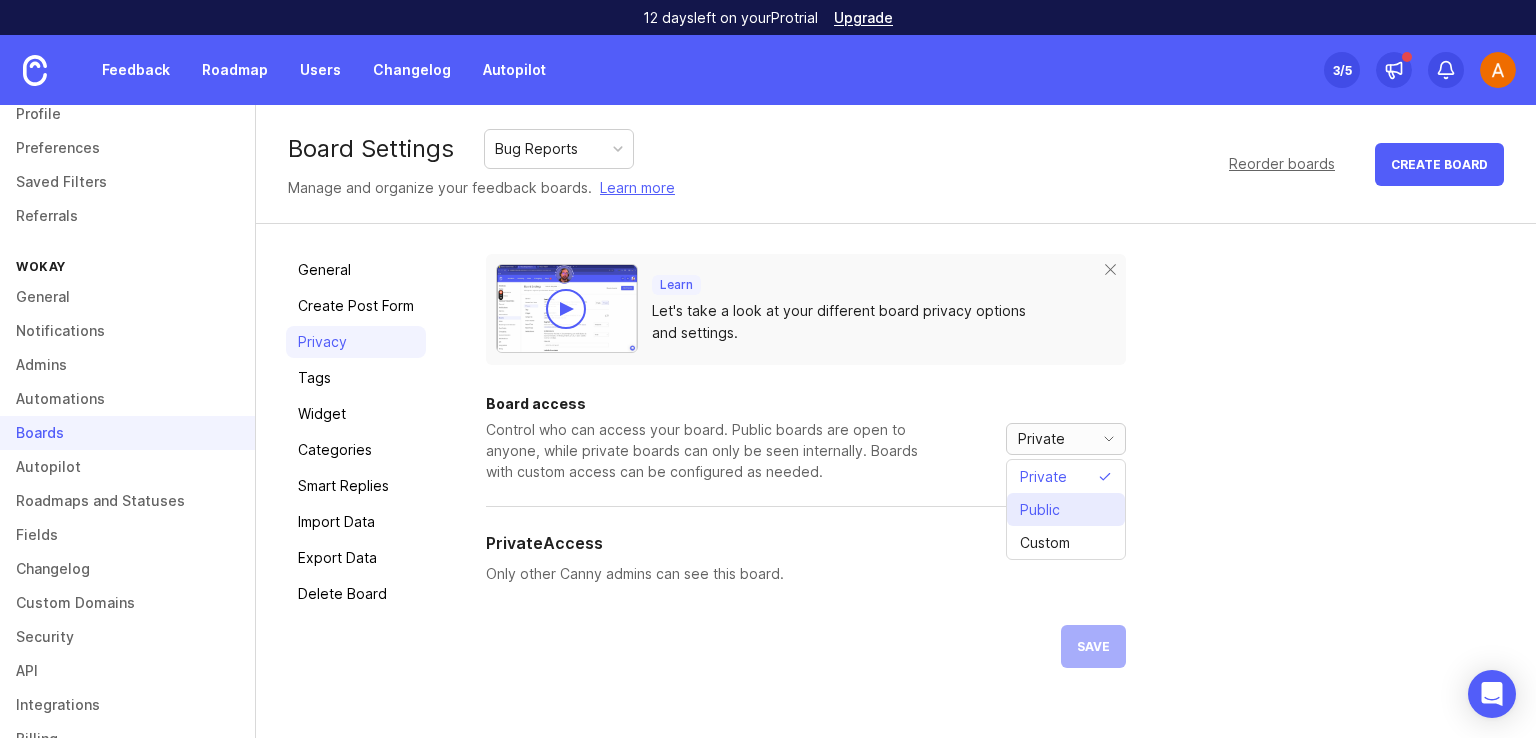 click on "Public" at bounding box center [1040, 510] 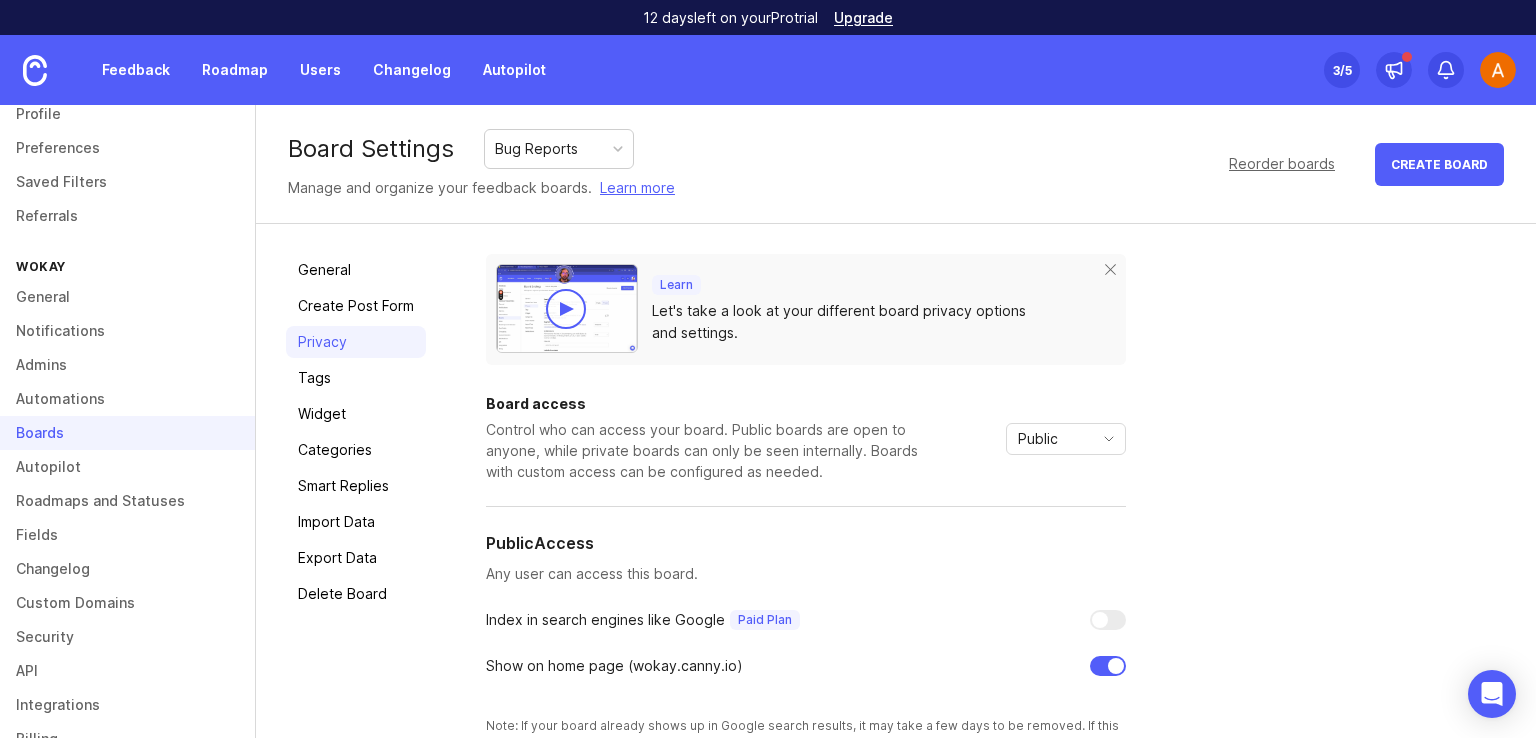 drag, startPoint x: 561, startPoint y: 155, endPoint x: 700, endPoint y: 319, distance: 214.9814 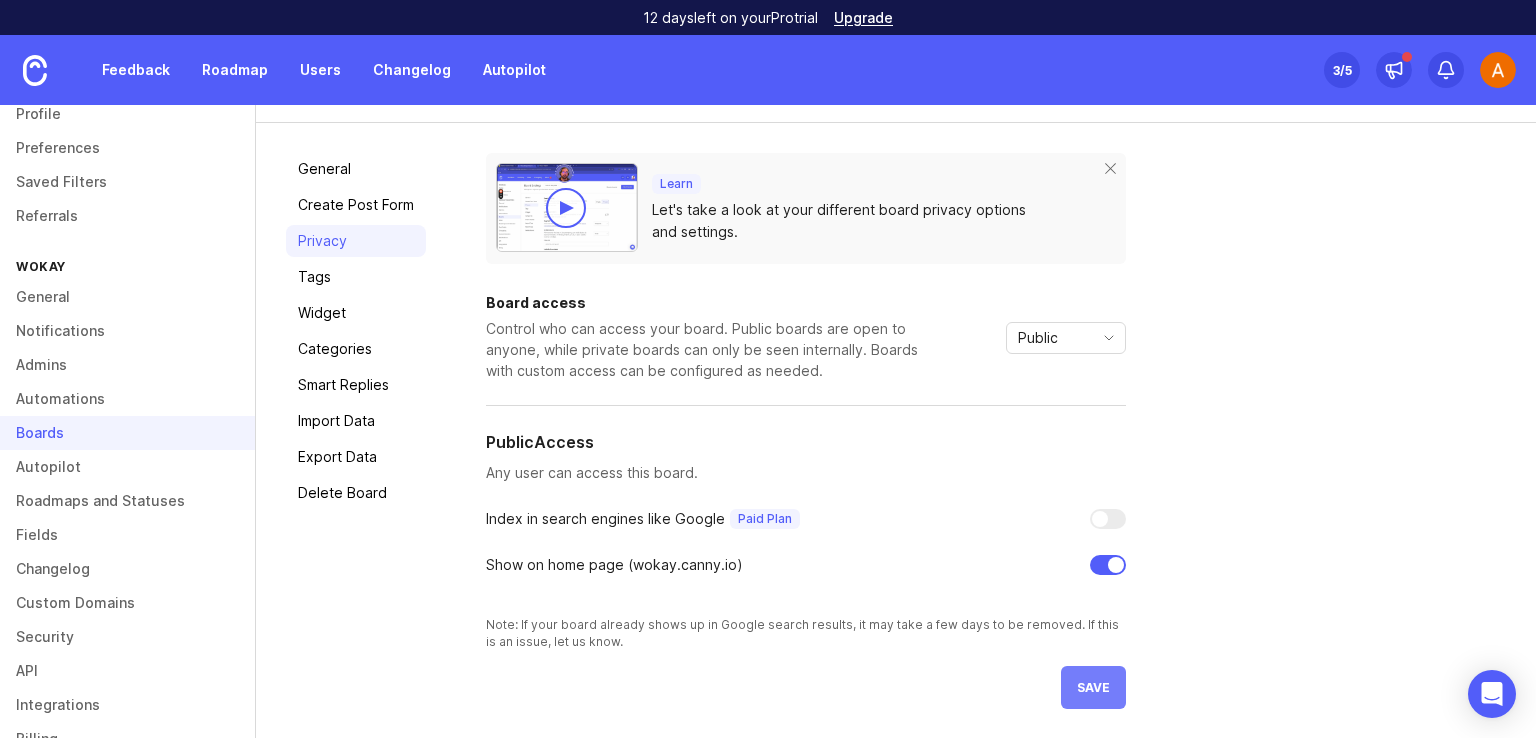 click on "save" at bounding box center [1093, 687] 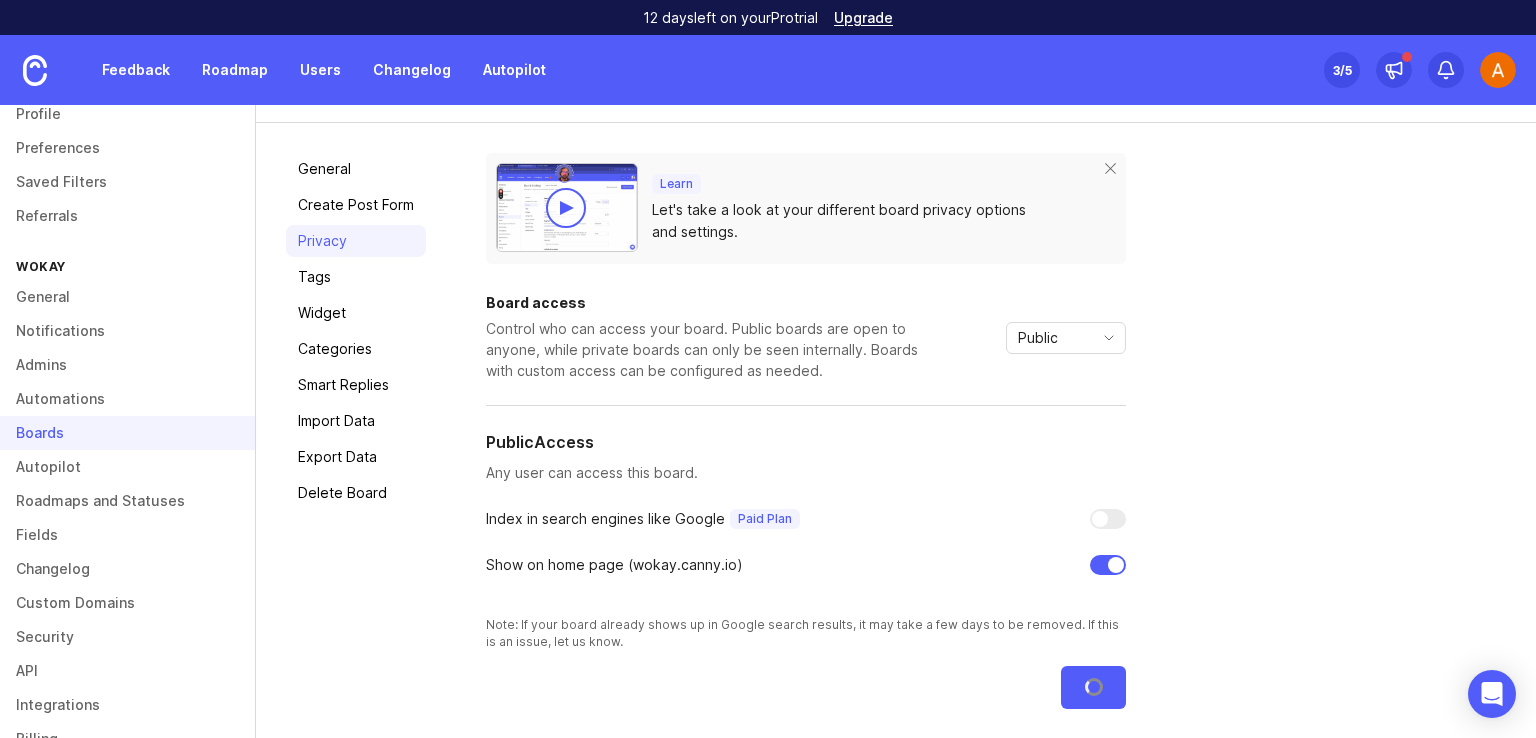 scroll, scrollTop: 0, scrollLeft: 0, axis: both 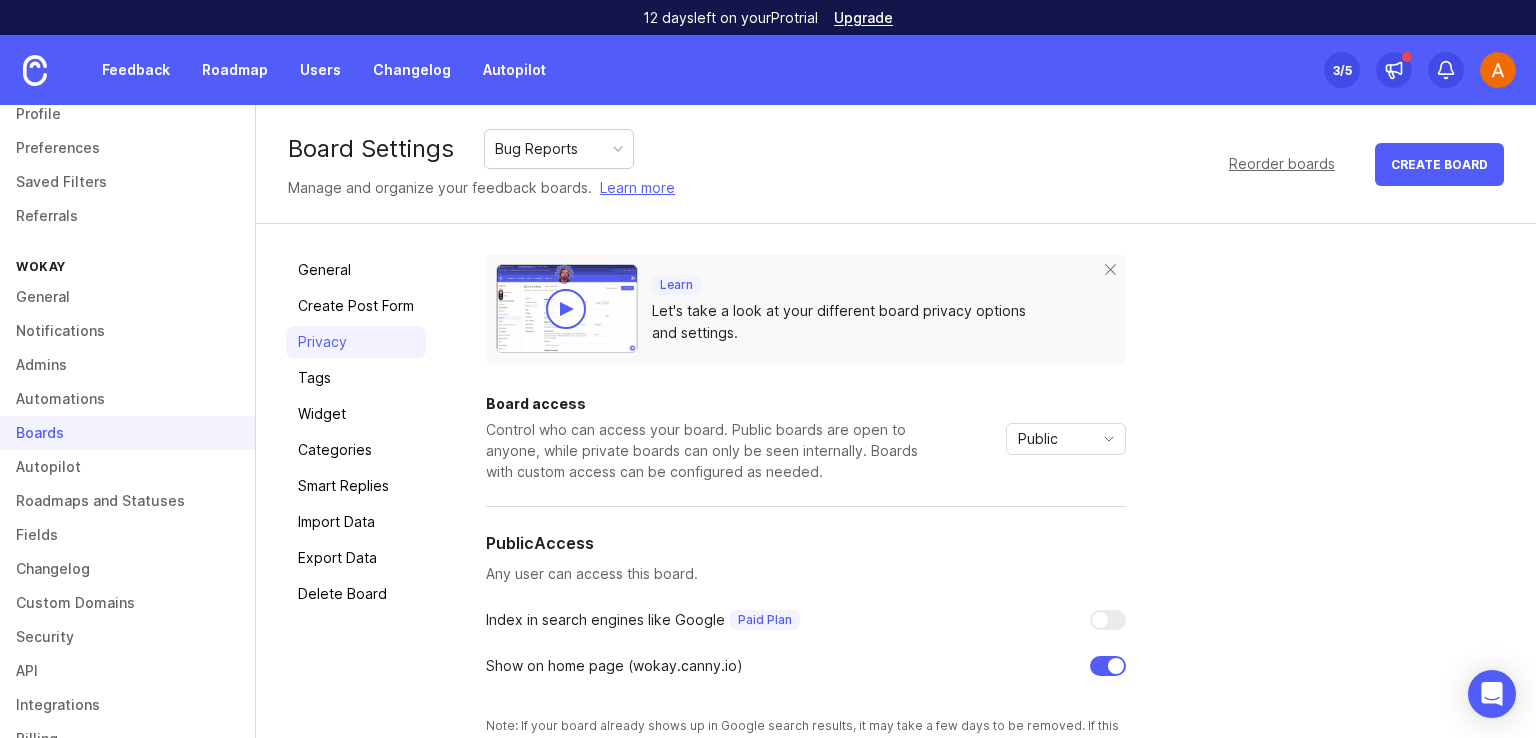 click on "Bug Reports" at bounding box center [536, 149] 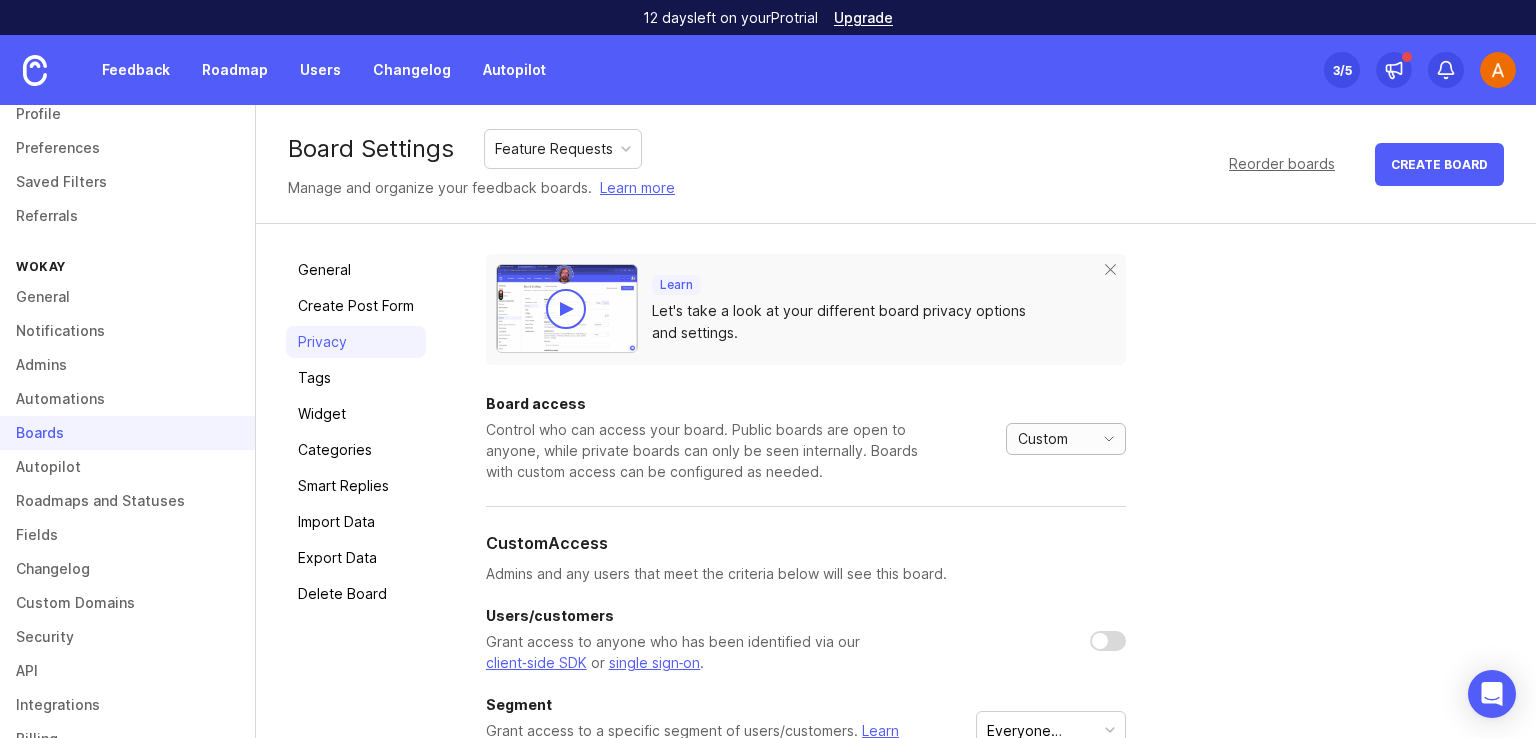 click on "Custom" at bounding box center [1046, 439] 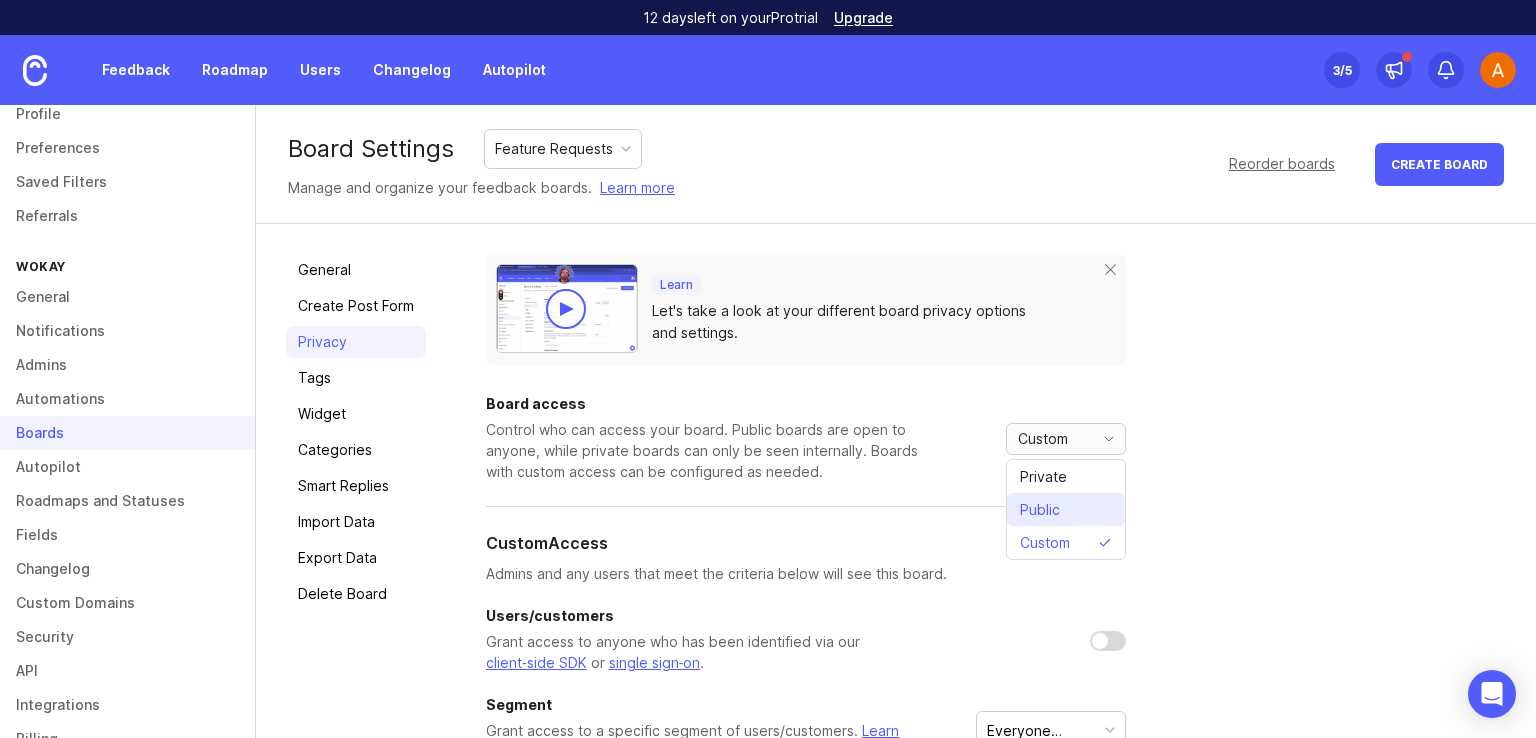 click on "Public" at bounding box center [1040, 510] 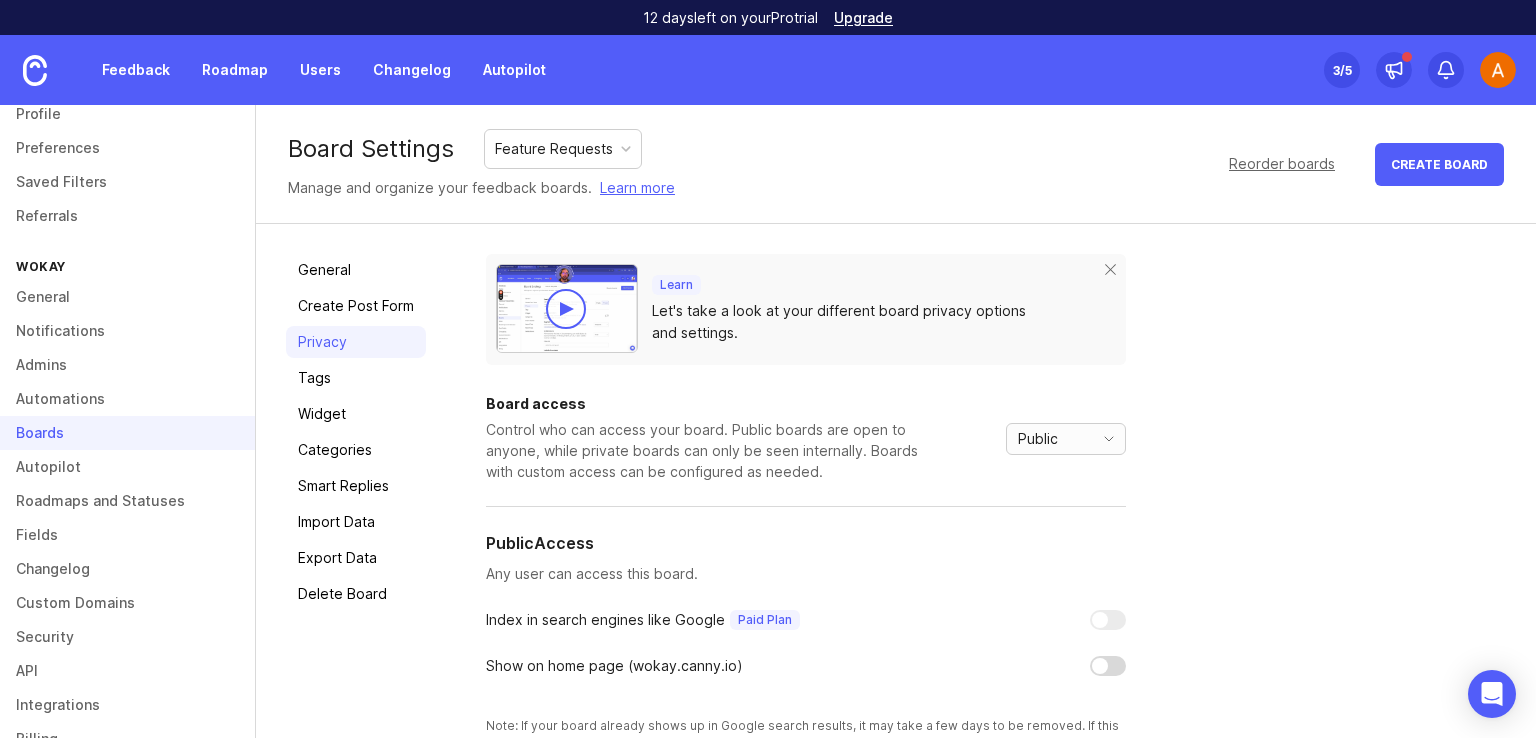 scroll, scrollTop: 101, scrollLeft: 0, axis: vertical 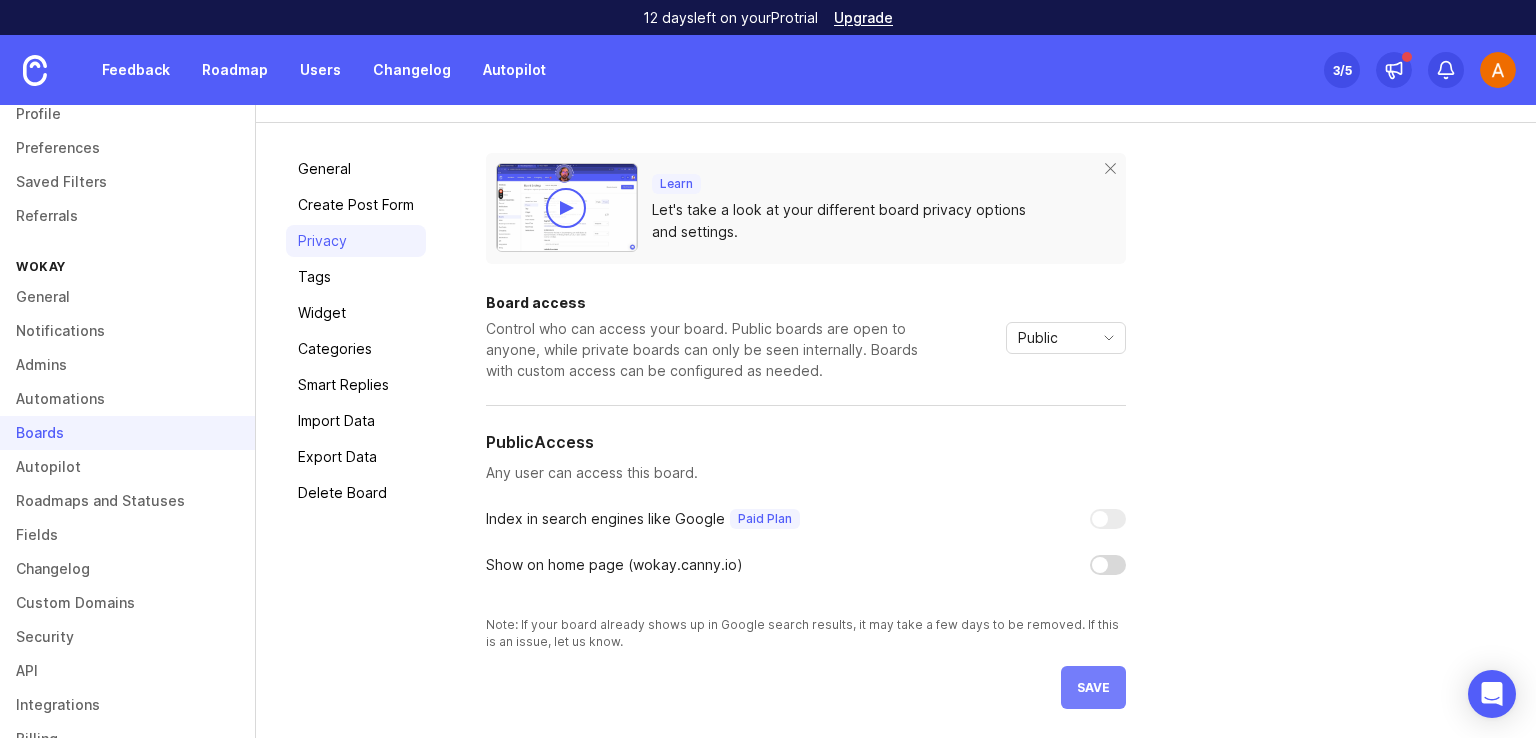 click on "save" at bounding box center (1093, 687) 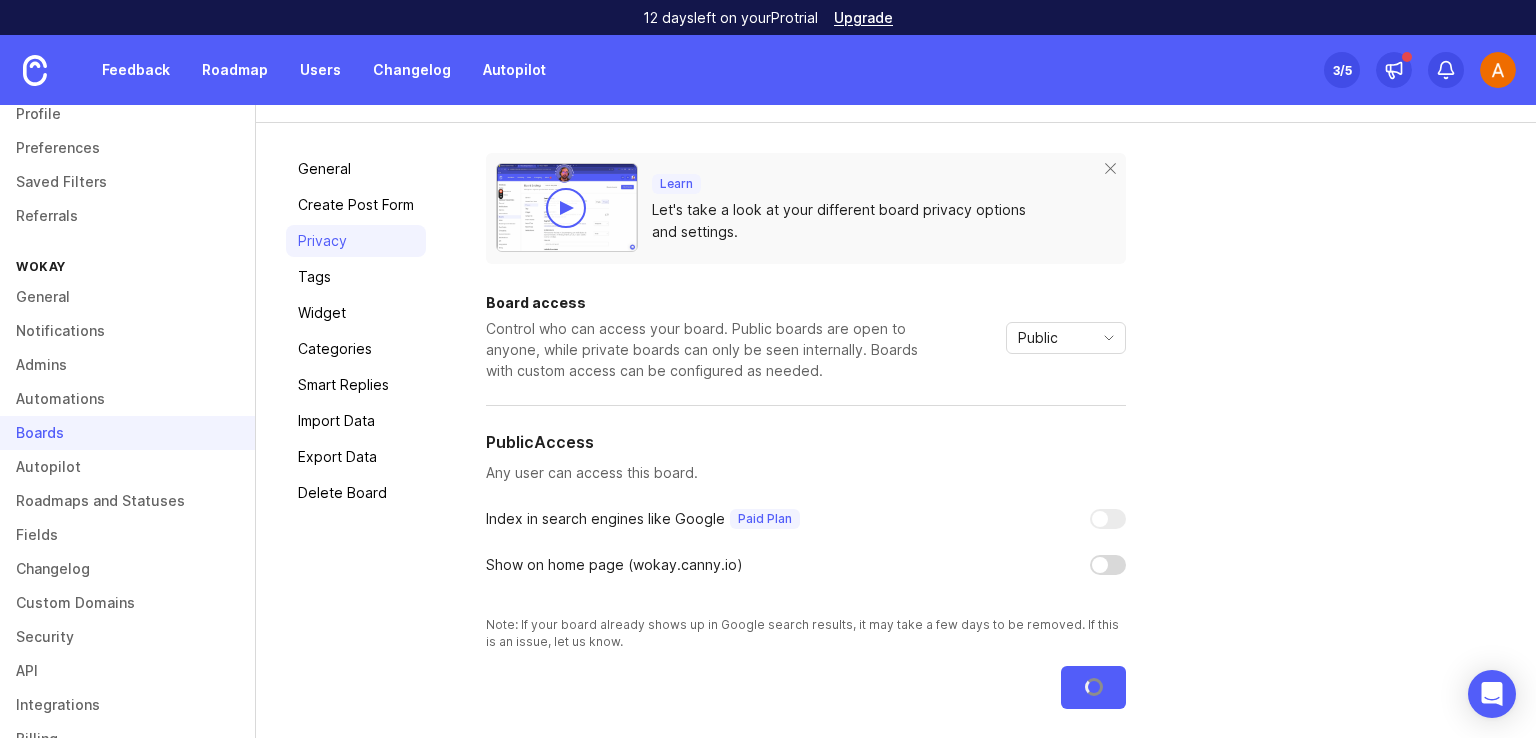 type 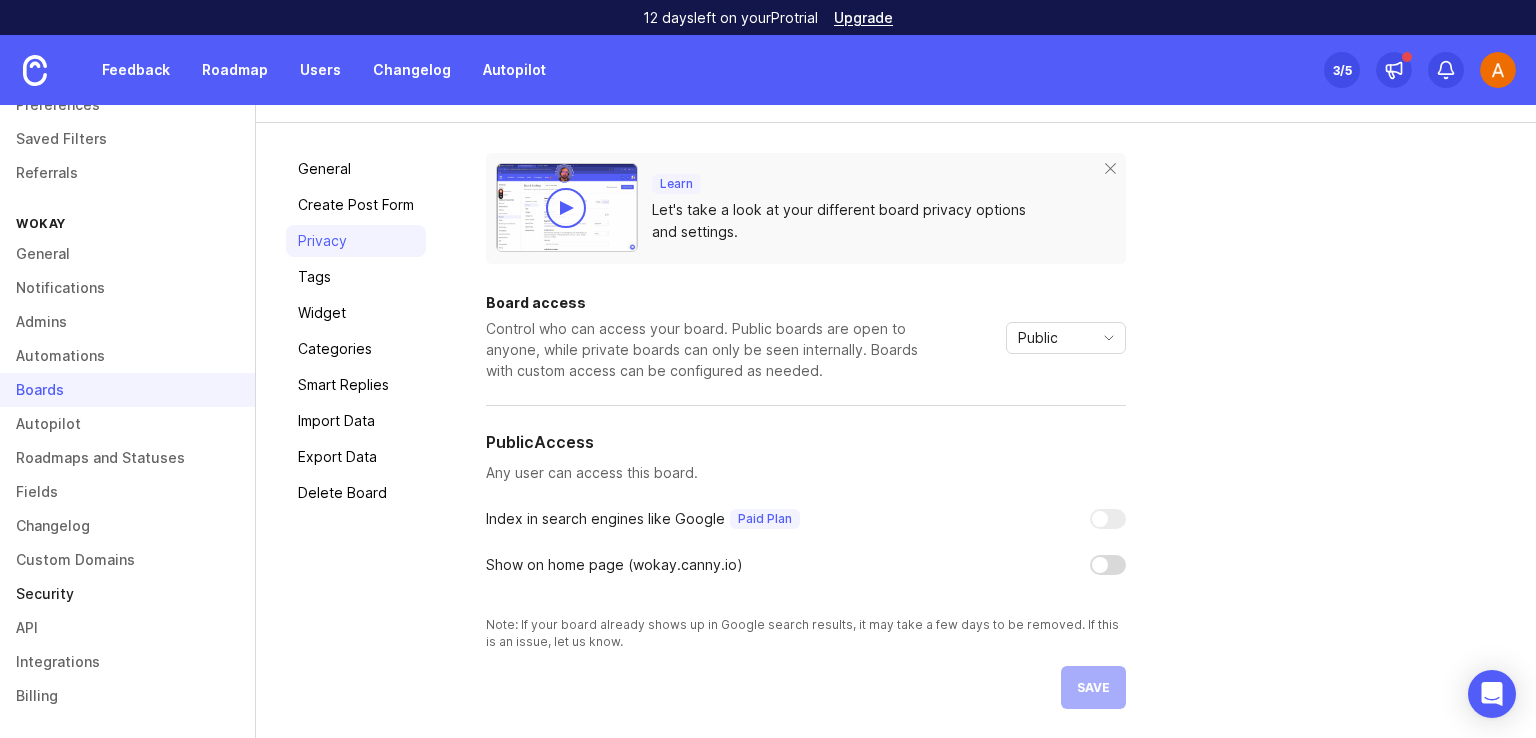 scroll, scrollTop: 0, scrollLeft: 0, axis: both 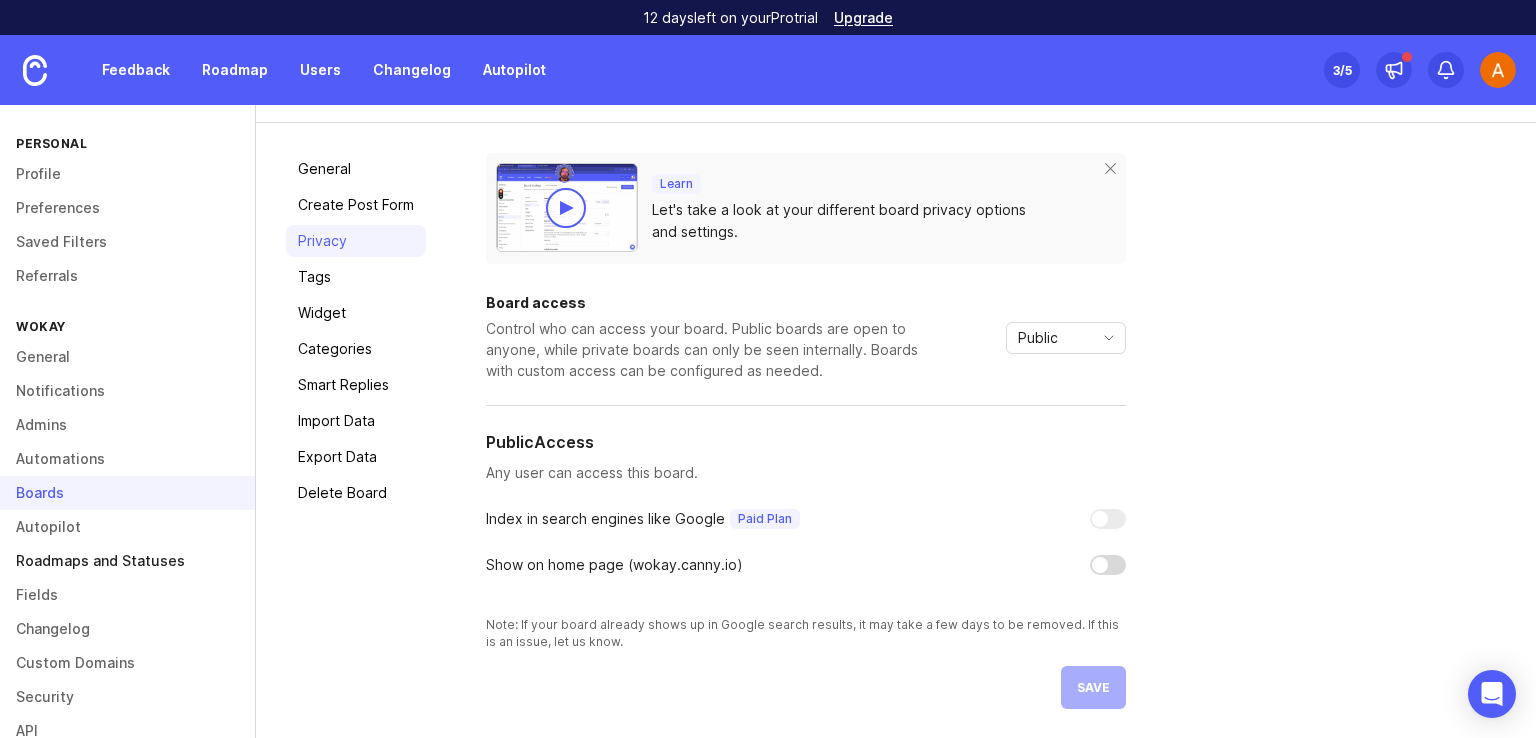 click on "Roadmaps and Statuses" at bounding box center [127, 561] 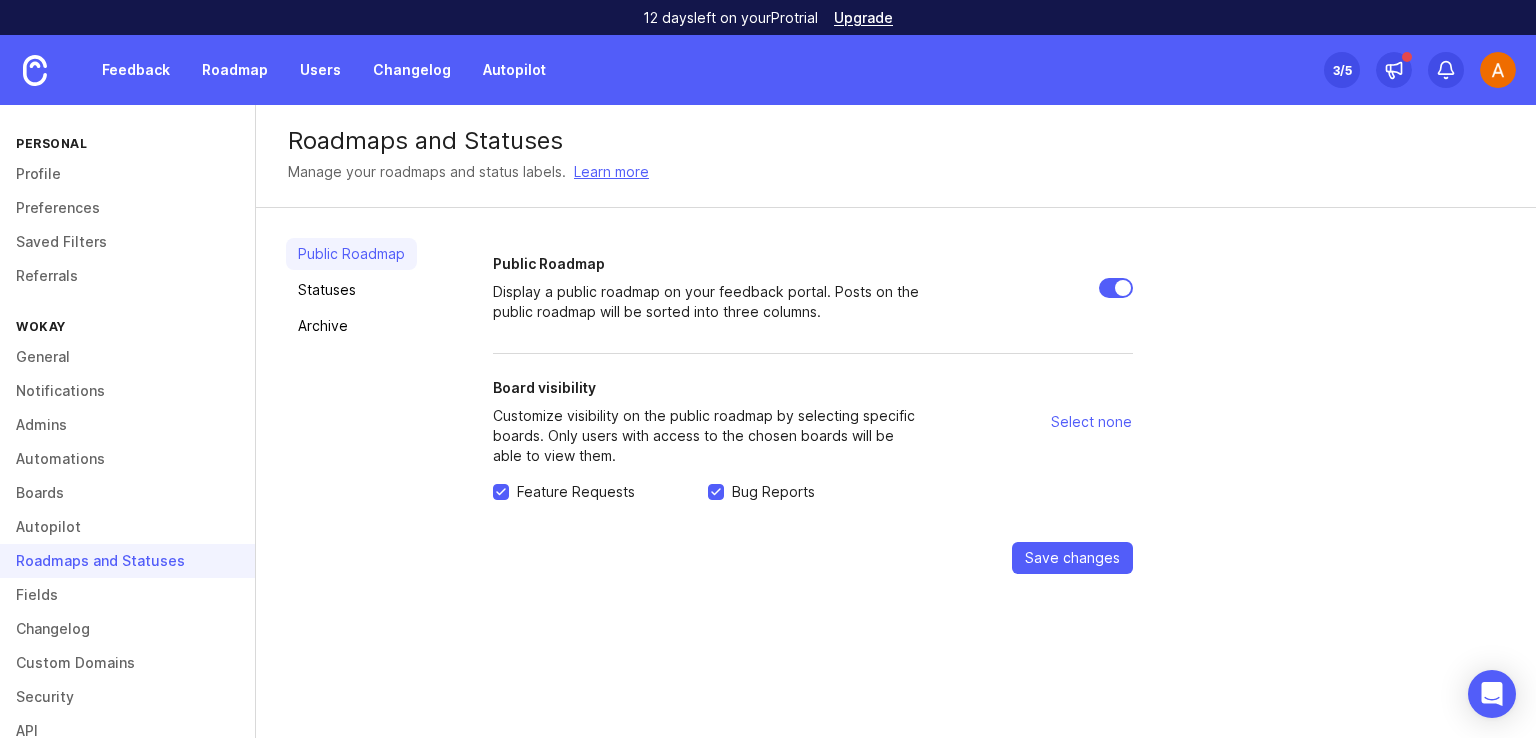scroll, scrollTop: 0, scrollLeft: 0, axis: both 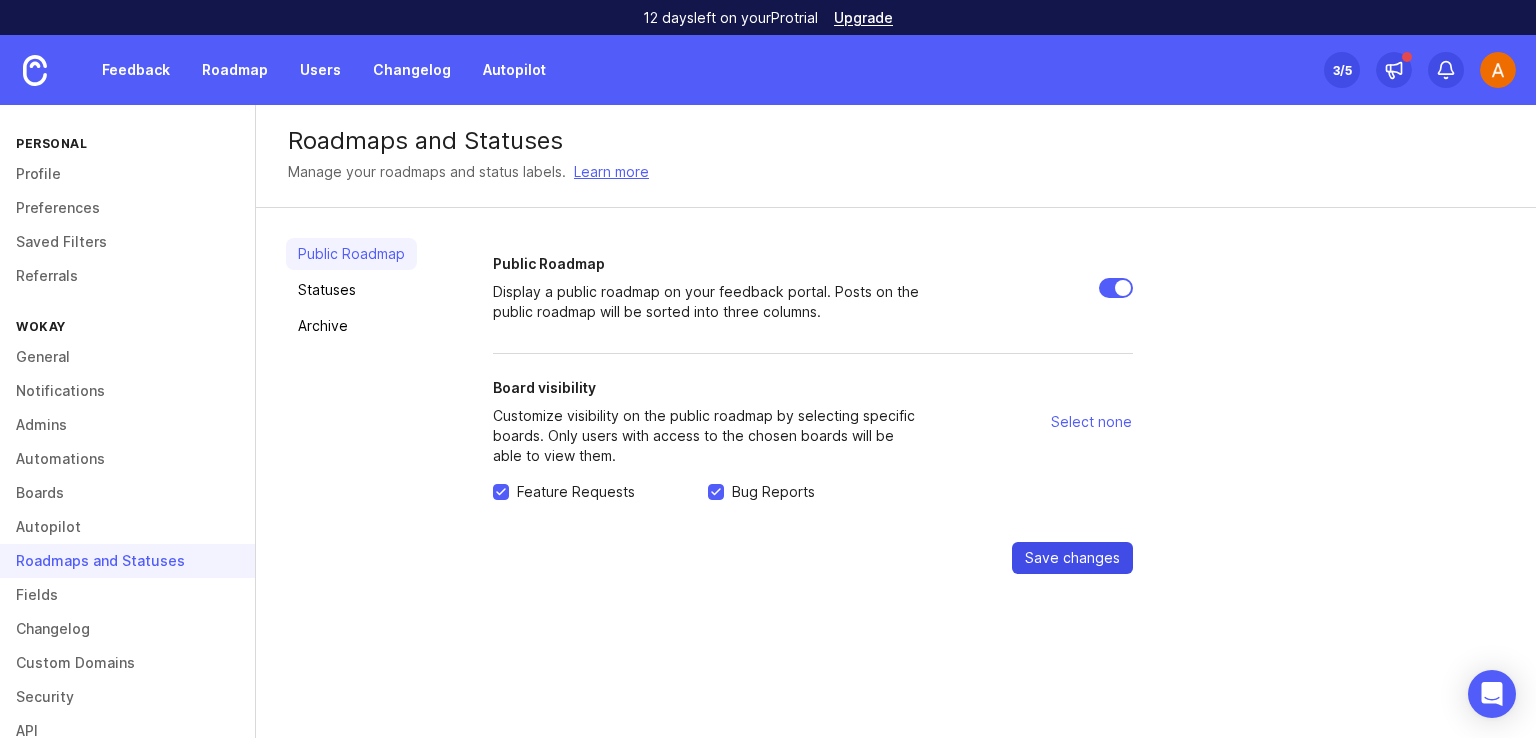 click on "Save changes" at bounding box center (1072, 558) 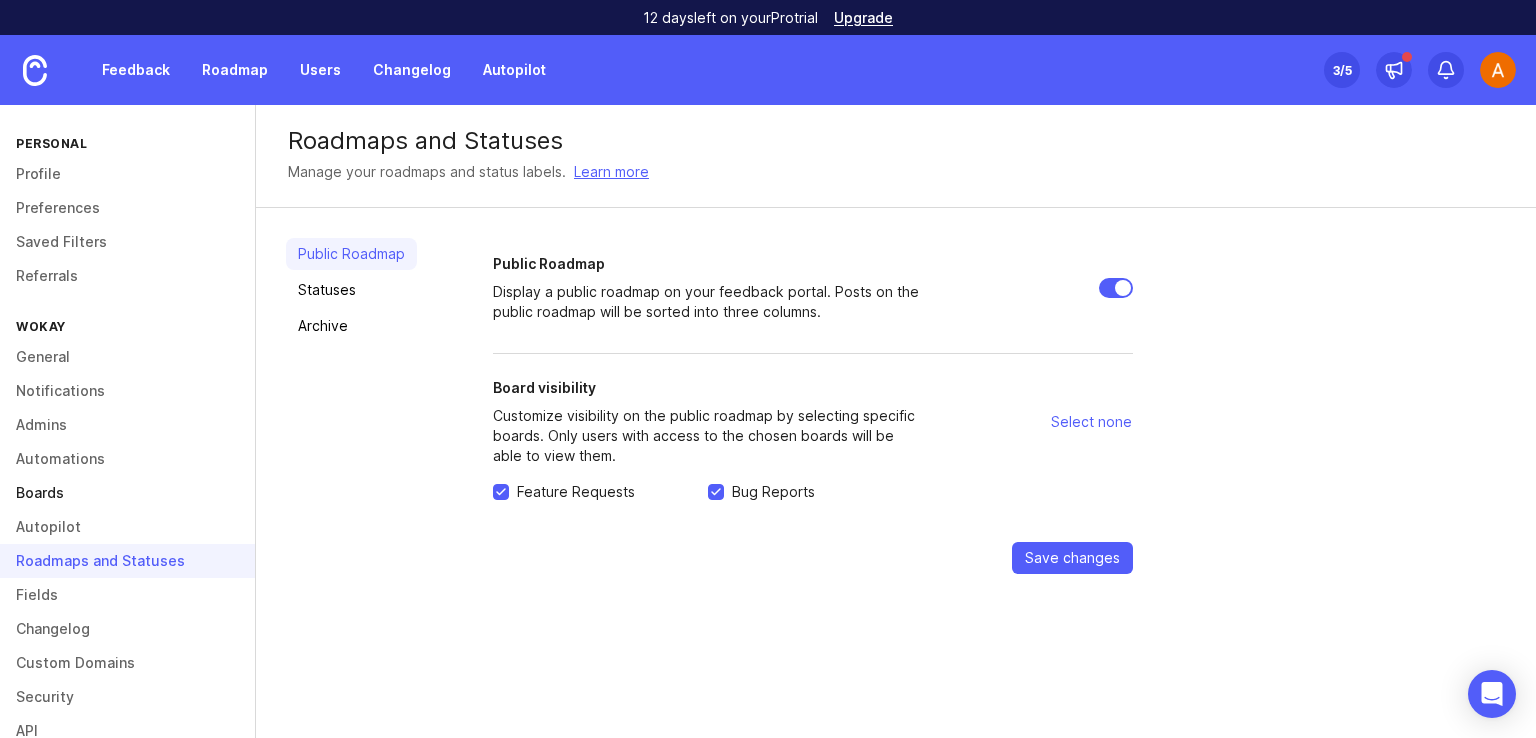 click on "Boards" at bounding box center [127, 493] 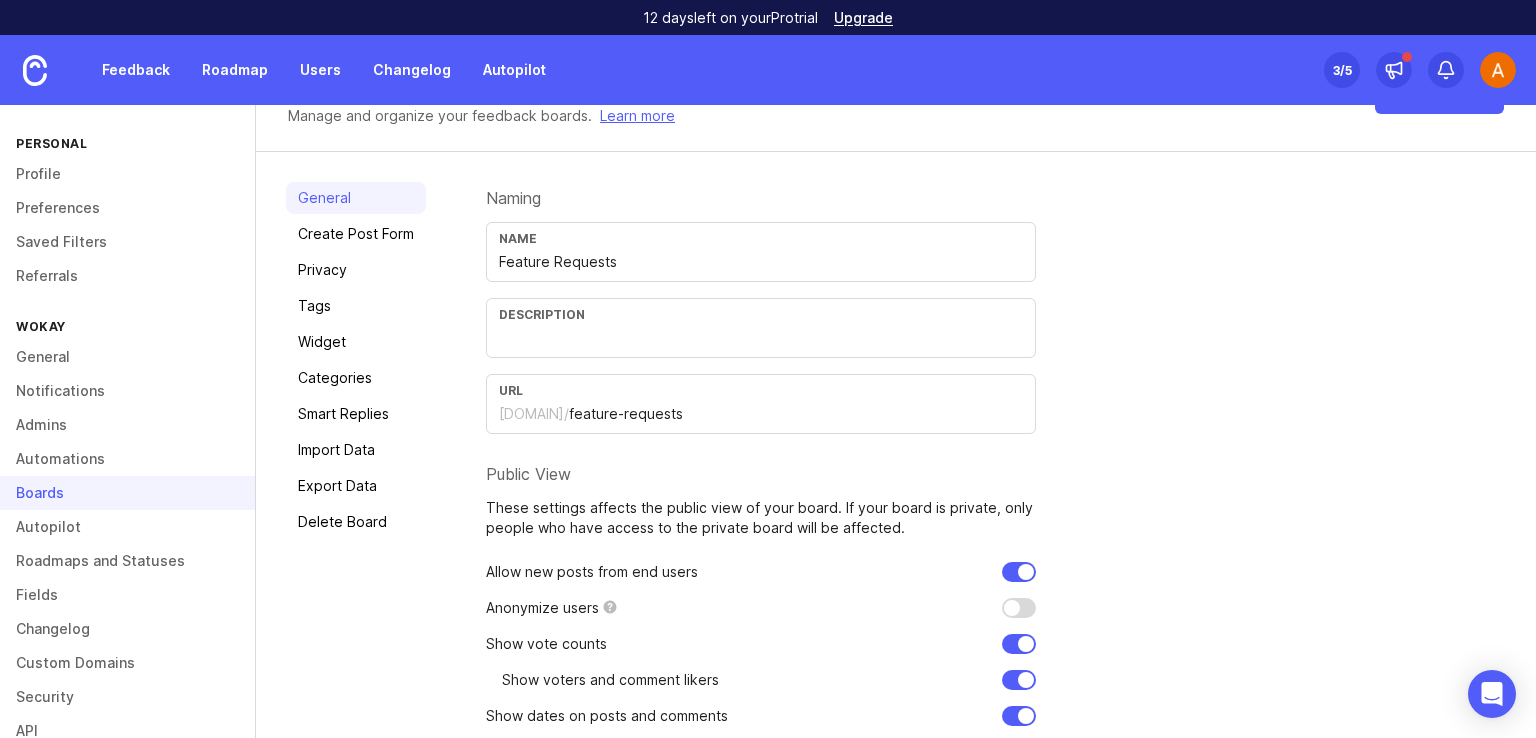 scroll, scrollTop: 74, scrollLeft: 0, axis: vertical 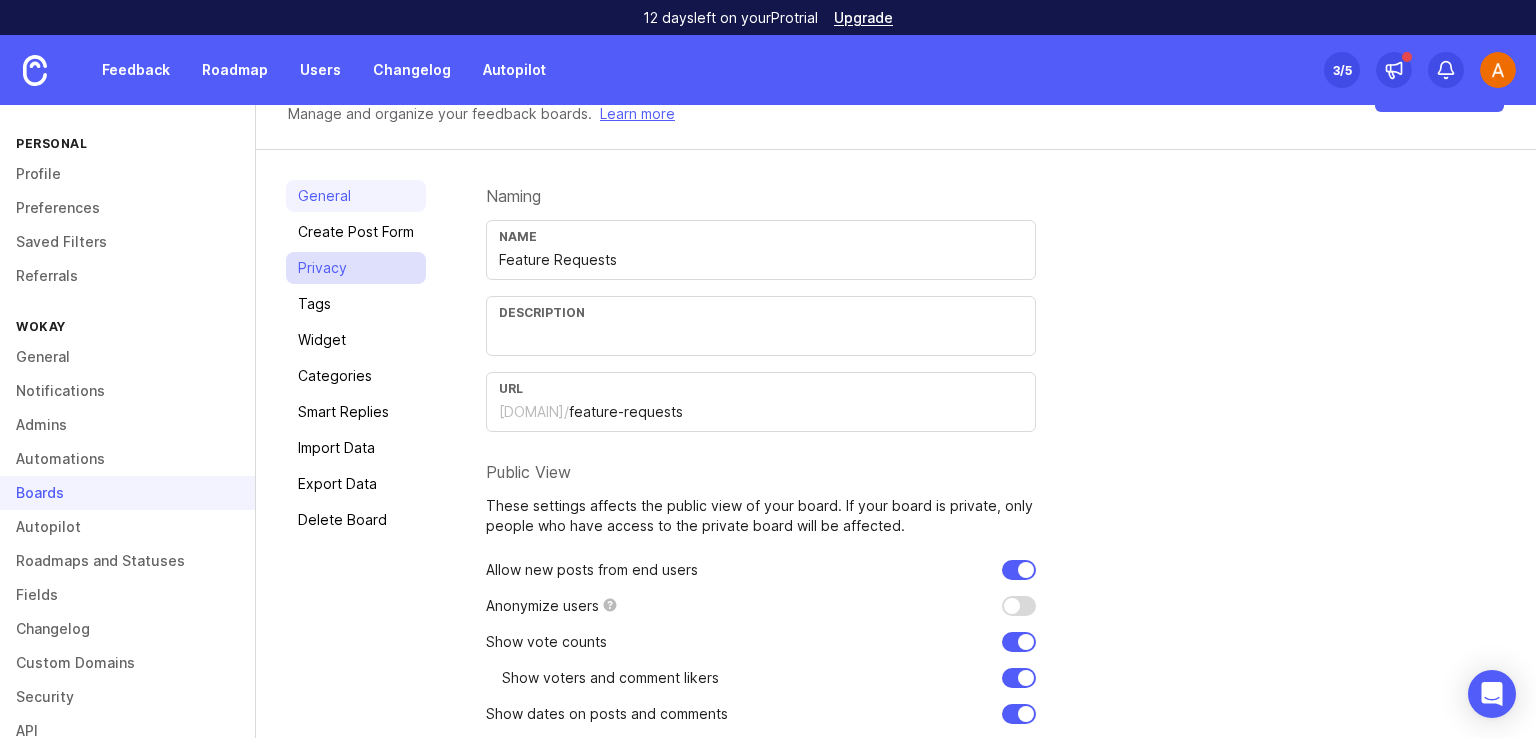 click on "Privacy" at bounding box center (356, 268) 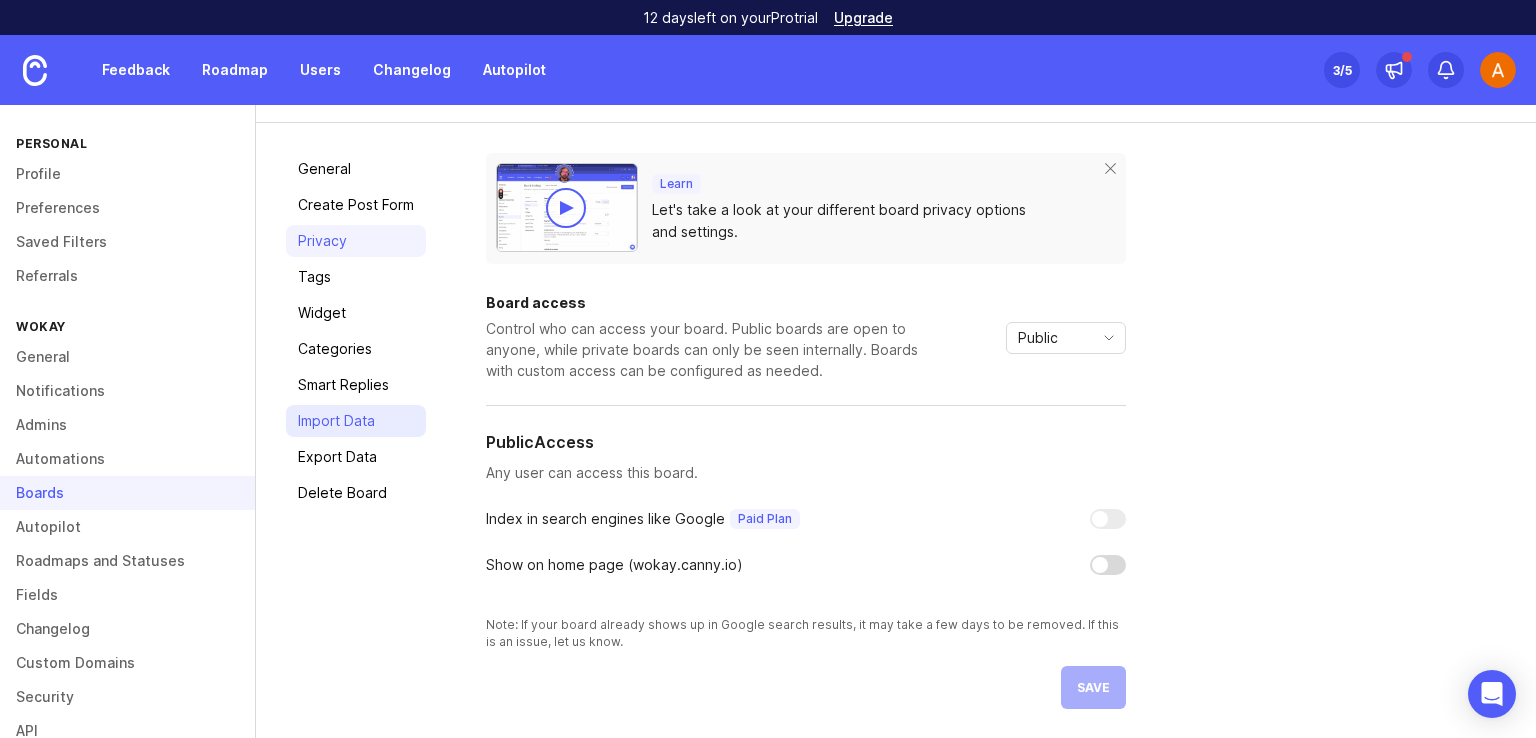 scroll, scrollTop: 0, scrollLeft: 0, axis: both 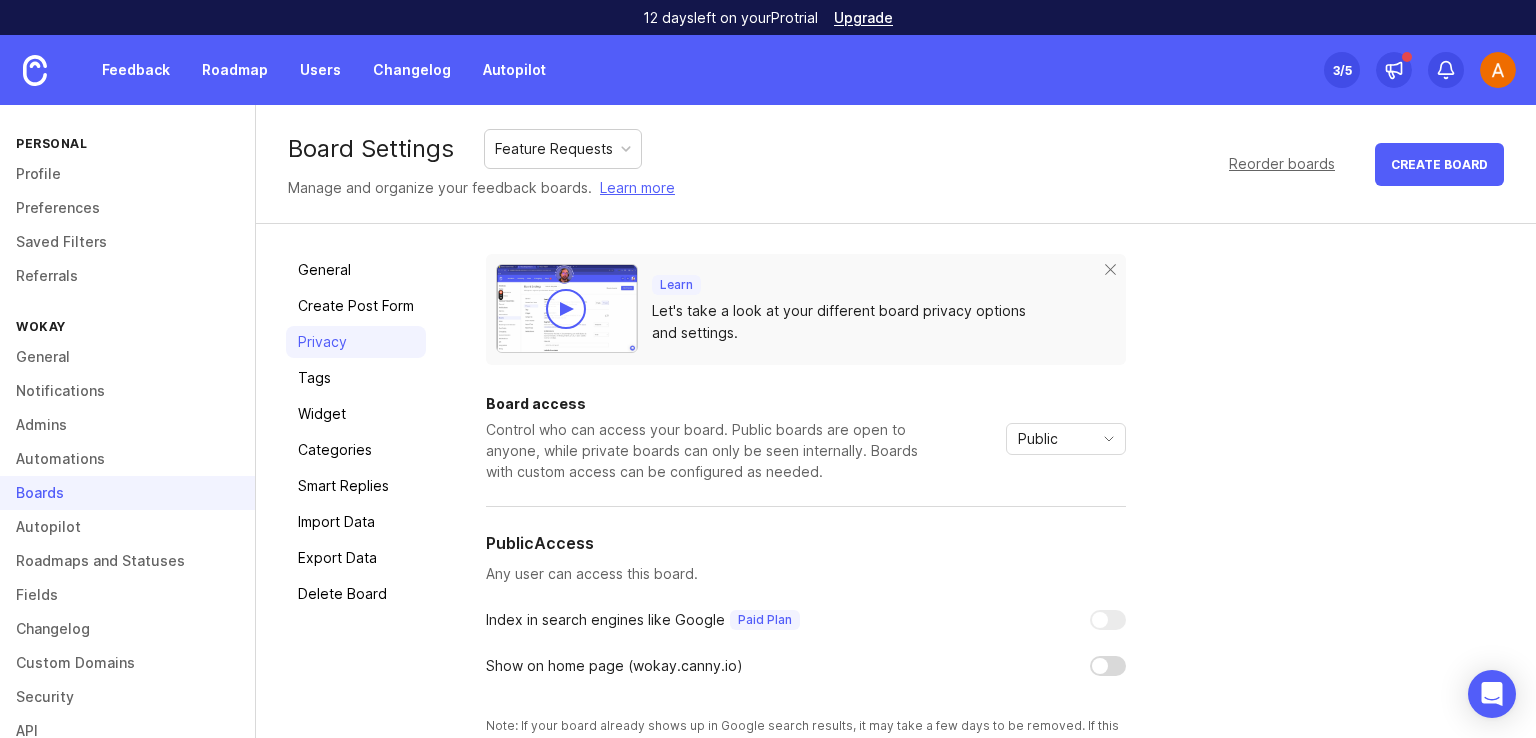 click on "Feature Requests" at bounding box center [563, 149] 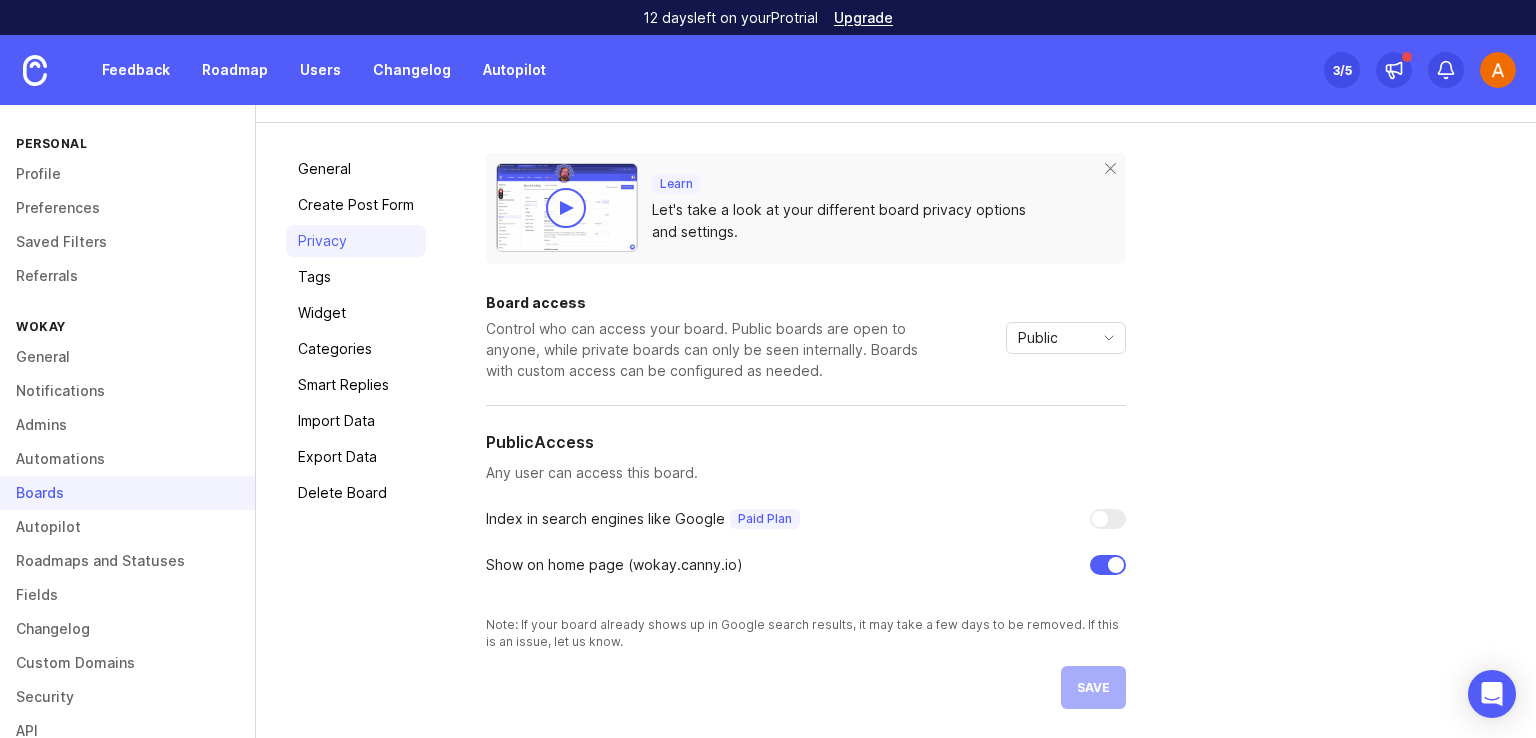 scroll, scrollTop: 0, scrollLeft: 0, axis: both 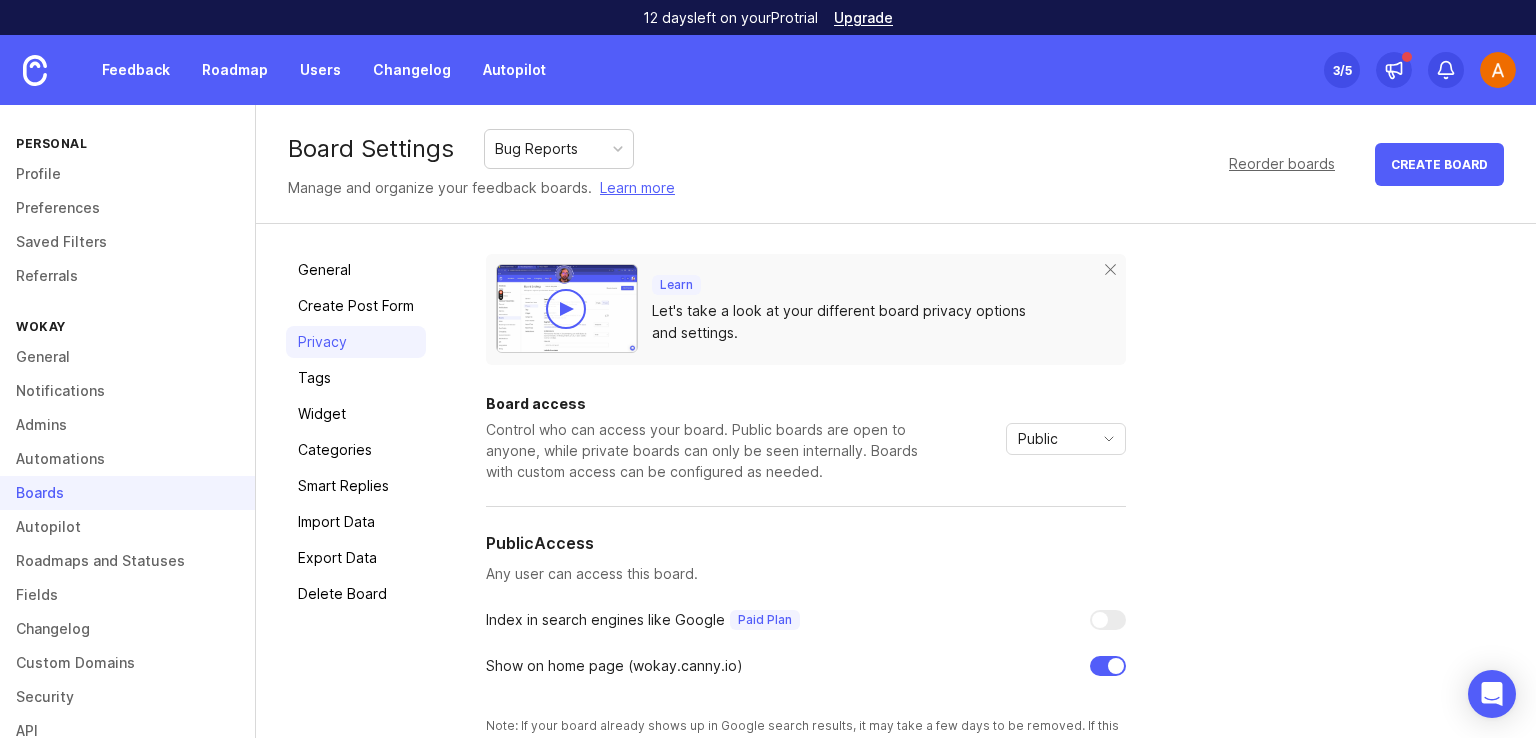 click on "Bug Reports" at bounding box center (536, 149) 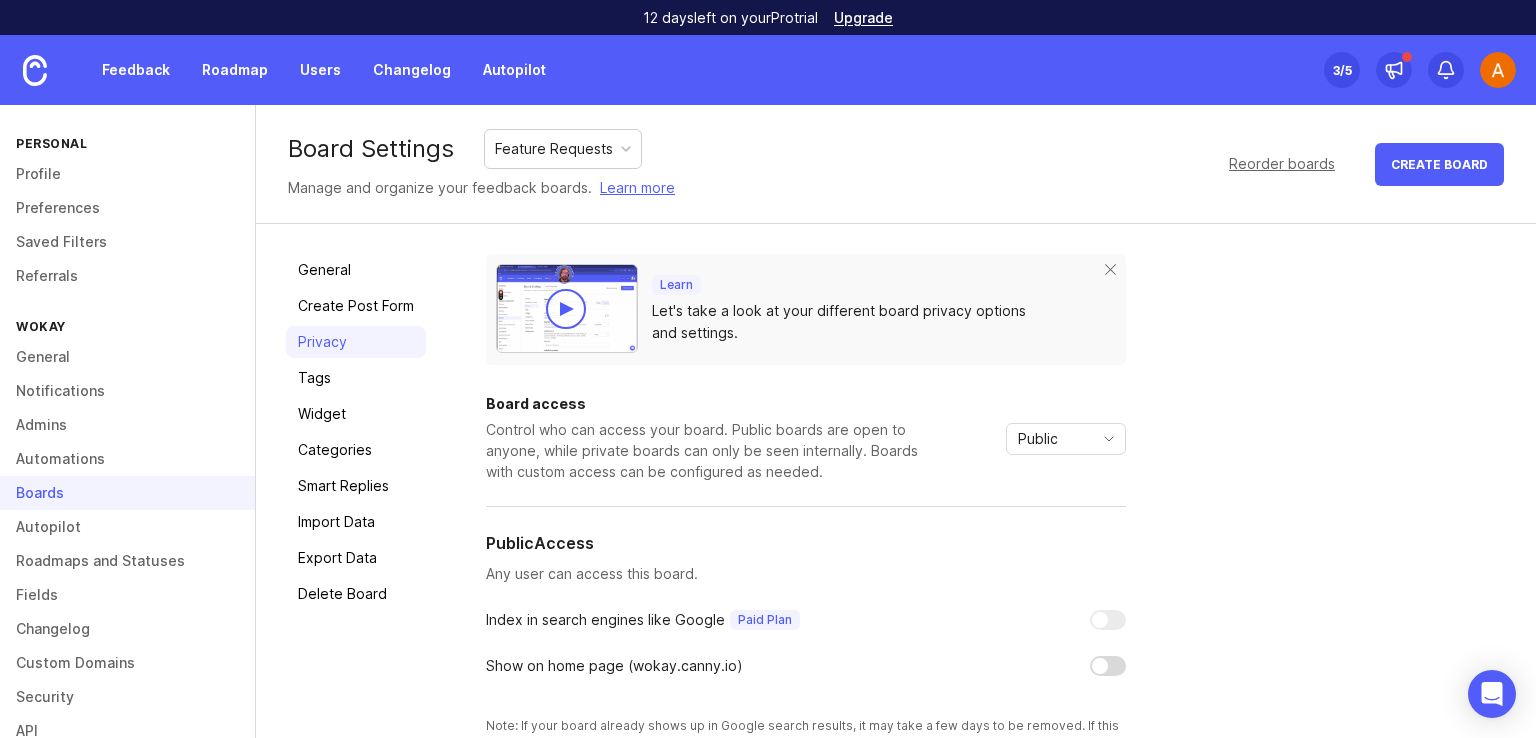 scroll, scrollTop: 101, scrollLeft: 0, axis: vertical 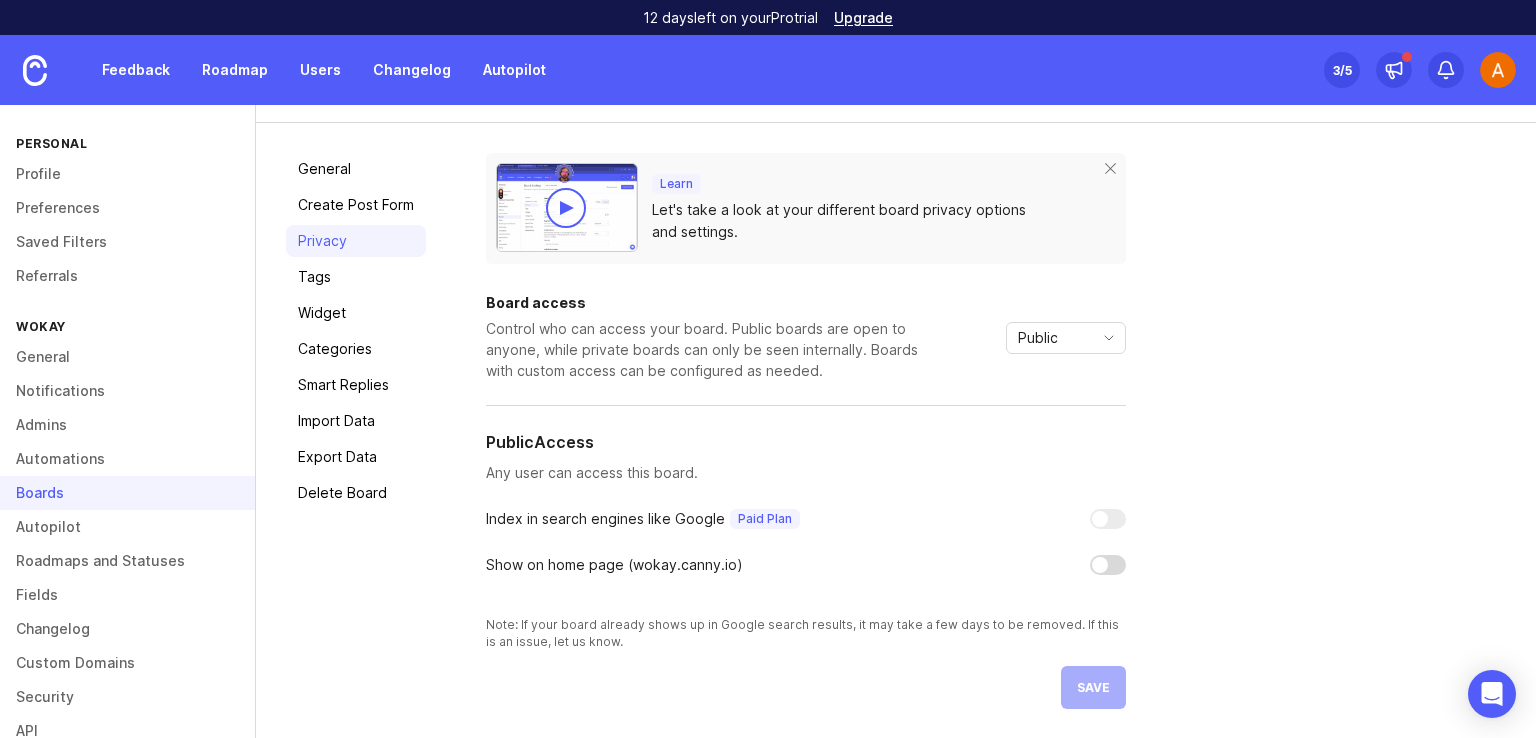 click at bounding box center (1108, 519) 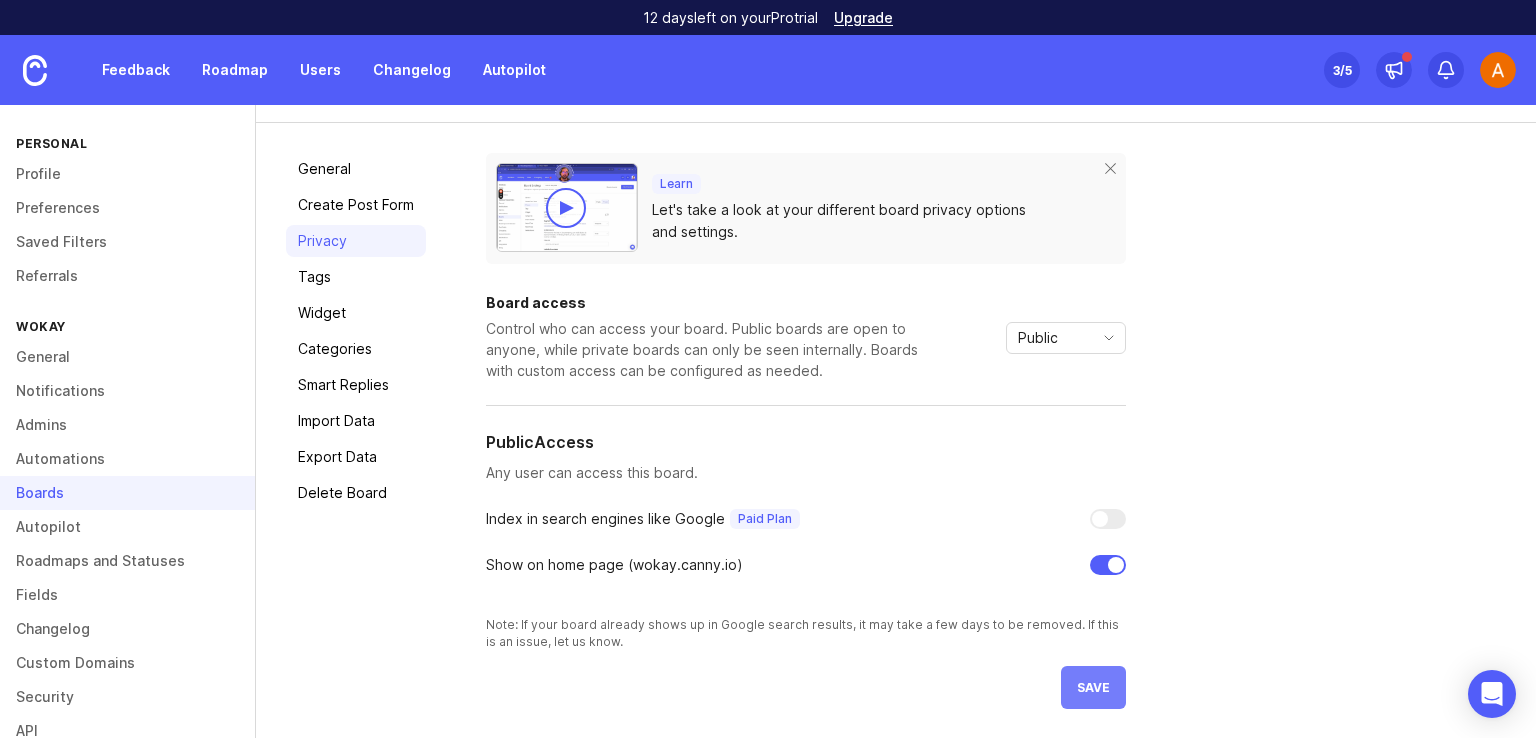 click on "save" at bounding box center (1093, 687) 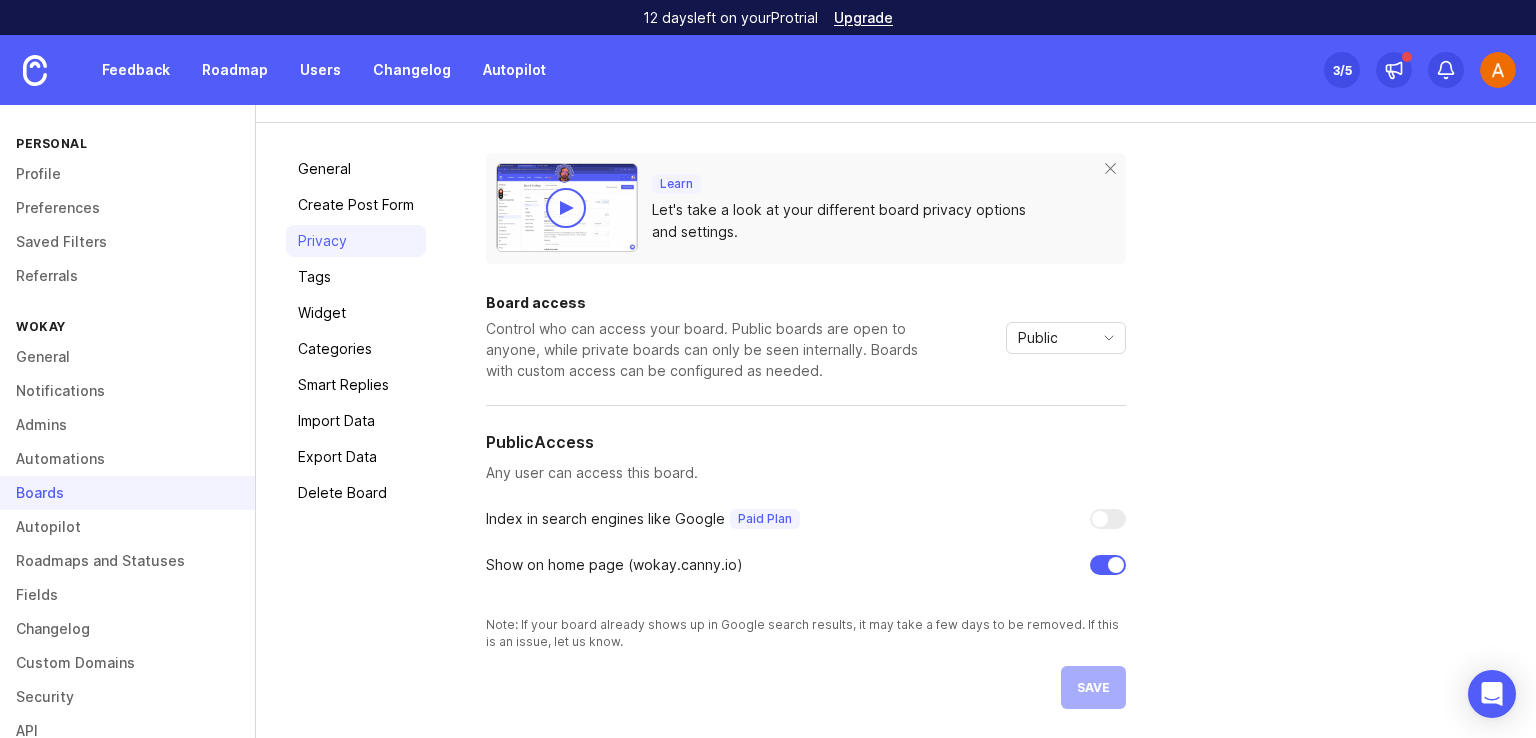 scroll, scrollTop: 103, scrollLeft: 0, axis: vertical 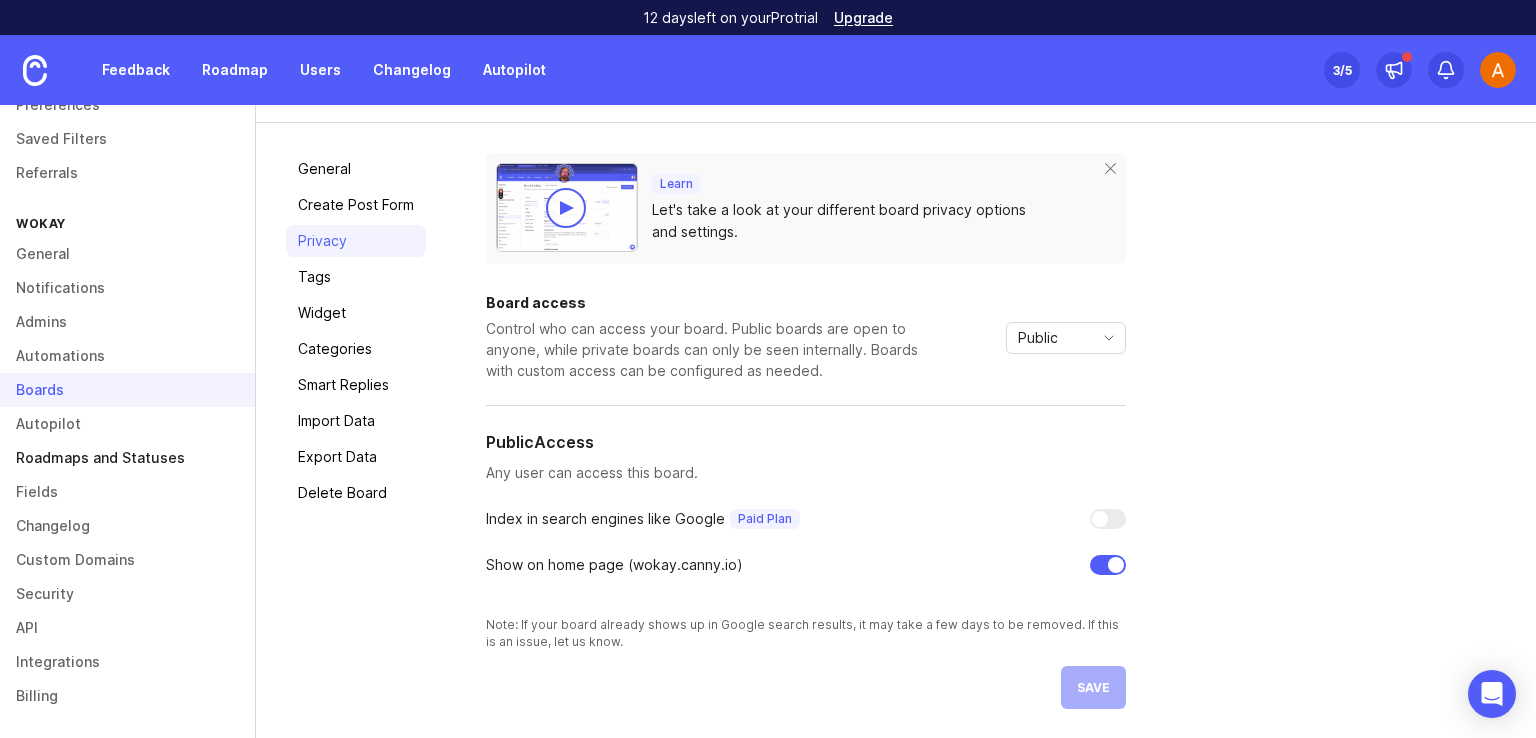 click on "Roadmaps and Statuses" at bounding box center (127, 458) 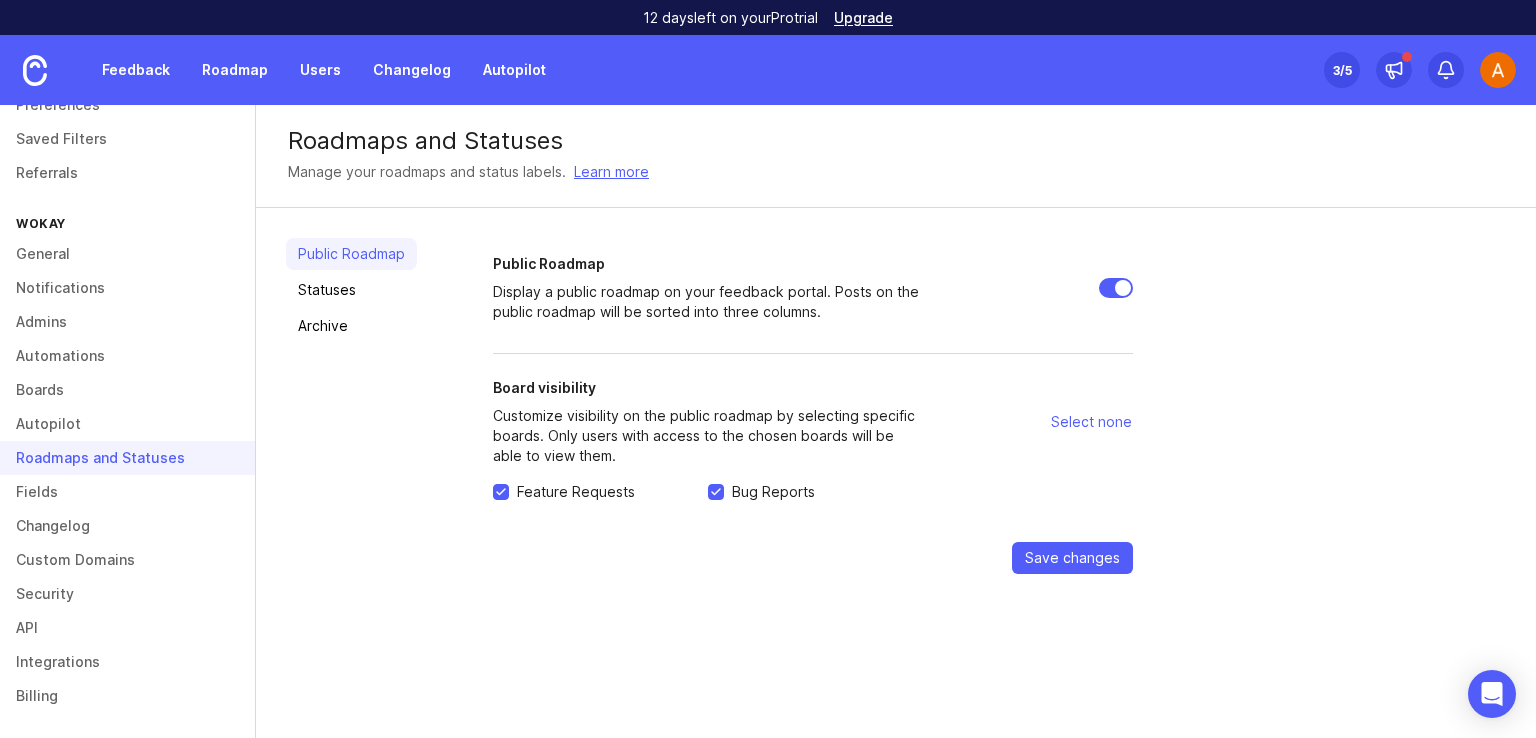 scroll, scrollTop: 0, scrollLeft: 0, axis: both 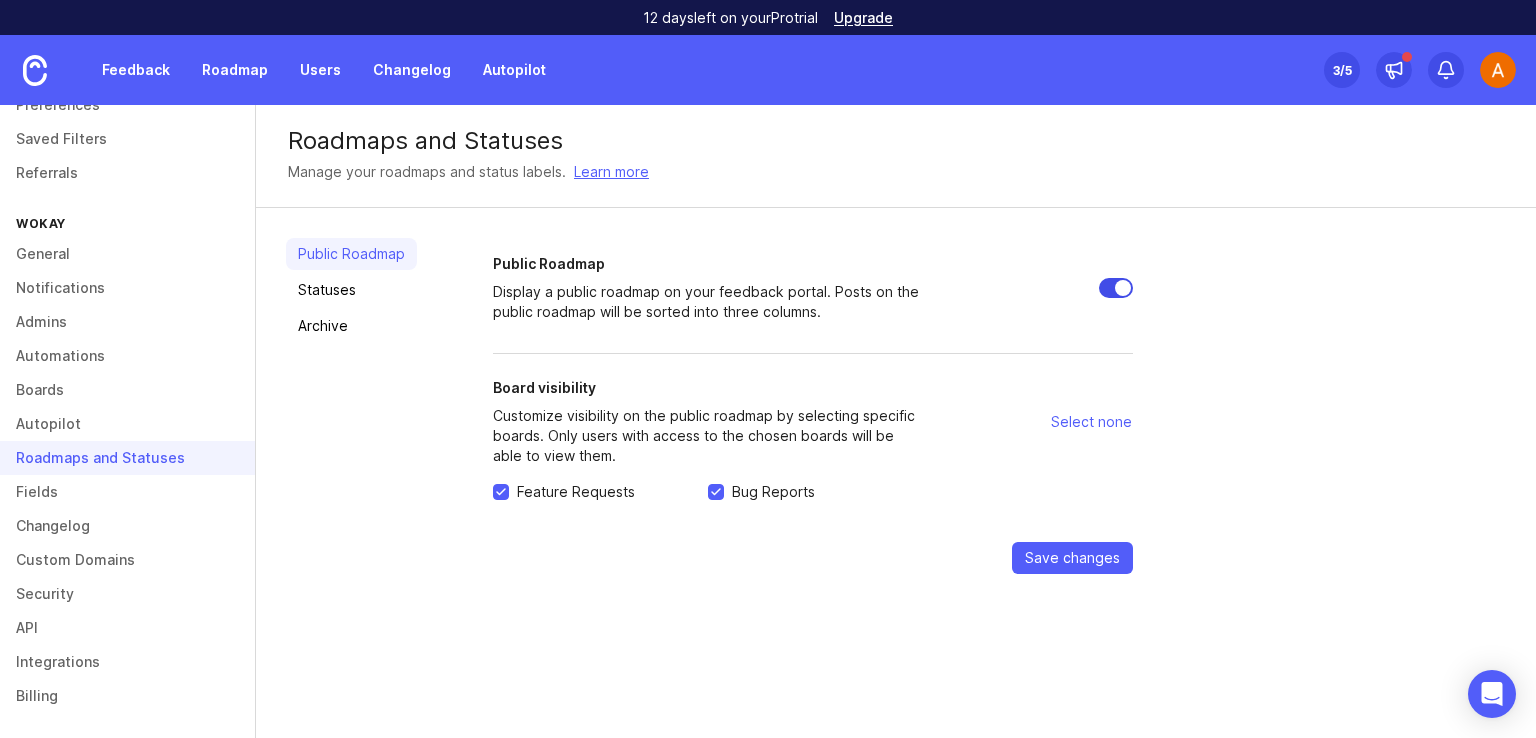 click on "Public Roadmap" at bounding box center [1116, 288] 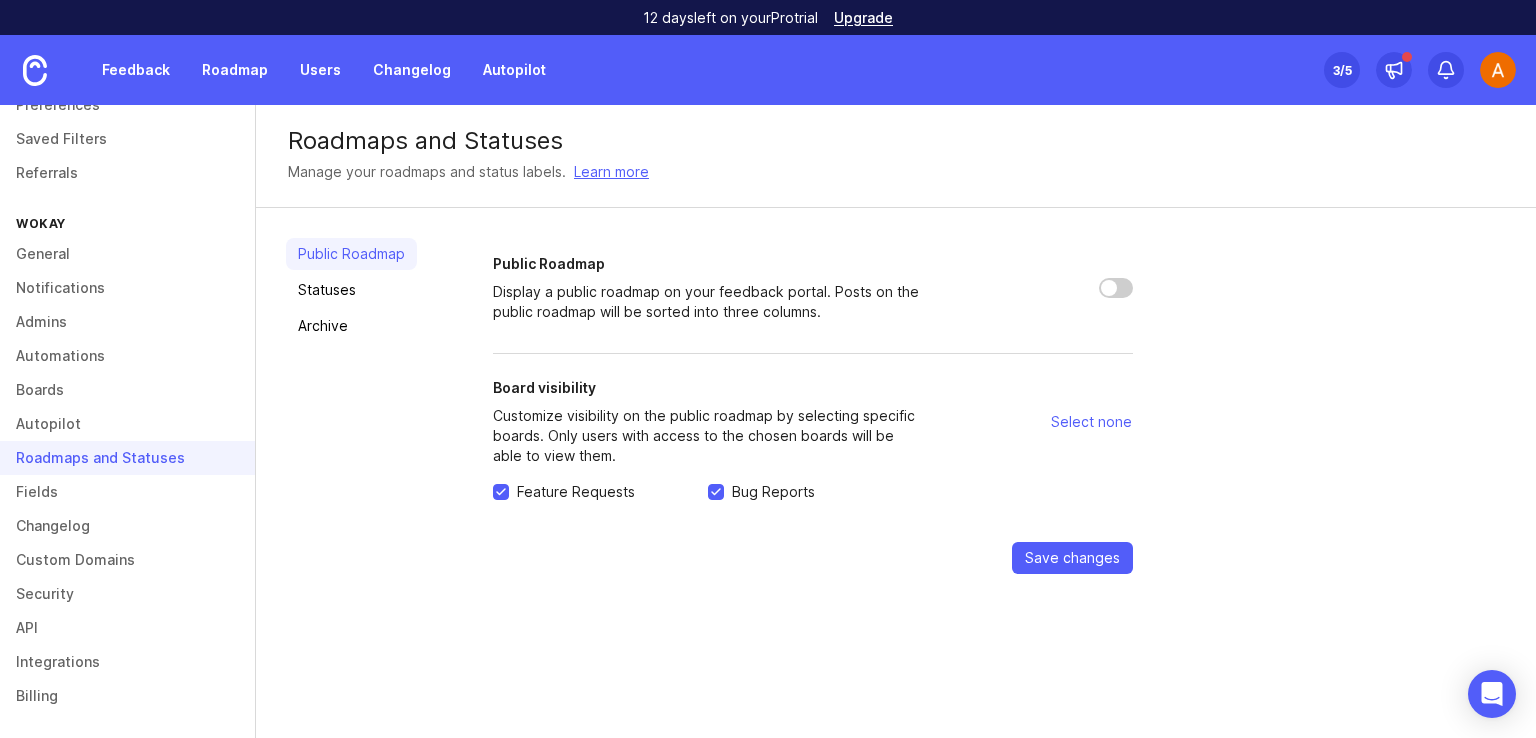 click on "Public Roadmap" at bounding box center (1116, 288) 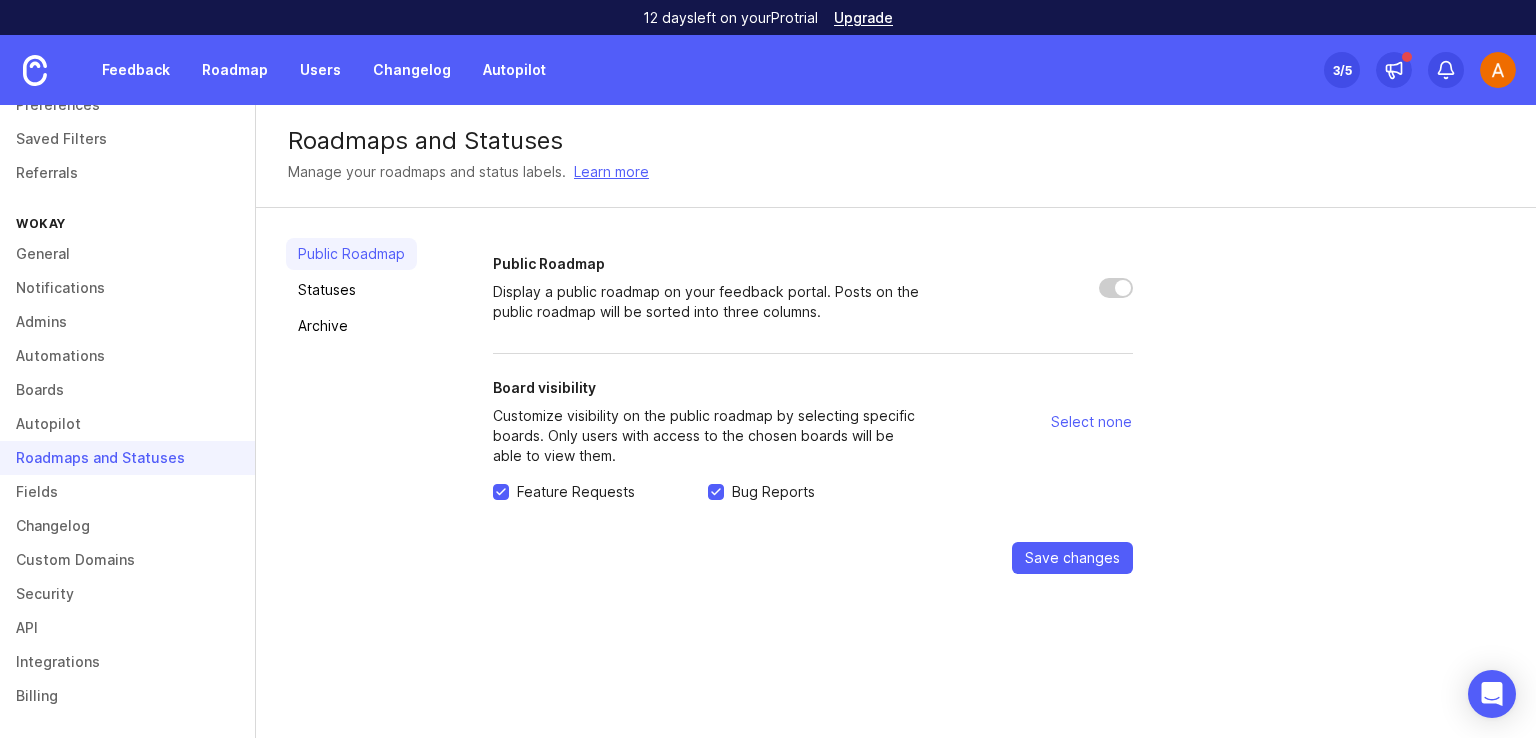 checkbox on "true" 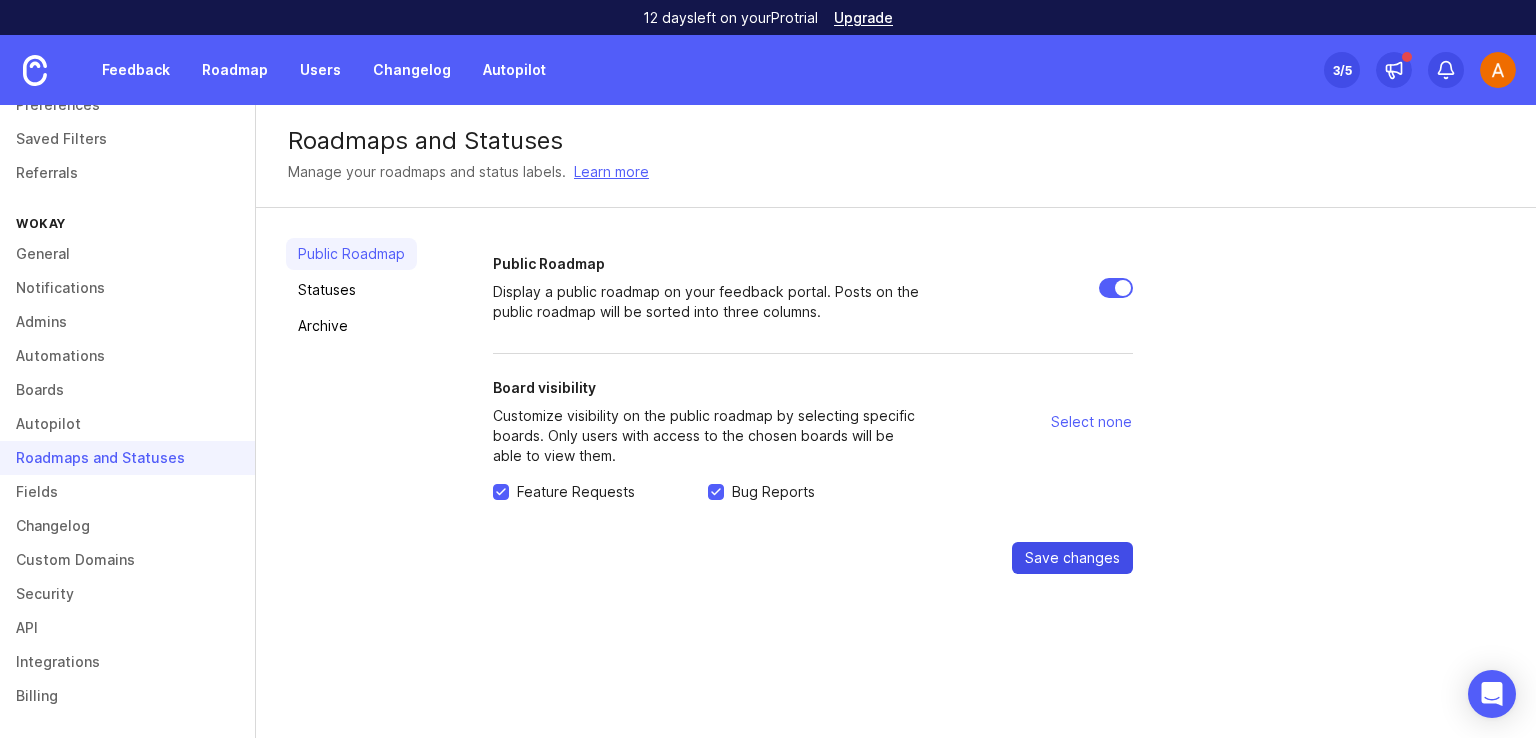 click on "Save changes" at bounding box center (1072, 558) 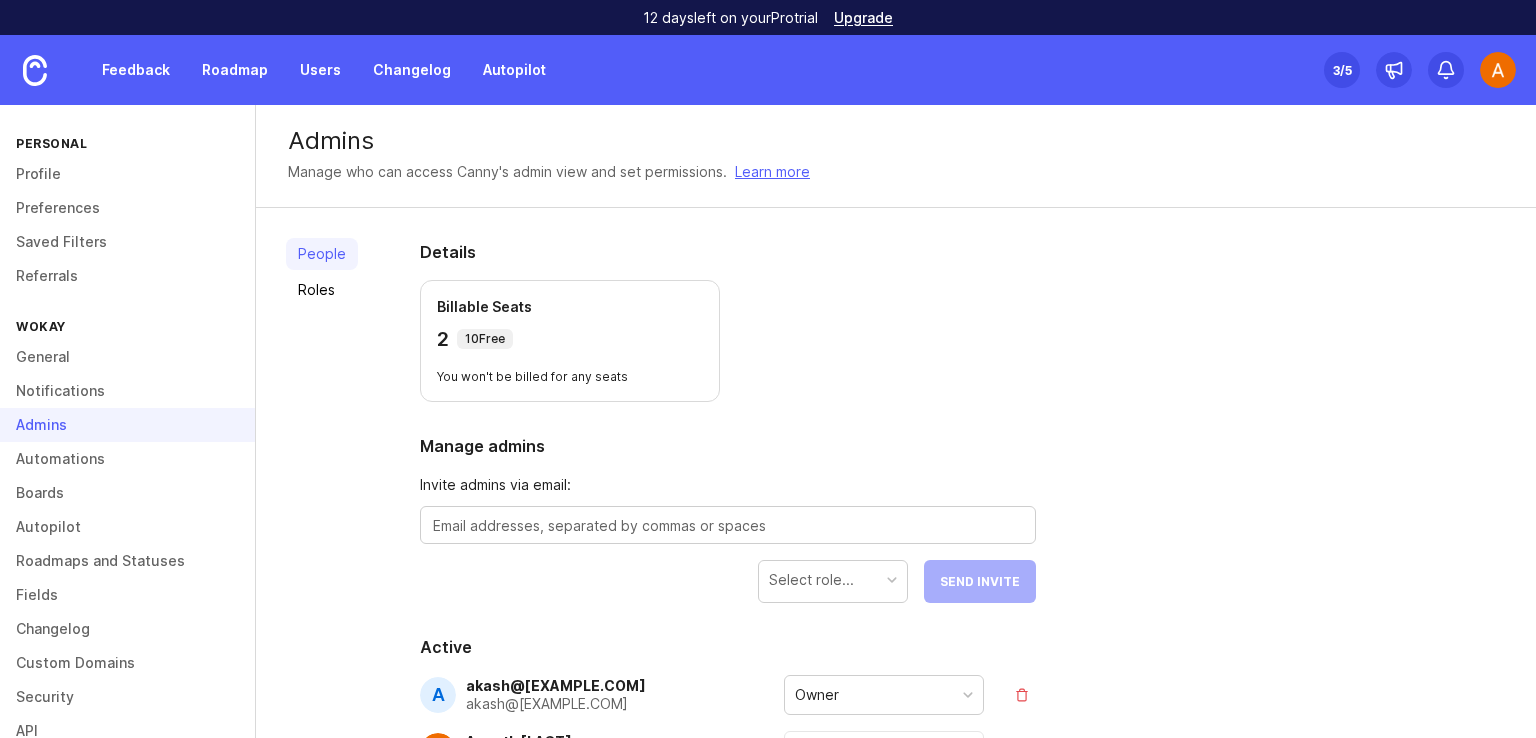 scroll, scrollTop: 0, scrollLeft: 0, axis: both 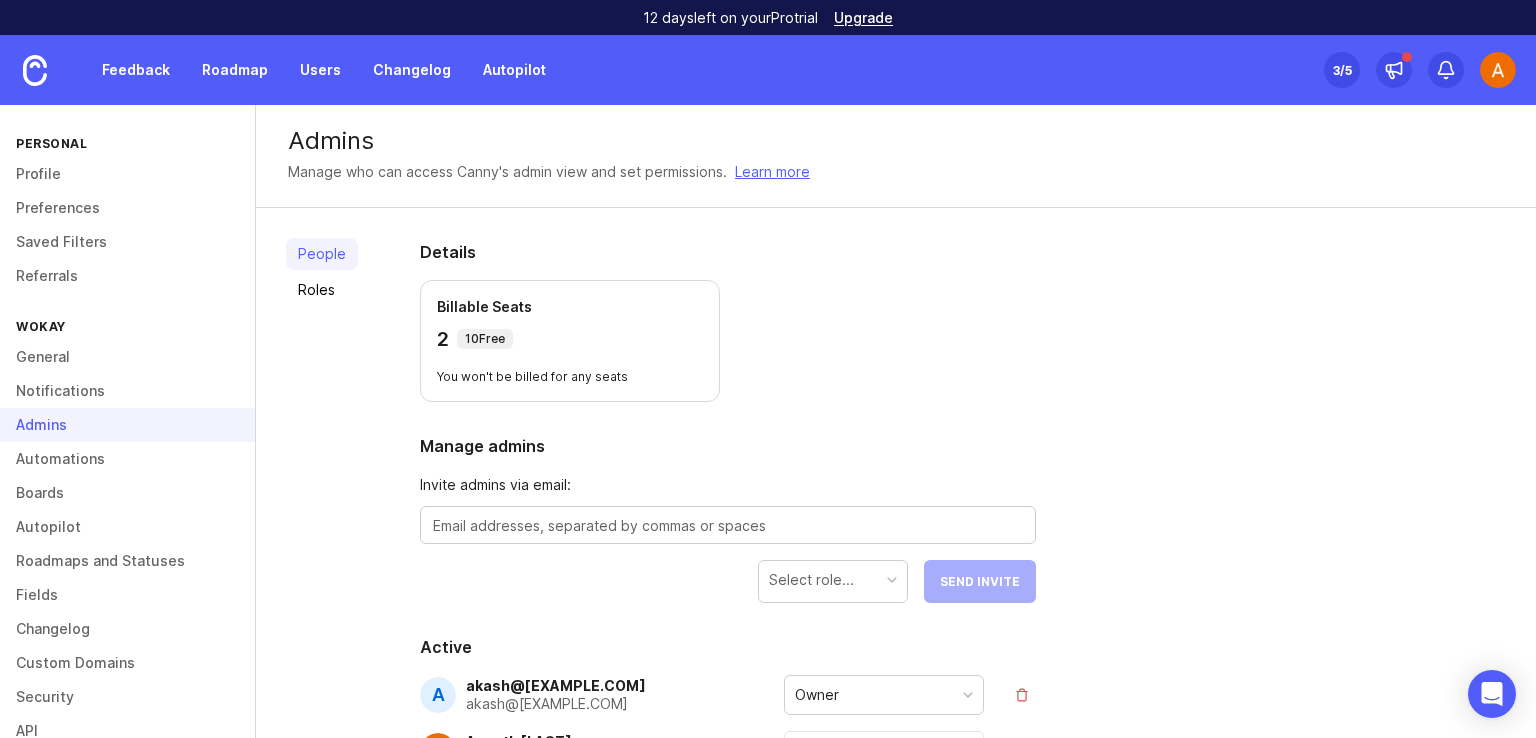 click on "10  Free" at bounding box center (485, 339) 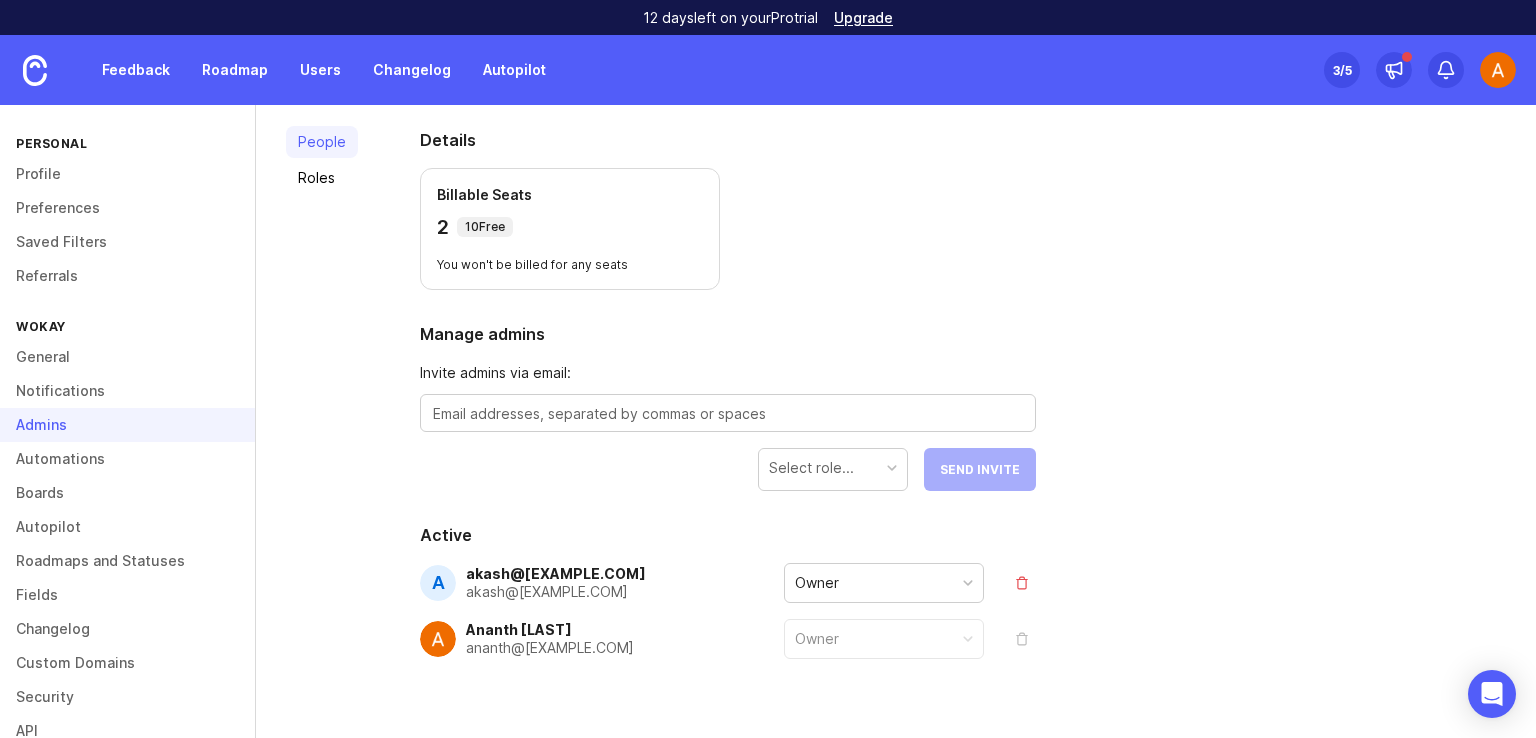 scroll, scrollTop: 160, scrollLeft: 0, axis: vertical 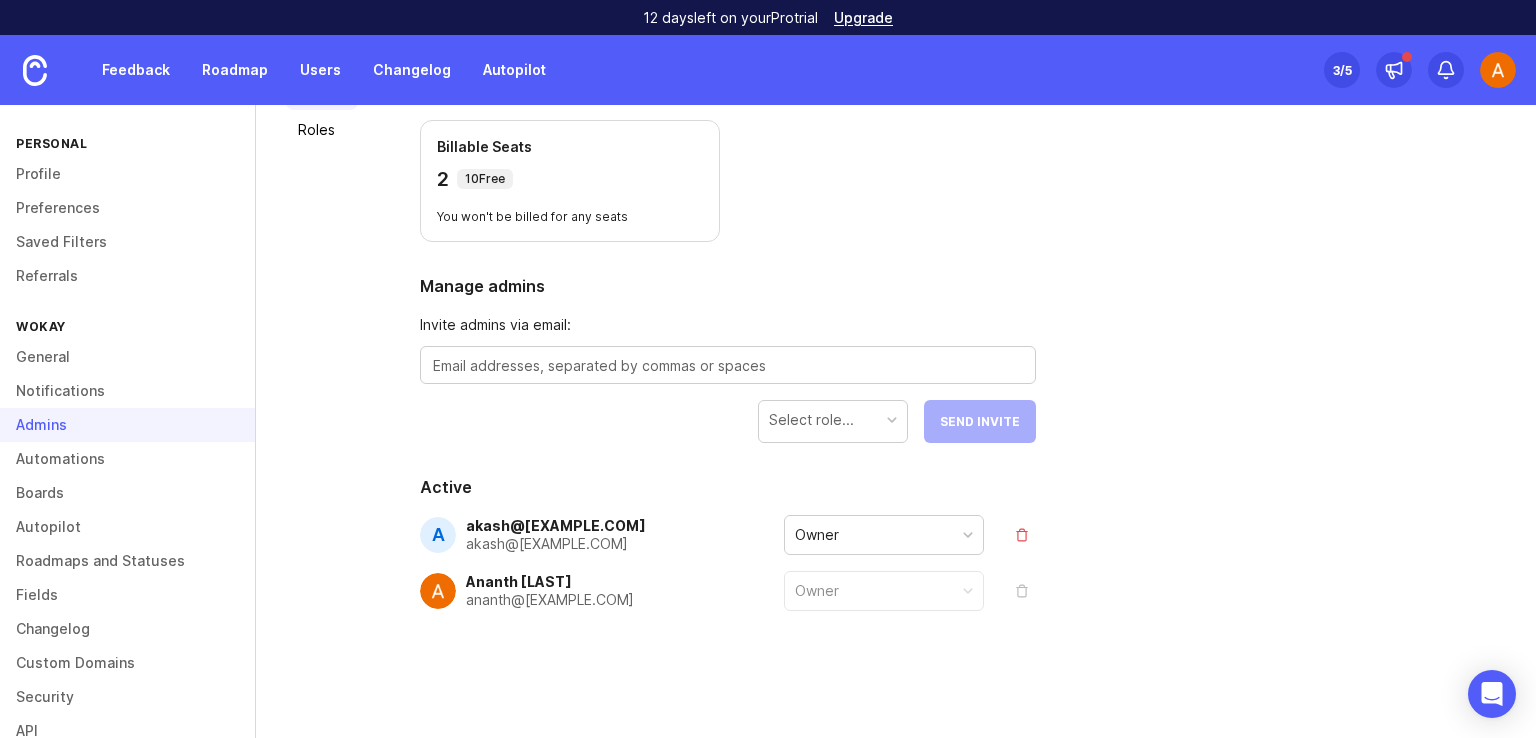 click on "Owner" at bounding box center [884, 591] 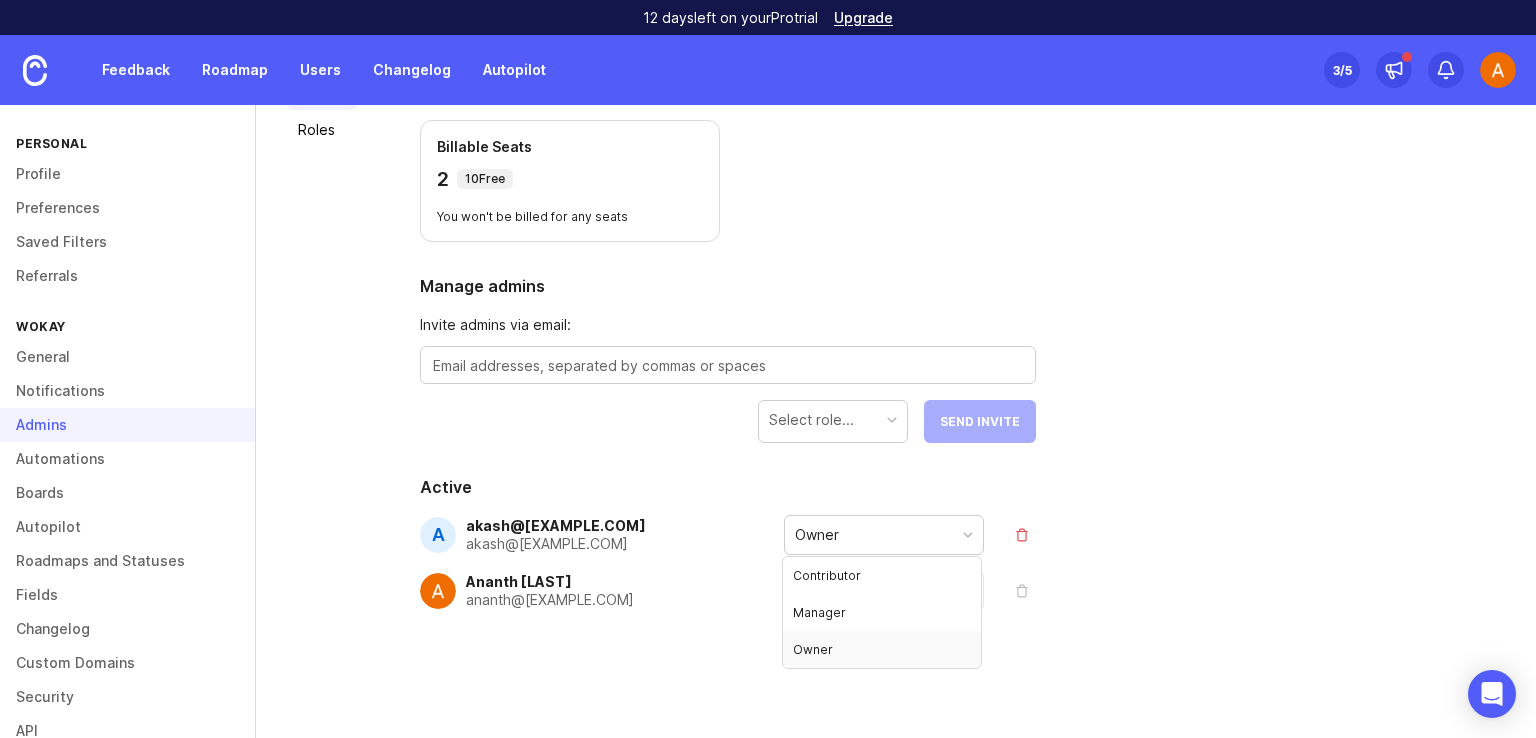 click on "People Roles Details Billable Seats 2 10 Free You won't be billed for any seats Manage admins Invite admins via email: Select role... Send Invite Active a akash@[EXAMPLE.COM] akash@[EXAMPLE.COM] Owner Ananth [LAST] ananth@[EXAMPLE.COM] Owner" at bounding box center (896, 393) 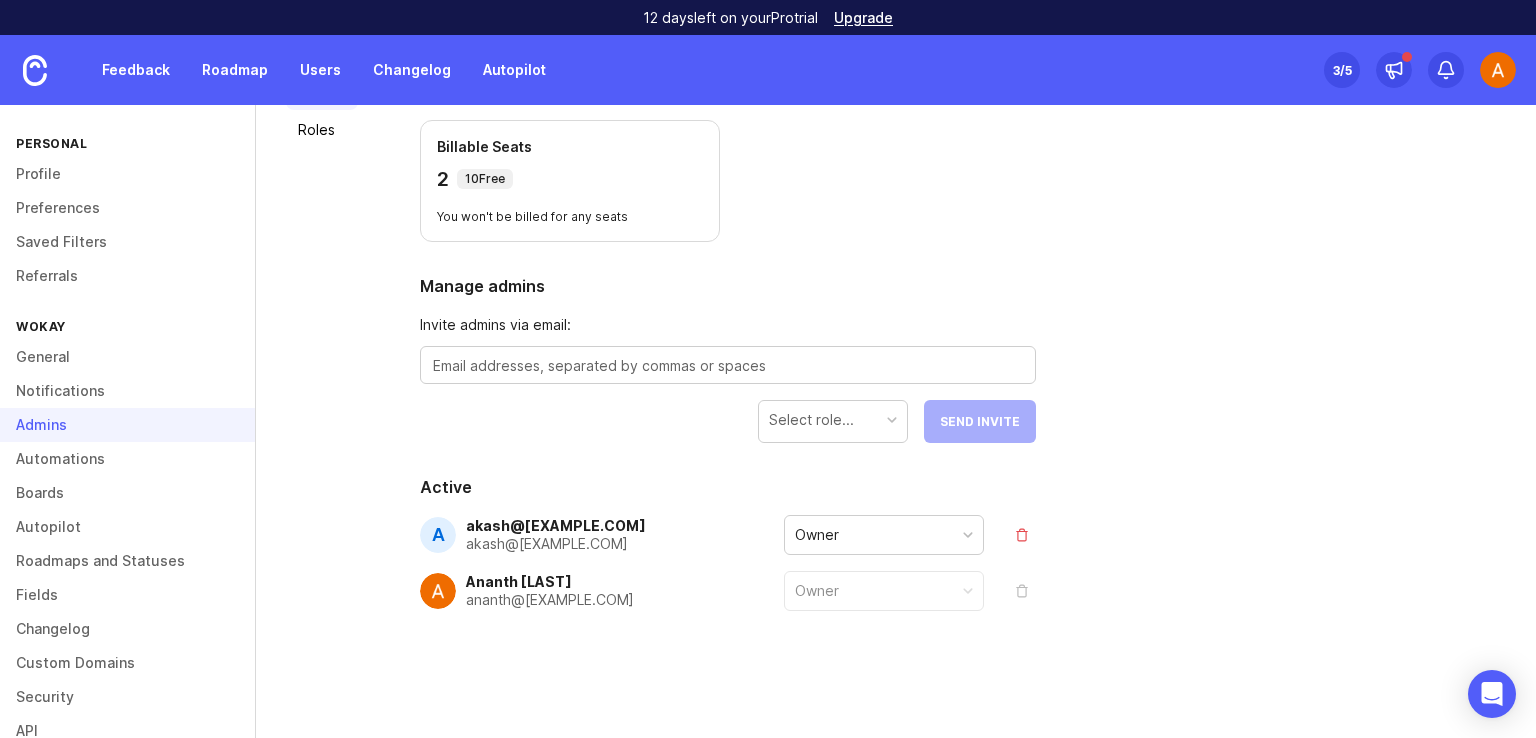 click on "Select role..." at bounding box center (833, 420) 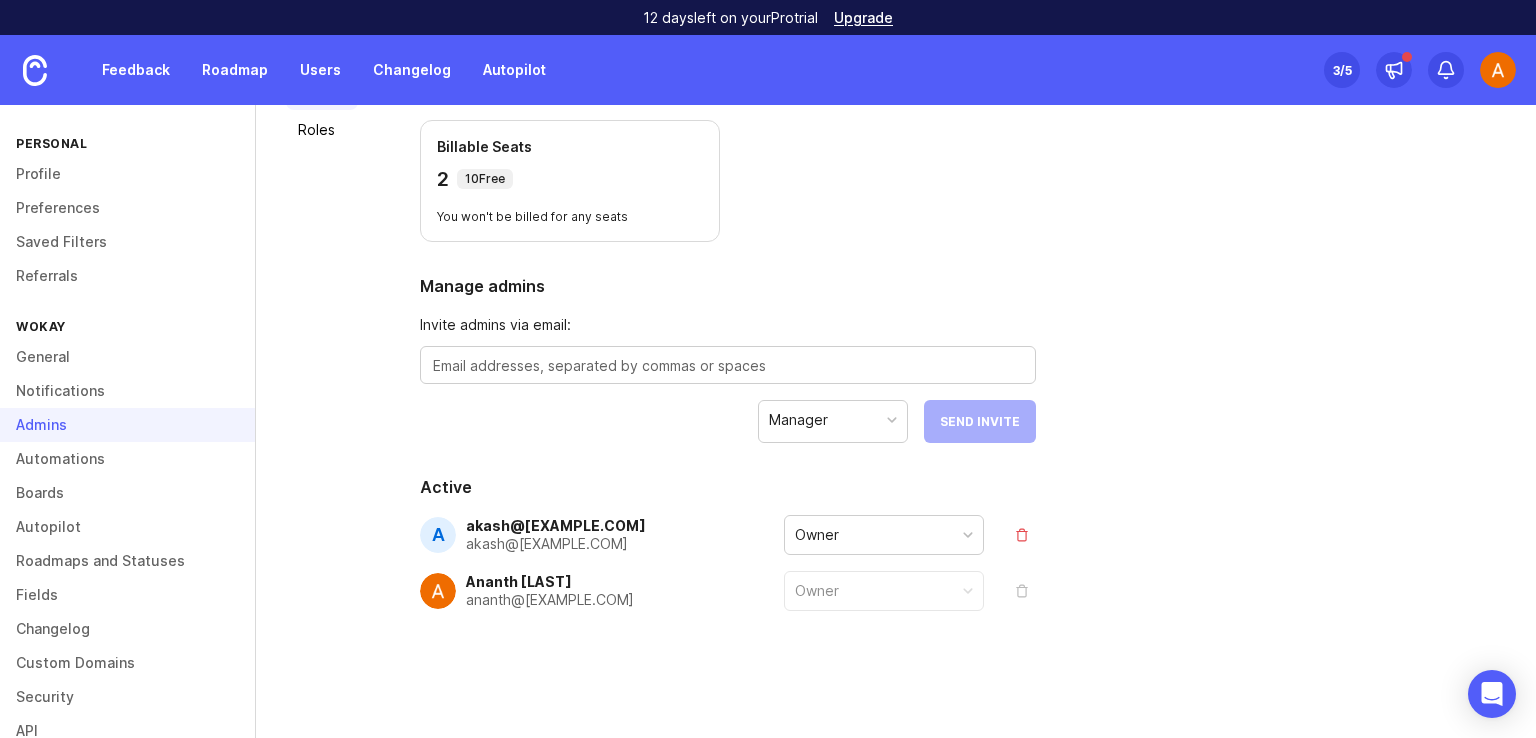 click on "Manager" at bounding box center [833, 420] 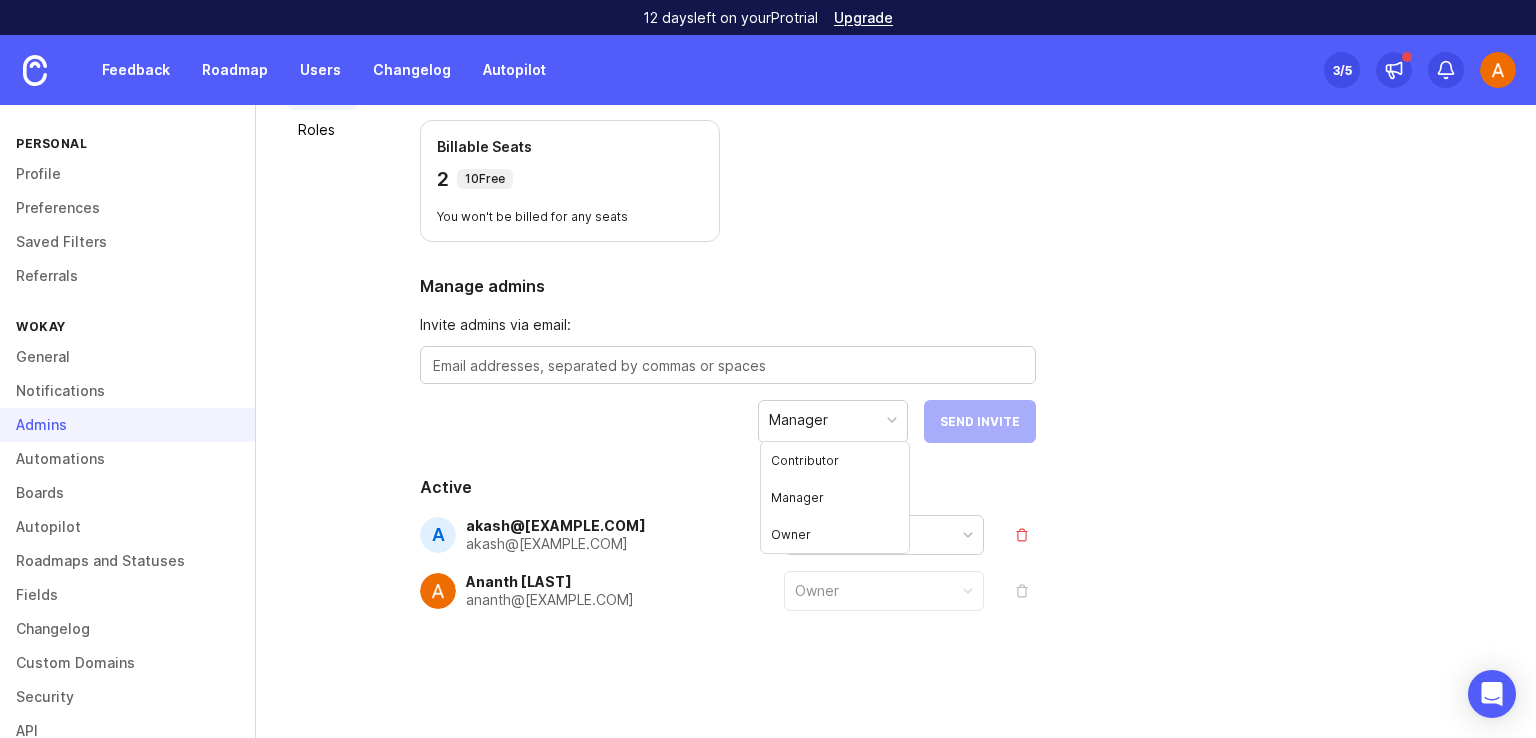 click on "Owner" at bounding box center (884, 591) 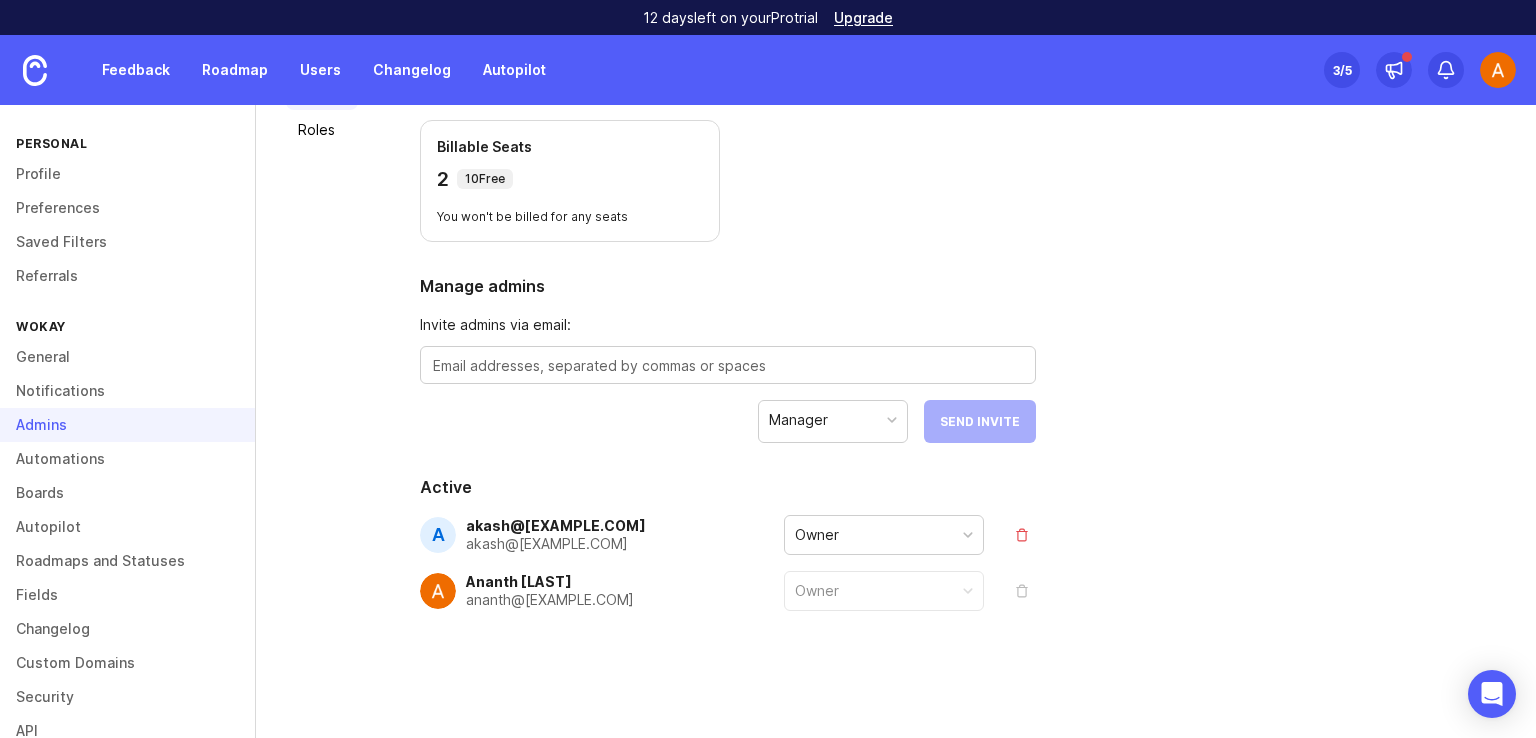 click on "Manager" at bounding box center [798, 420] 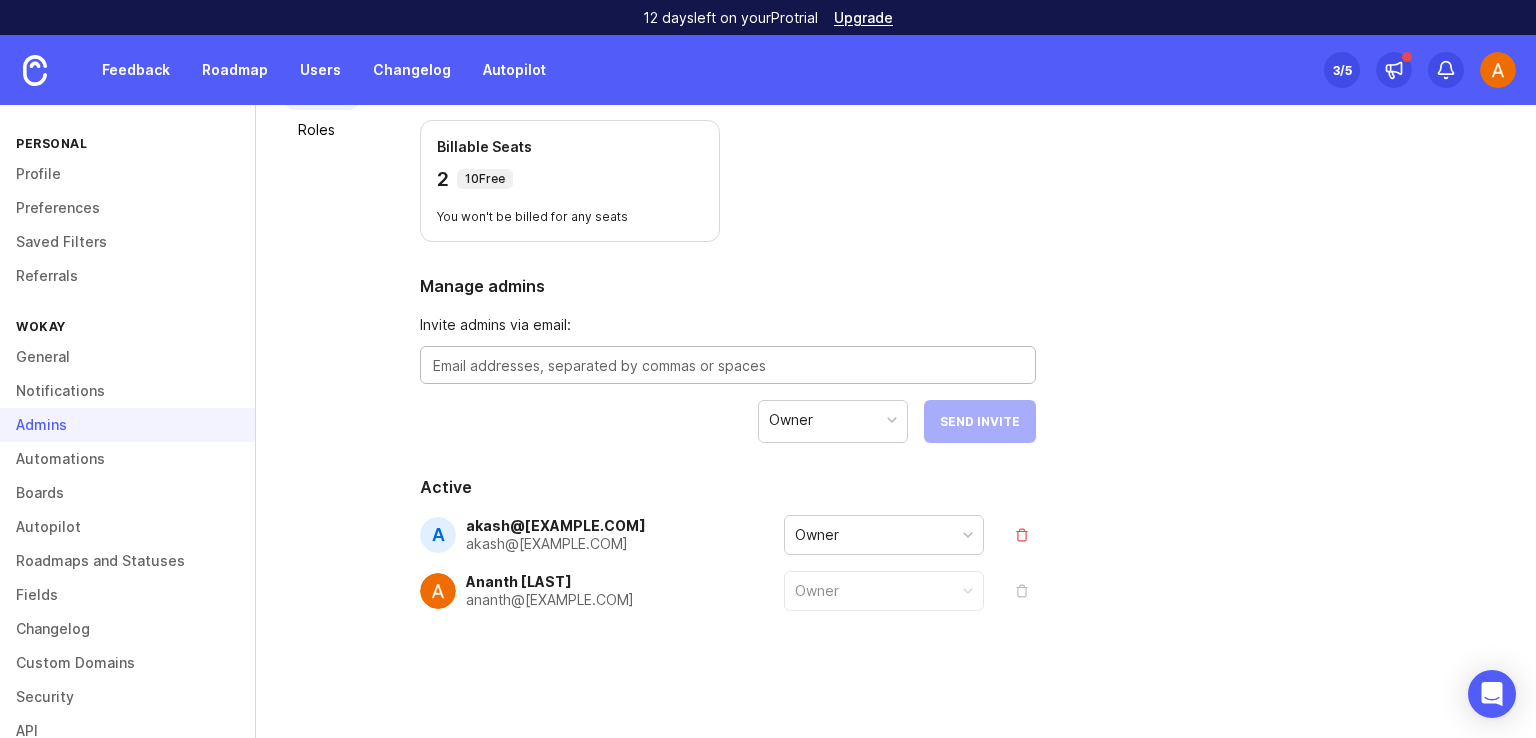 click at bounding box center (728, 366) 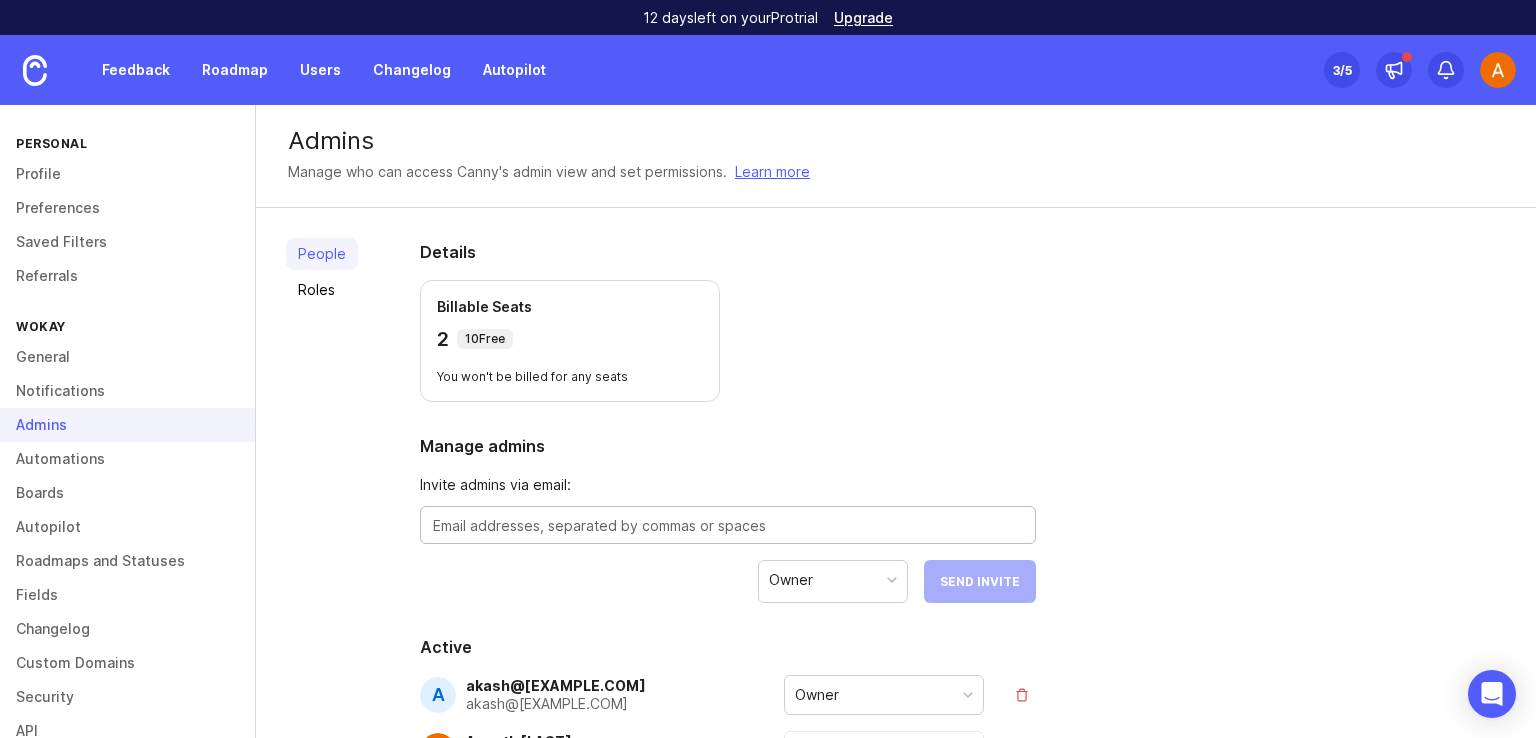 click at bounding box center [728, 526] 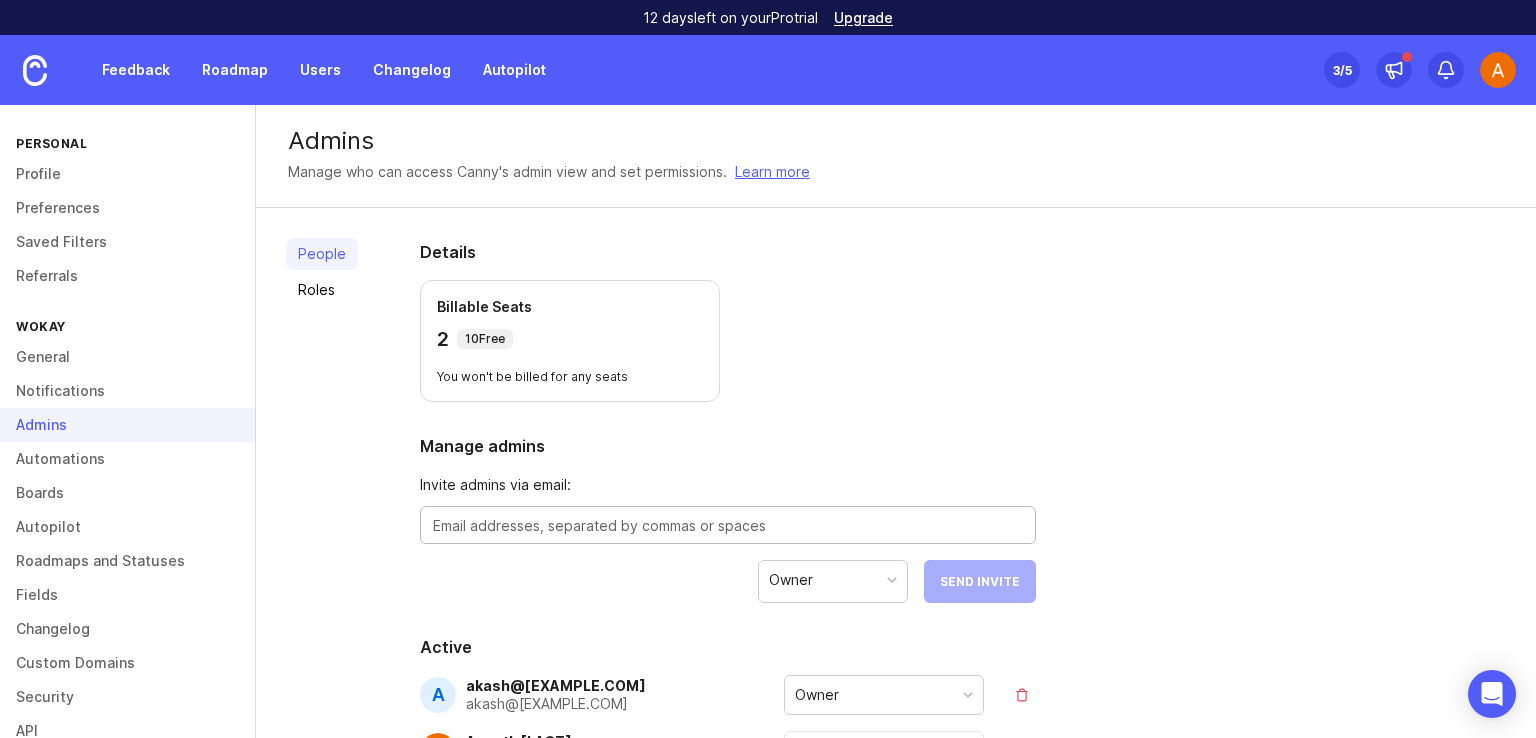 scroll, scrollTop: 0, scrollLeft: 0, axis: both 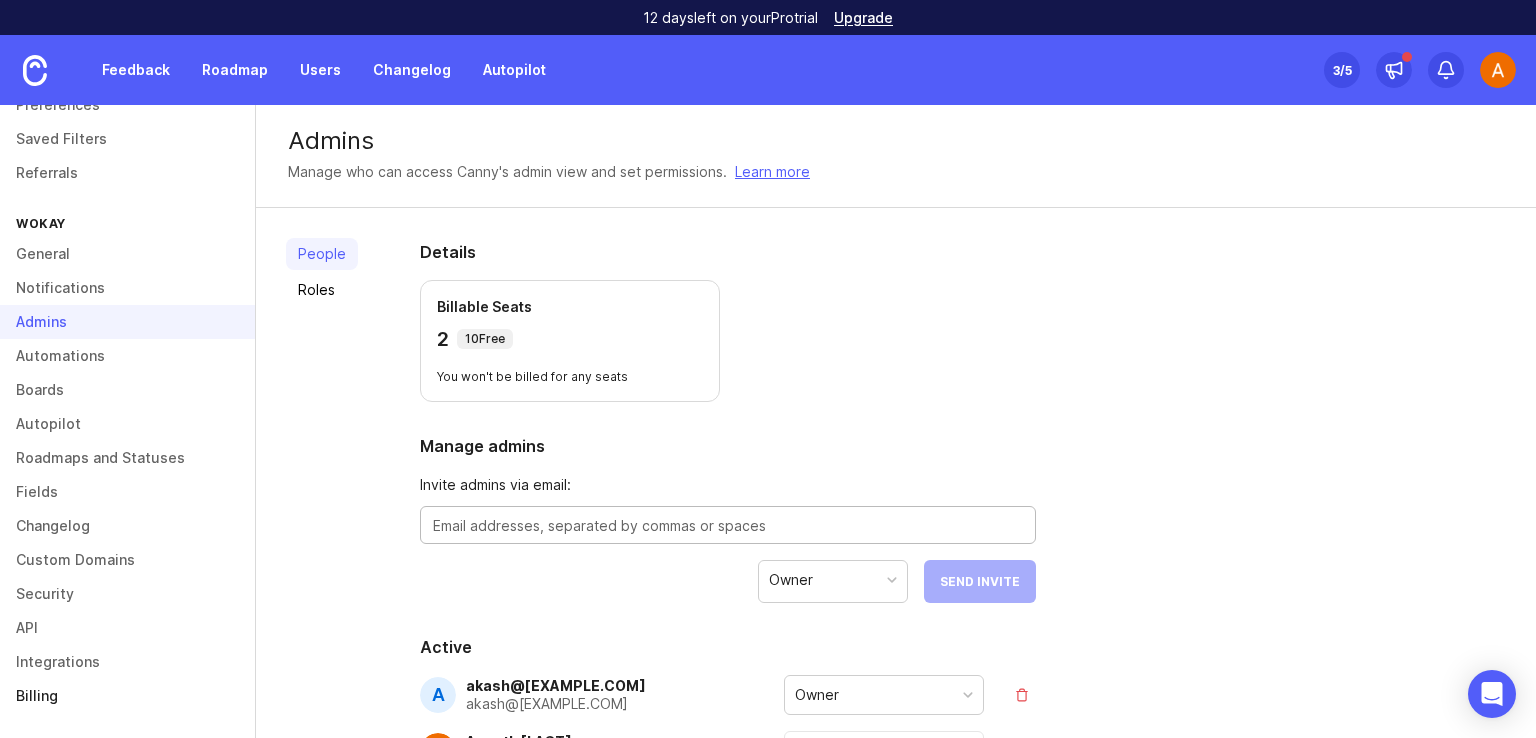 click on "Billing" at bounding box center [127, 696] 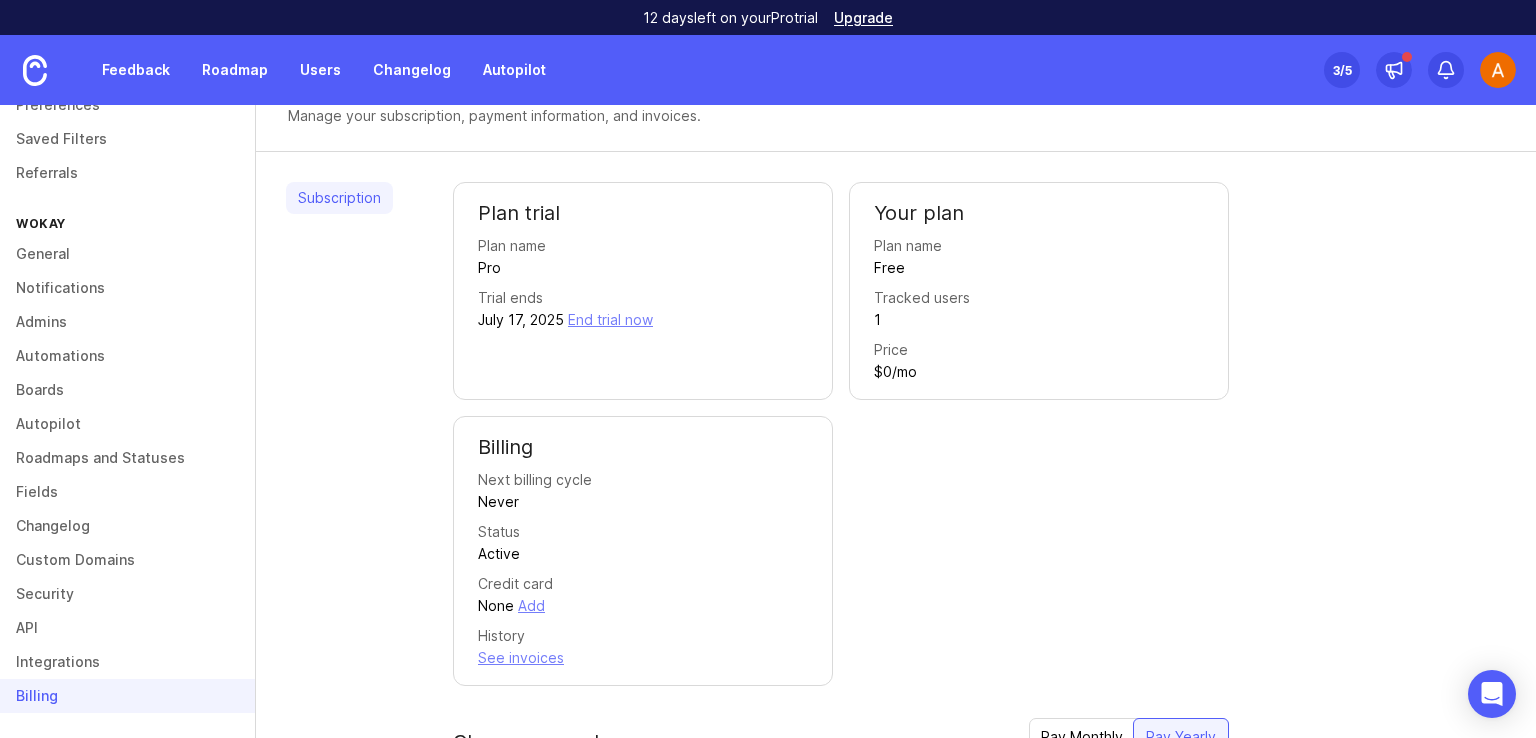scroll, scrollTop: 0, scrollLeft: 0, axis: both 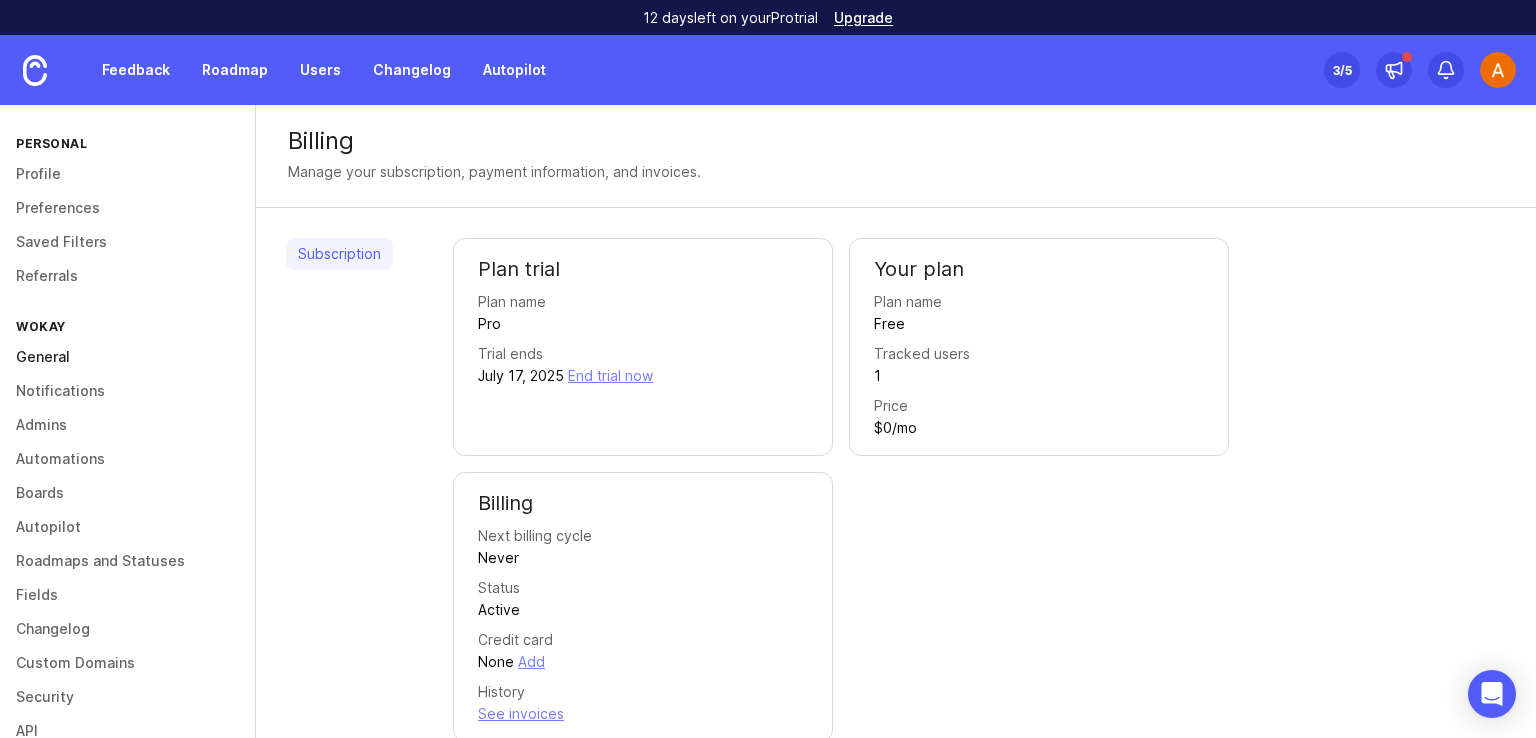click on "General" at bounding box center (127, 357) 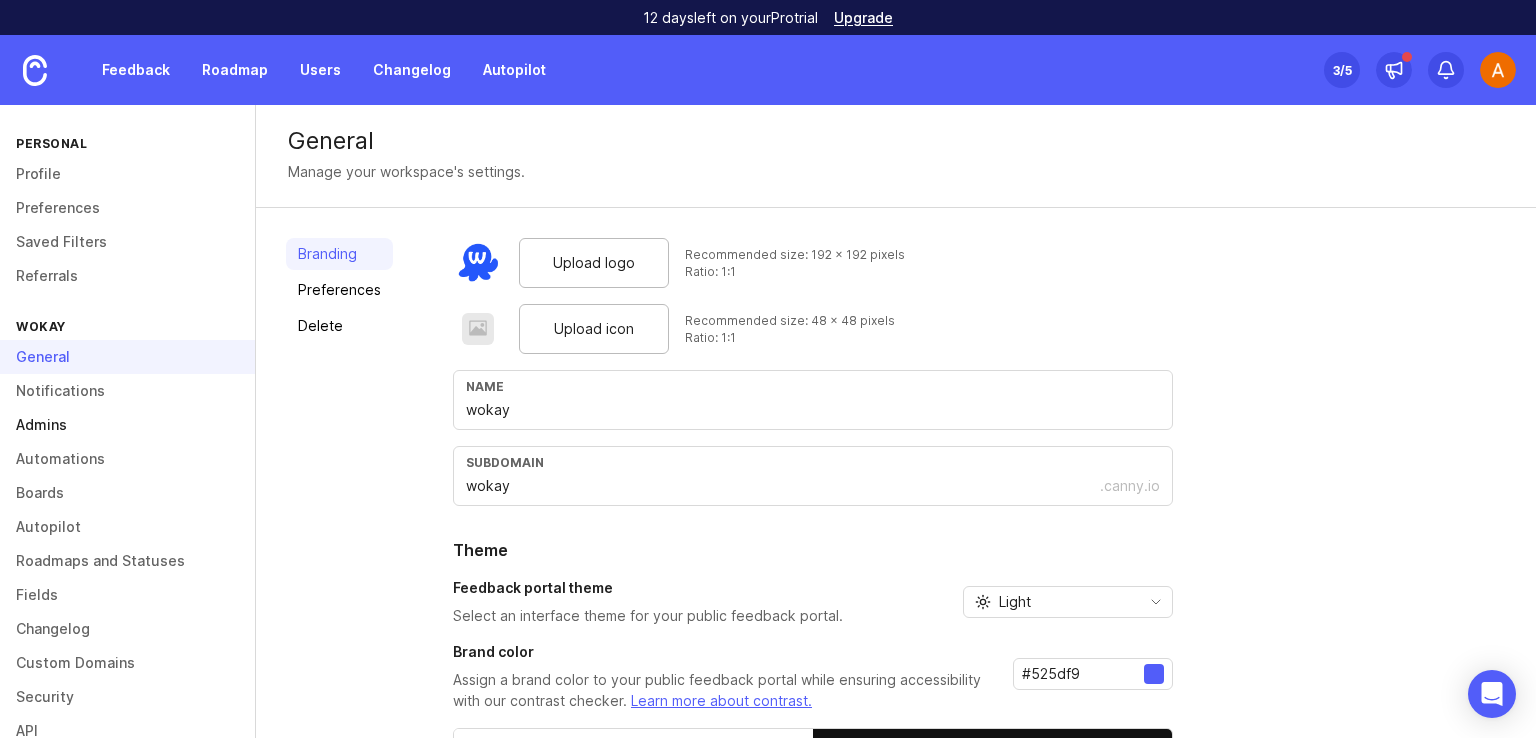 click on "Admins" at bounding box center (127, 425) 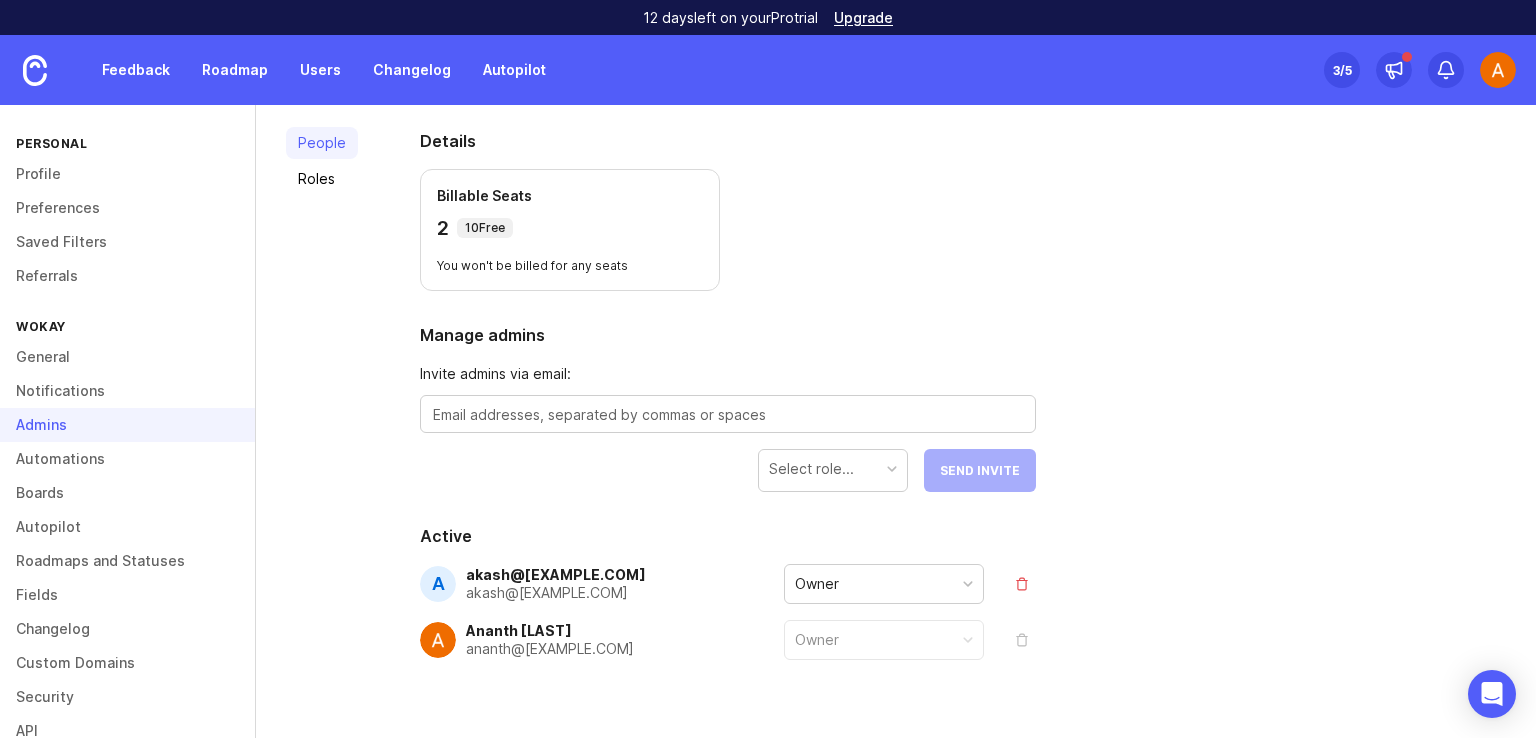 scroll, scrollTop: 114, scrollLeft: 0, axis: vertical 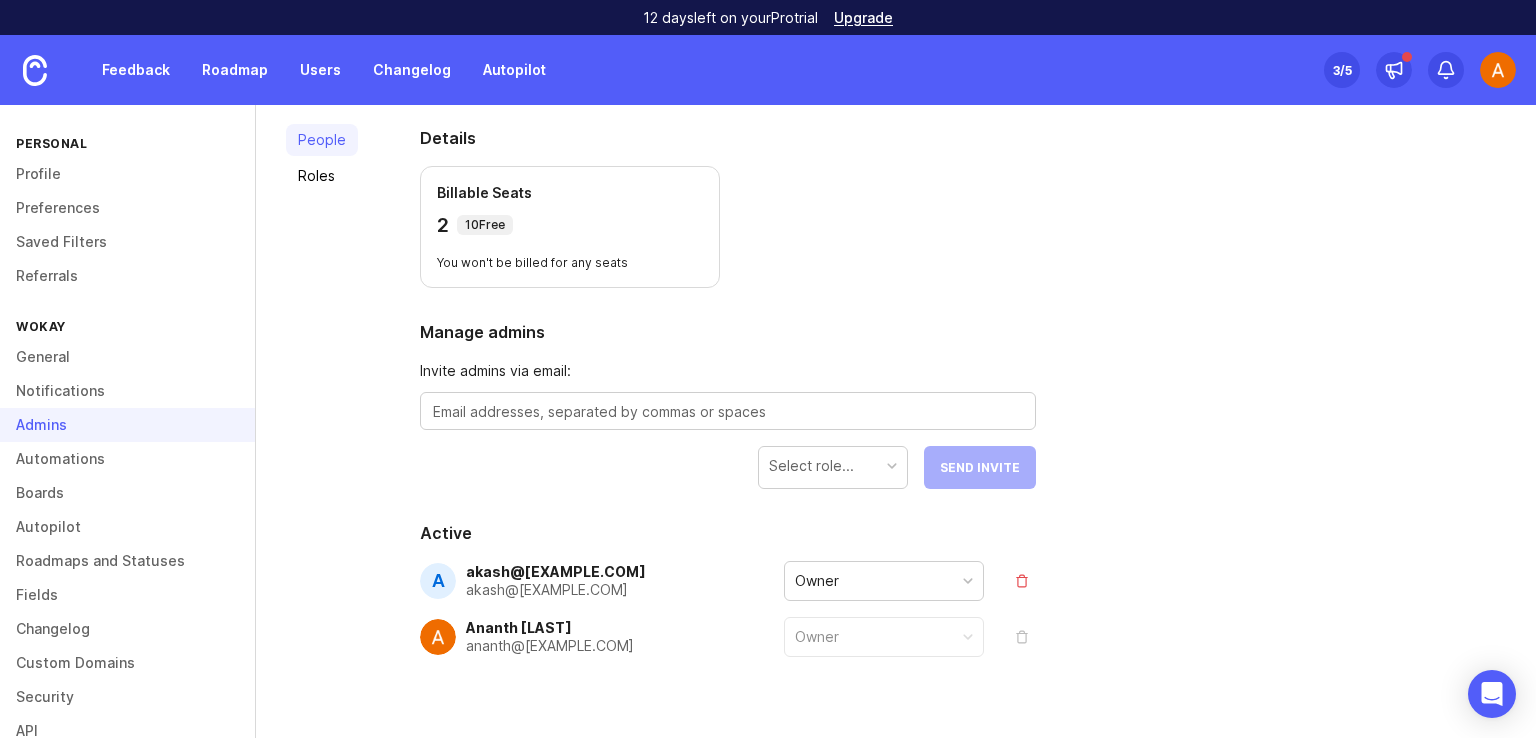 click at bounding box center [728, 411] 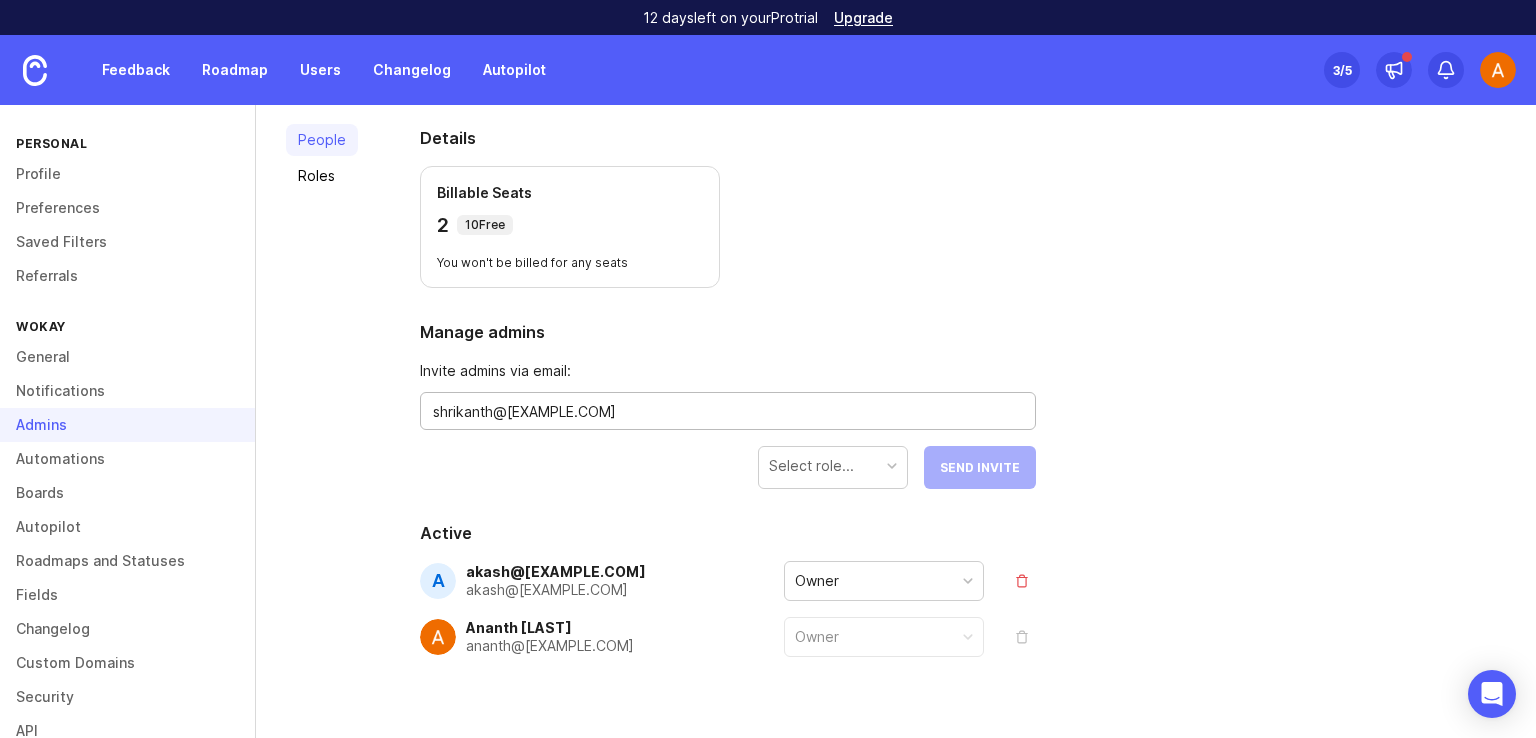 type on "shrikanth@[EXAMPLE.COM]" 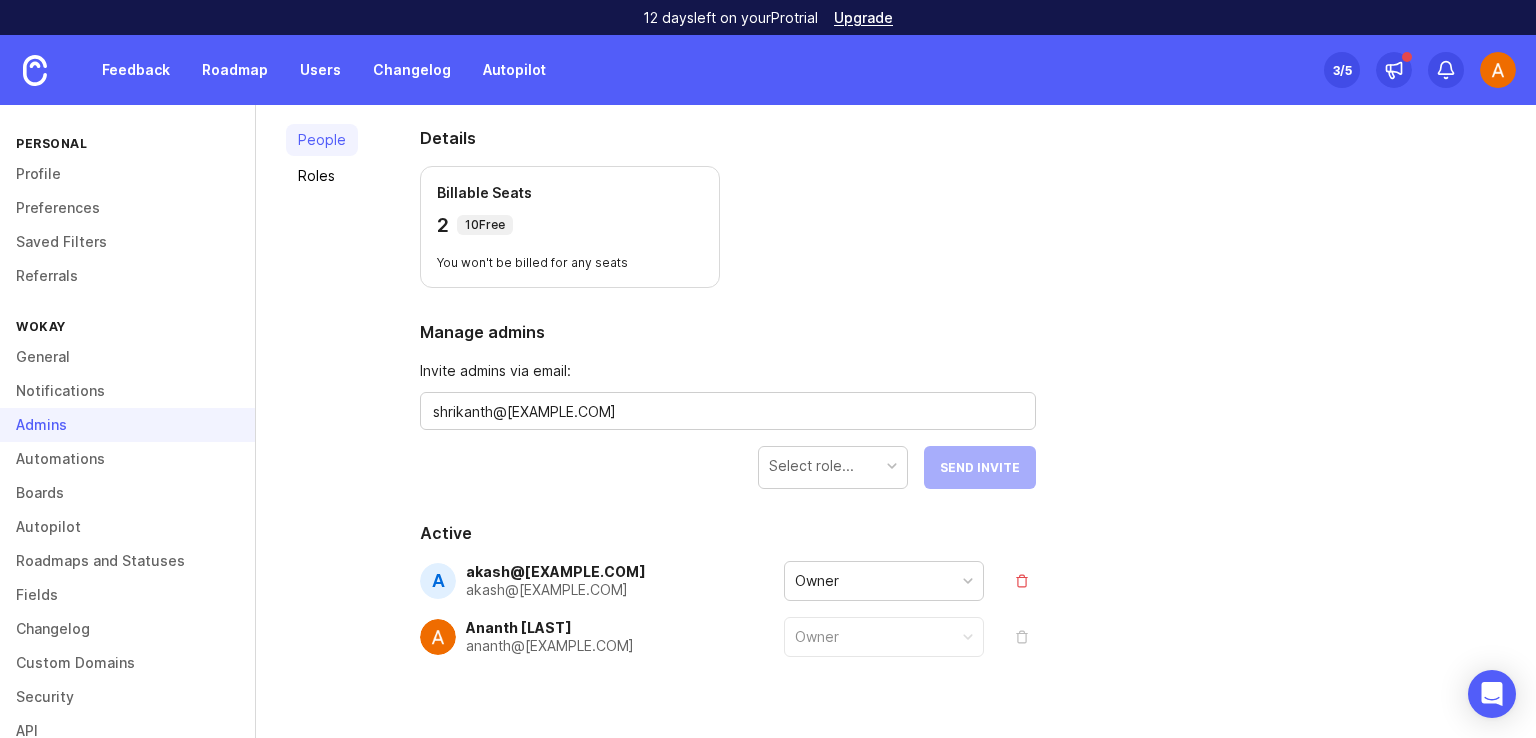 click on "Select role..." at bounding box center [811, 466] 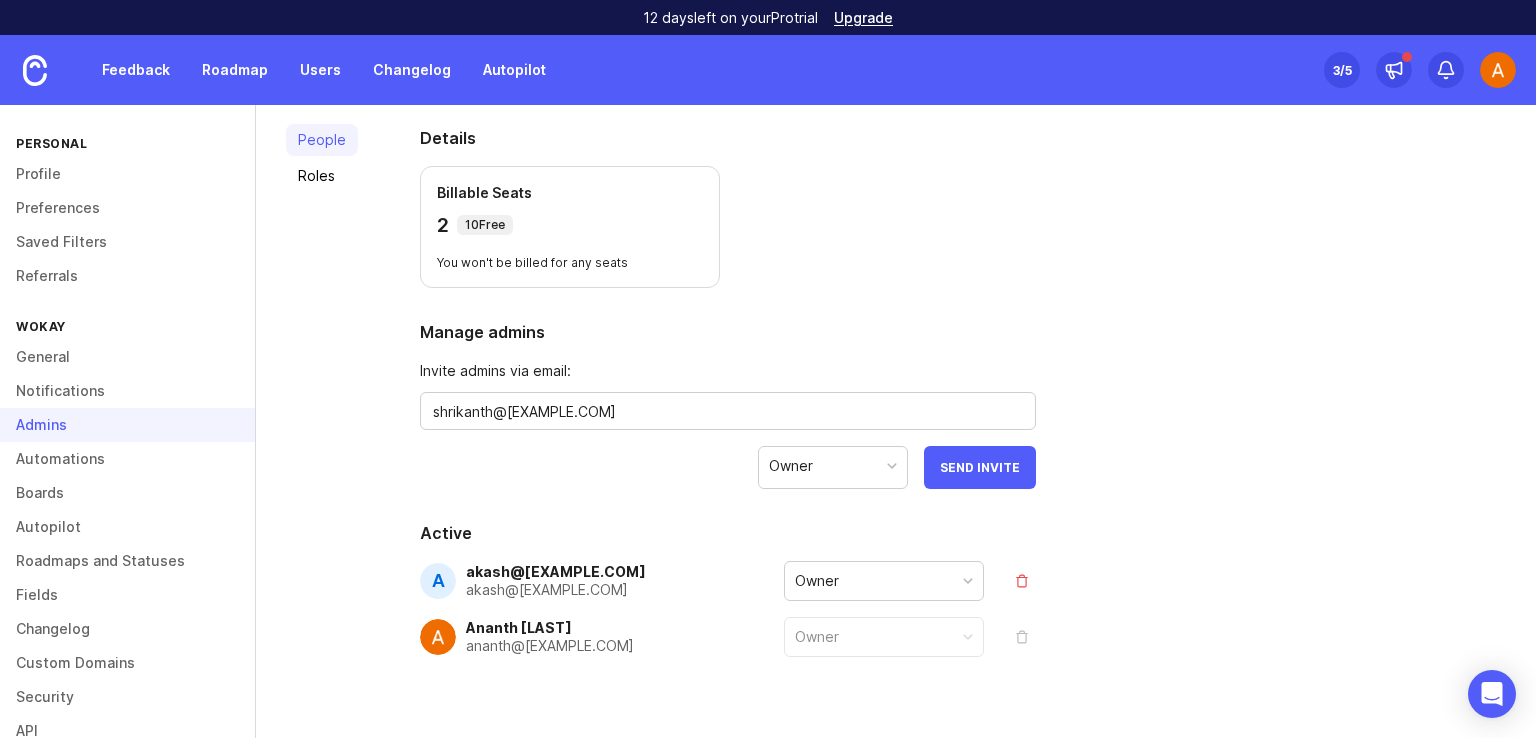click on "Active" at bounding box center [728, 533] 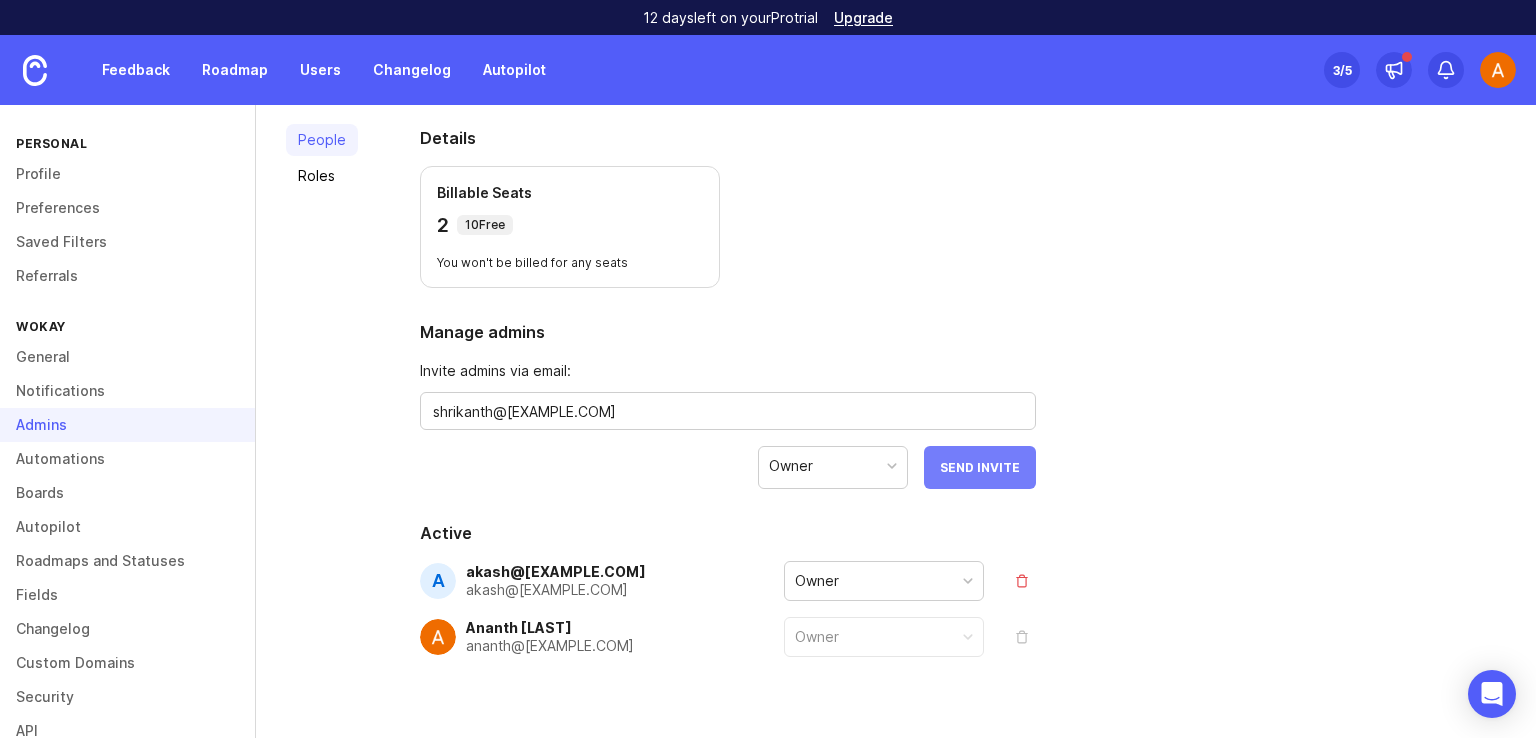 click on "Send Invite" at bounding box center [980, 467] 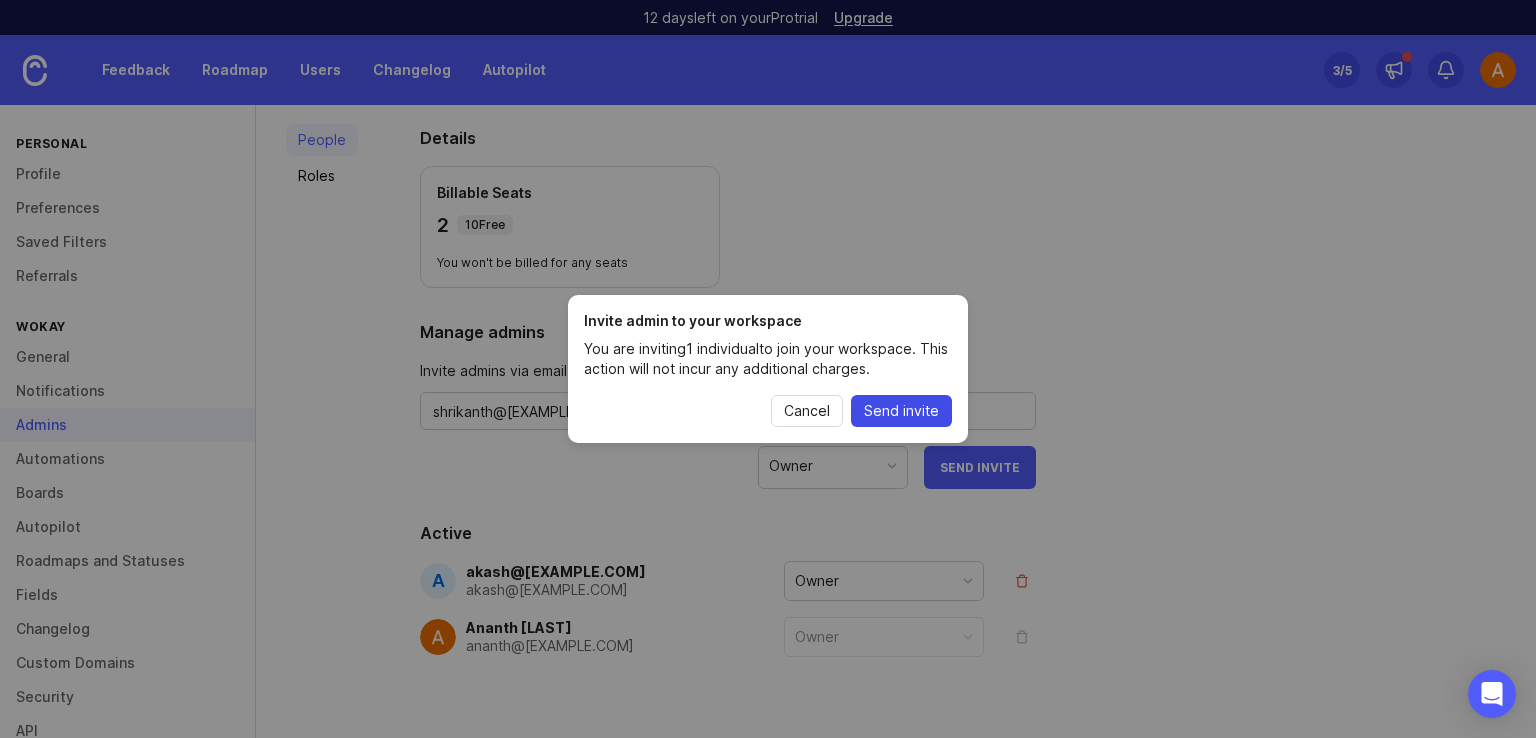 click on "Send invite" at bounding box center (901, 411) 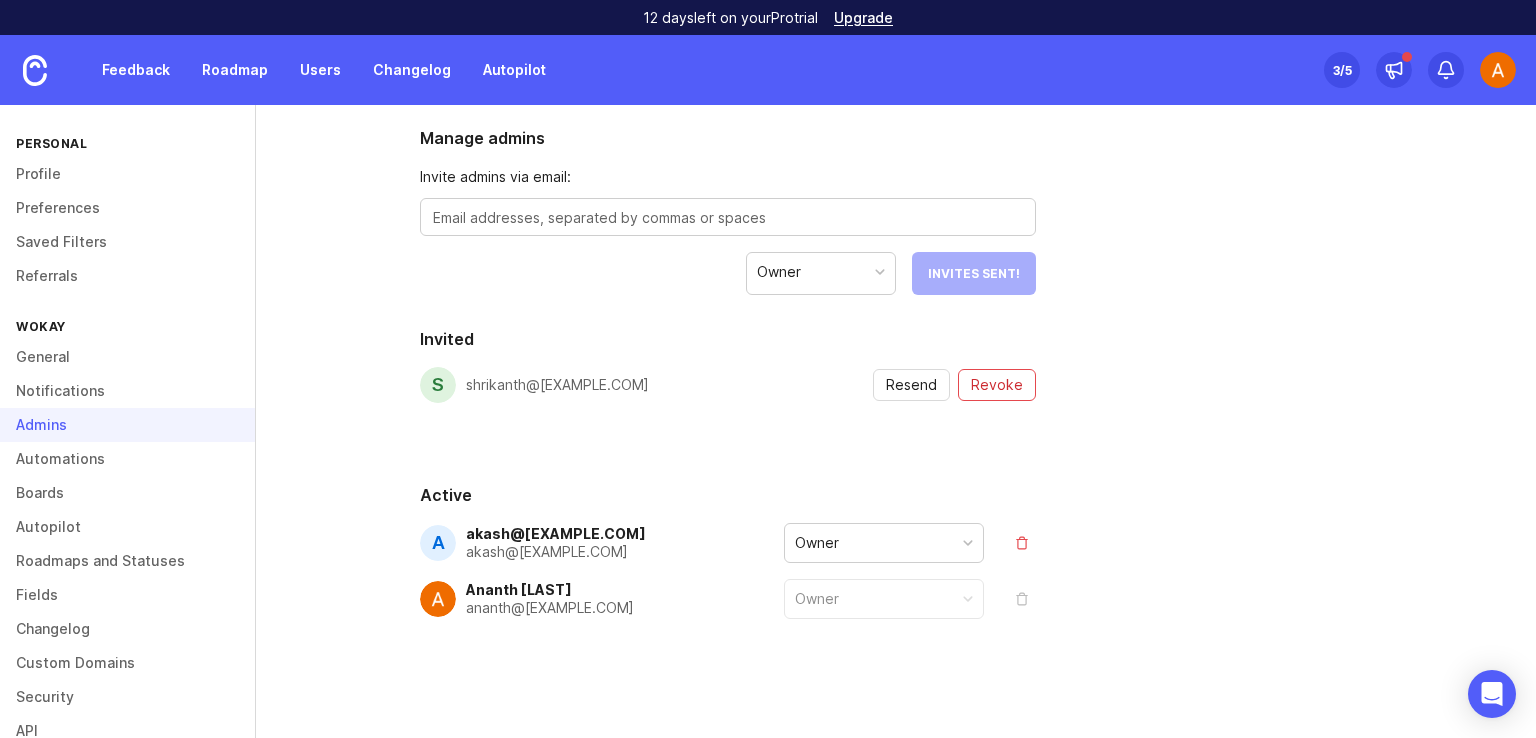 scroll, scrollTop: 343, scrollLeft: 0, axis: vertical 